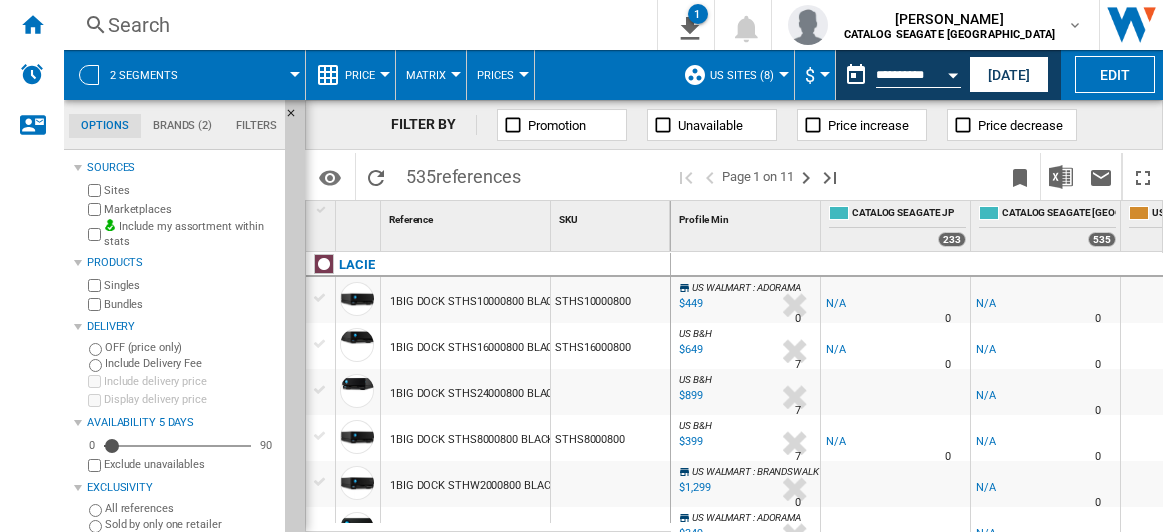 scroll, scrollTop: 0, scrollLeft: 0, axis: both 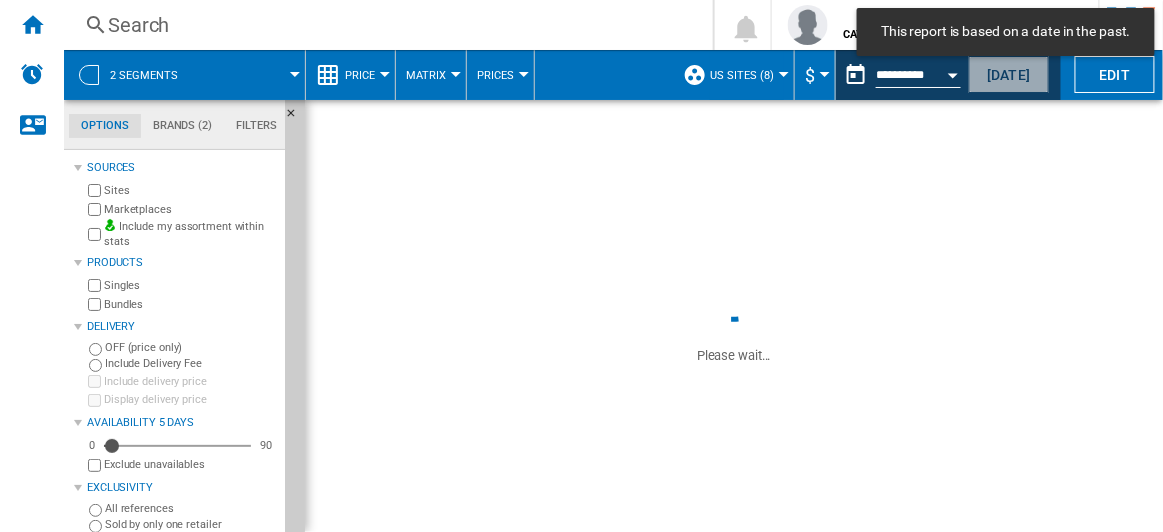 click on "[DATE]" at bounding box center (1009, 74) 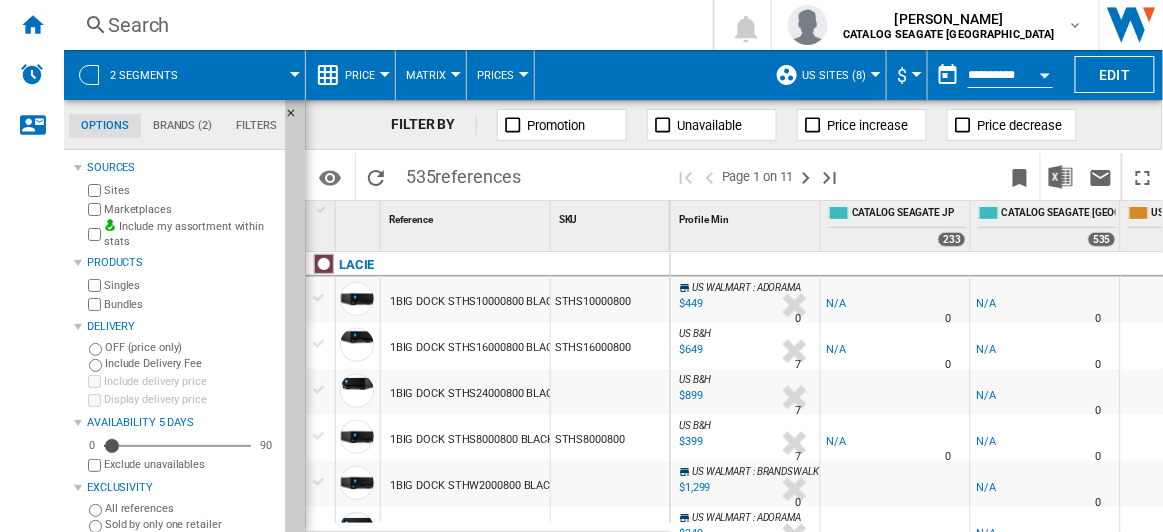 click on "US Sites (8)" at bounding box center [839, 75] 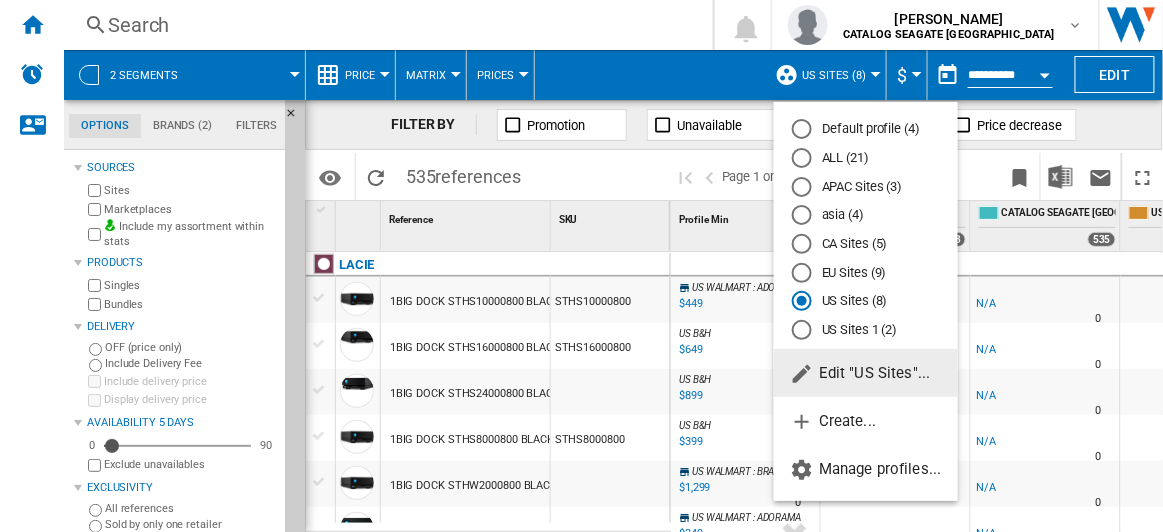 click on "Edit "US Sites"..." 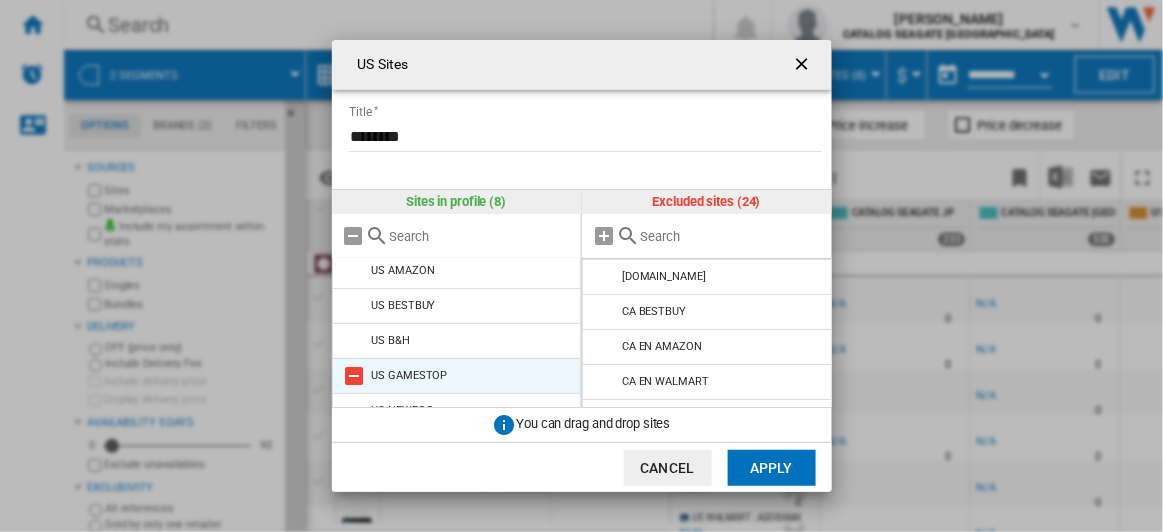scroll, scrollTop: 0, scrollLeft: 0, axis: both 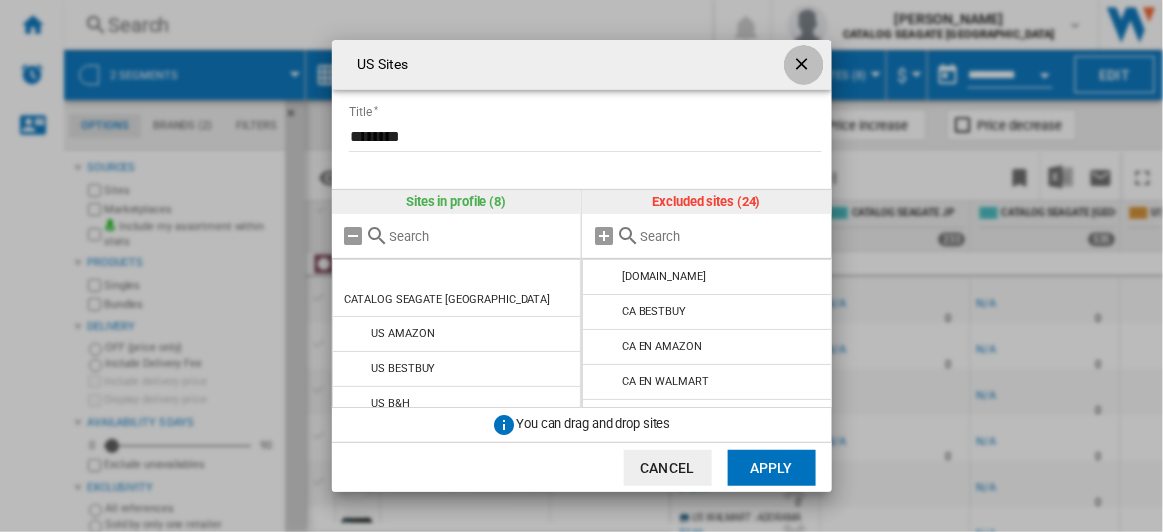 click at bounding box center (804, 66) 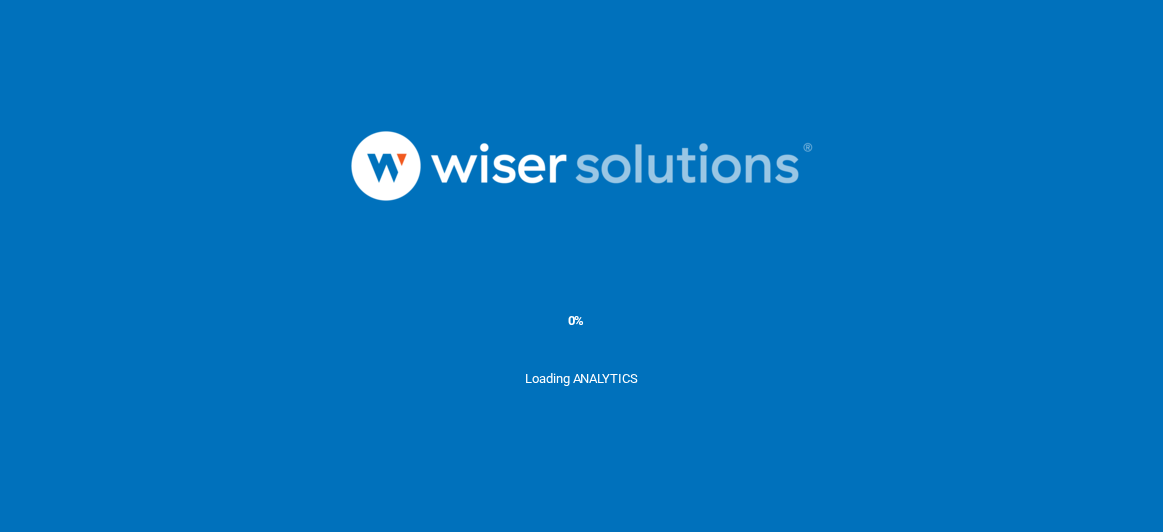 scroll, scrollTop: 0, scrollLeft: 0, axis: both 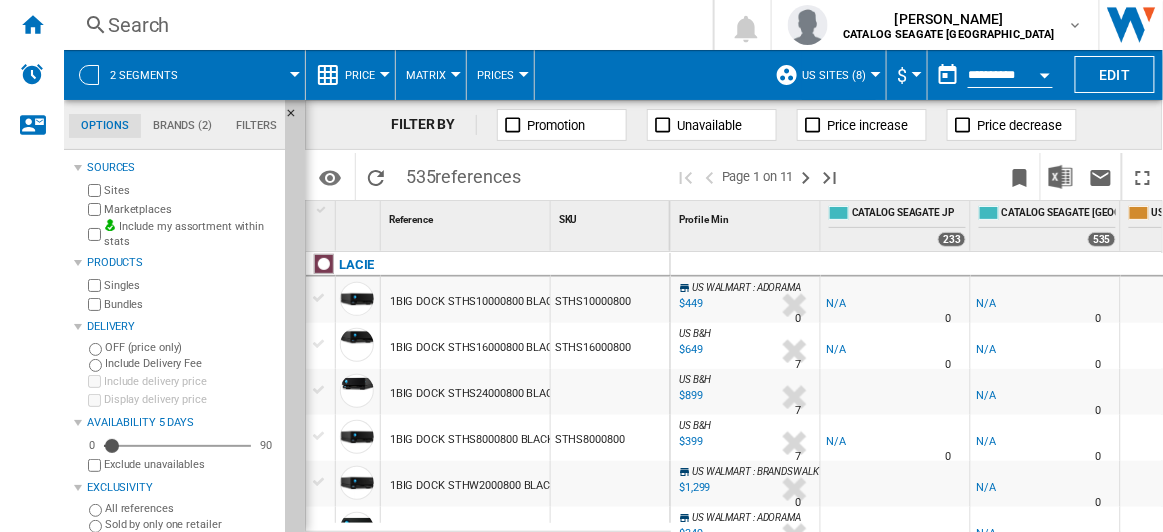 click on "US Sites (8)" at bounding box center [839, 75] 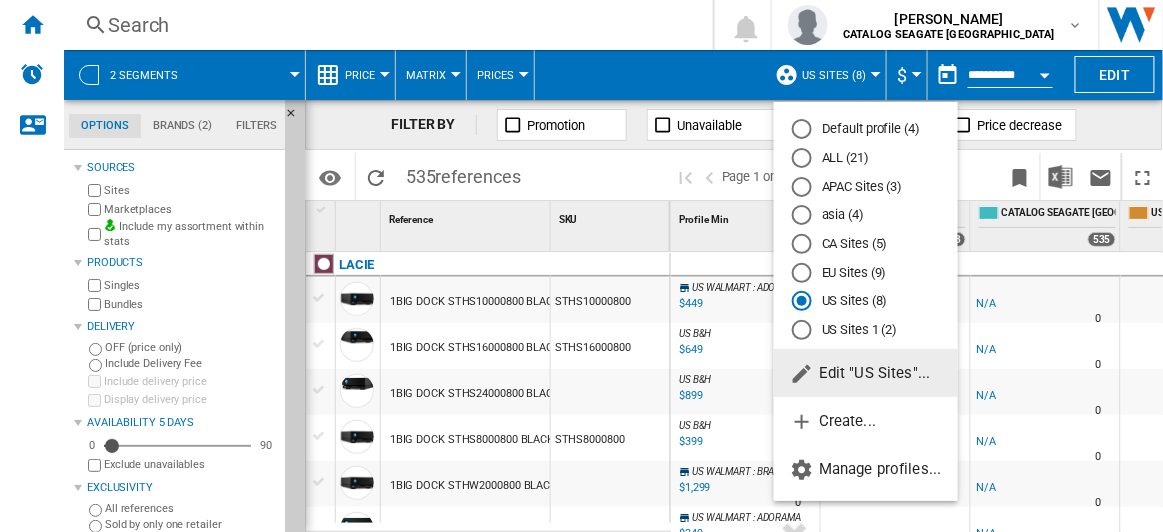 click on "Edit "US Sites"..." 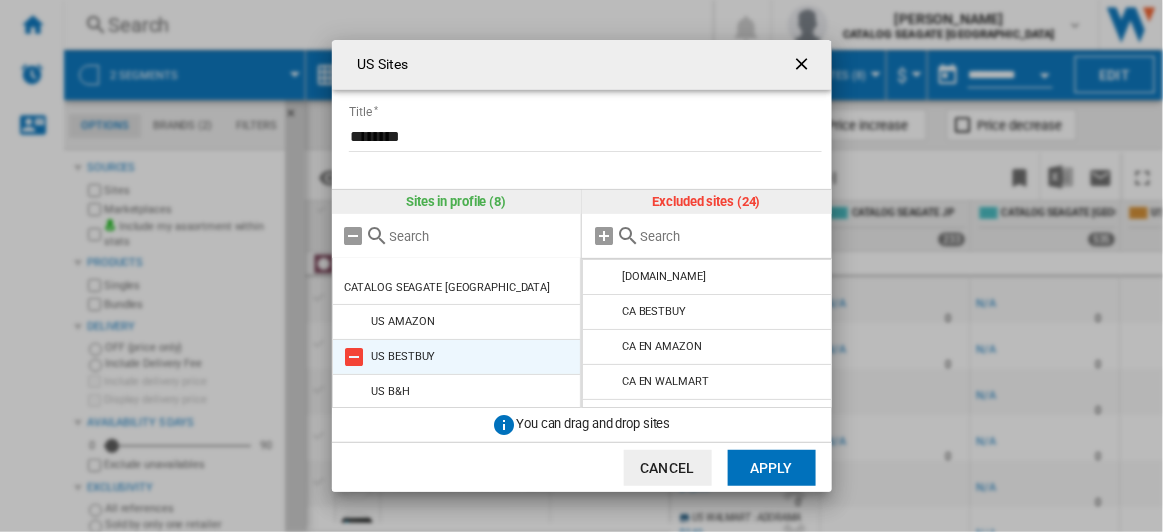 scroll, scrollTop: 0, scrollLeft: 0, axis: both 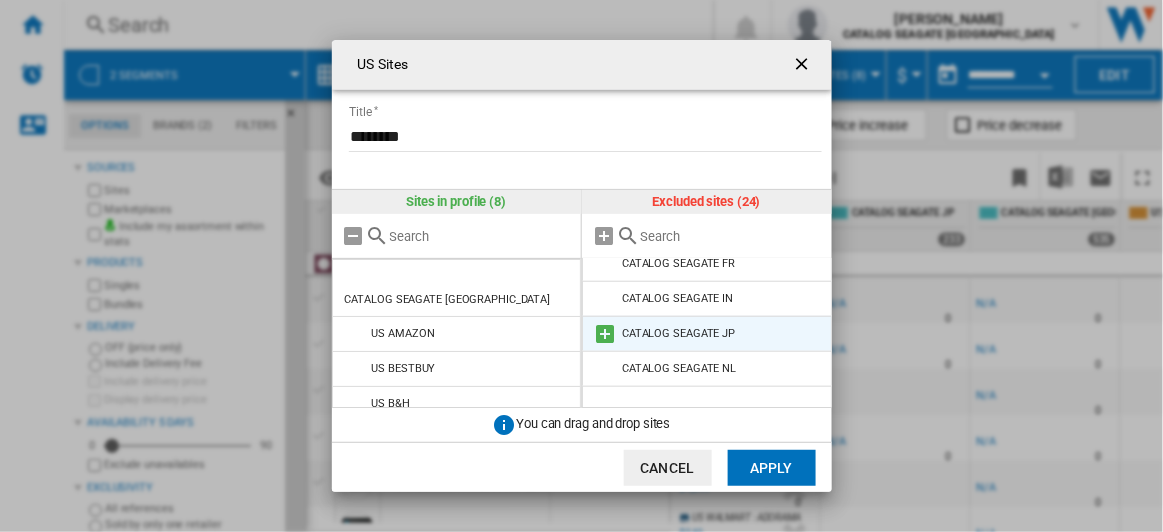 click at bounding box center (605, 334) 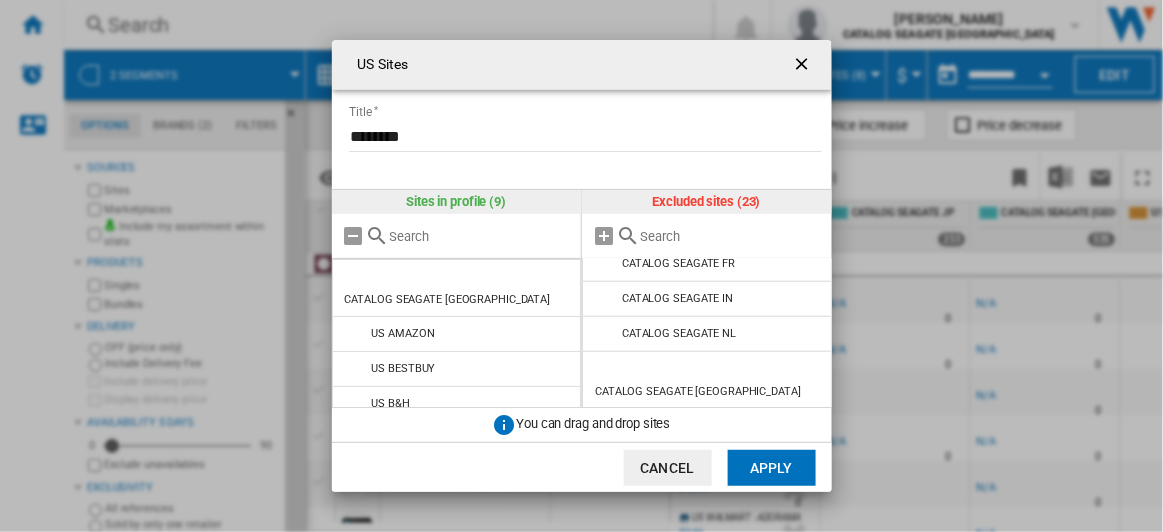 scroll, scrollTop: 363, scrollLeft: 0, axis: vertical 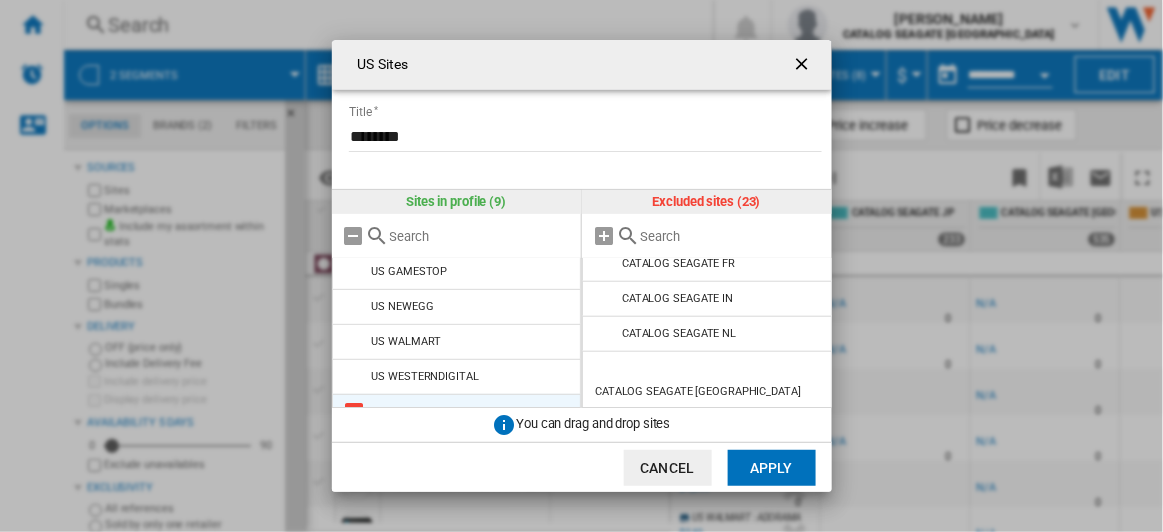 click at bounding box center (355, 412) 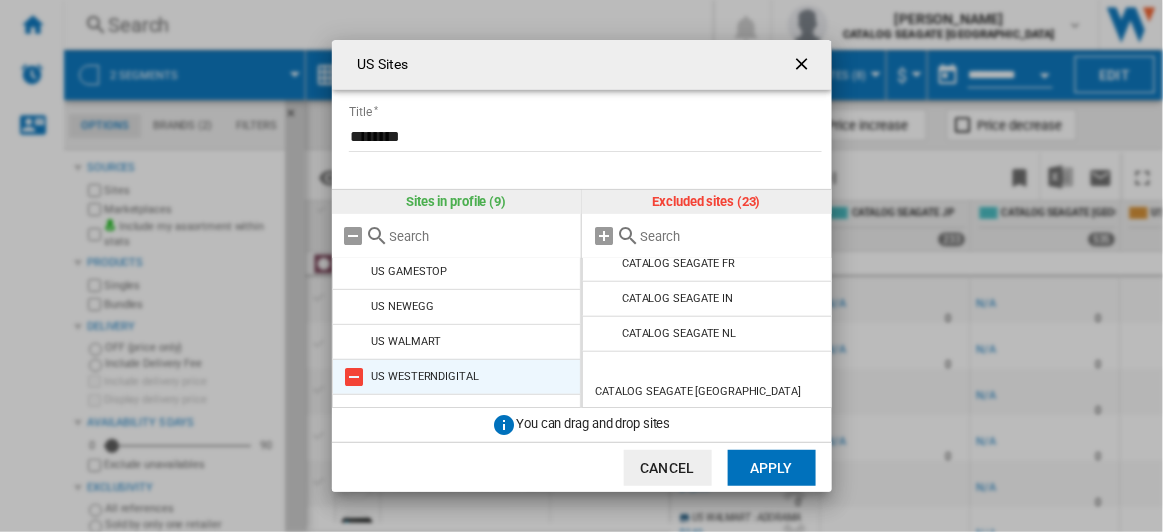 scroll, scrollTop: 132, scrollLeft: 0, axis: vertical 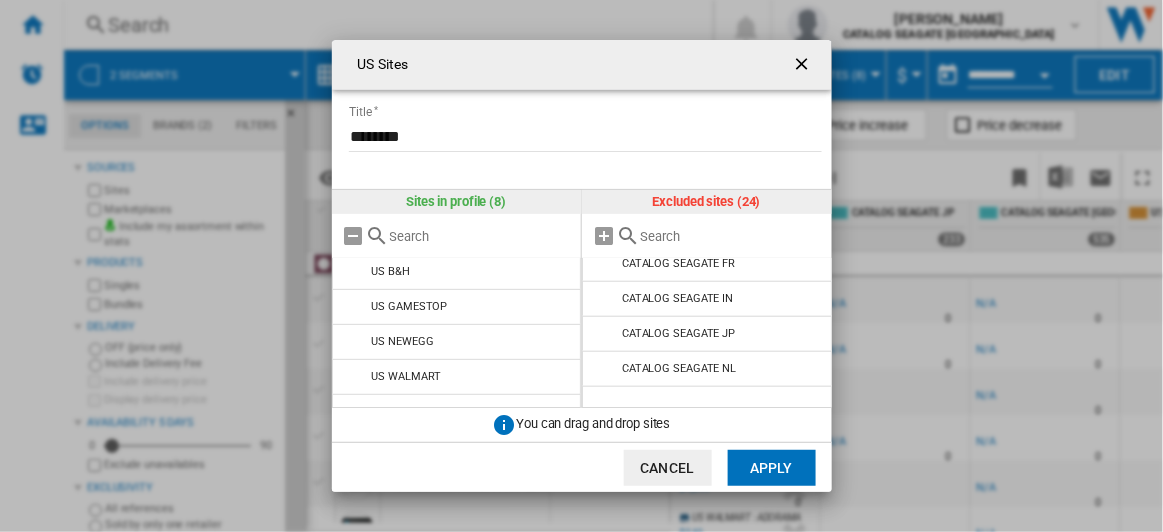 click on "Apply" 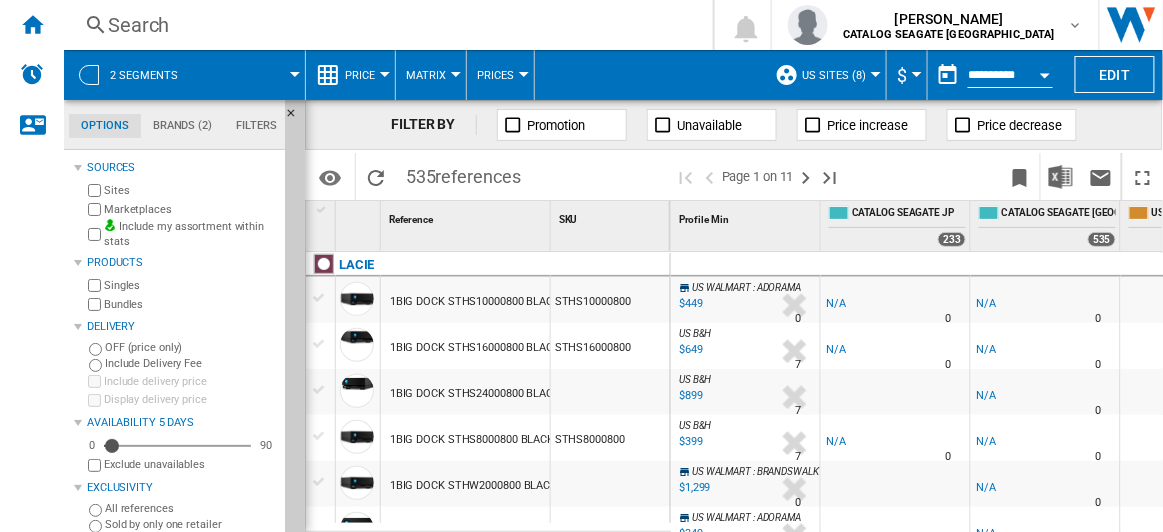 click on "CATALOG SEAGATE JP" at bounding box center [909, 214] 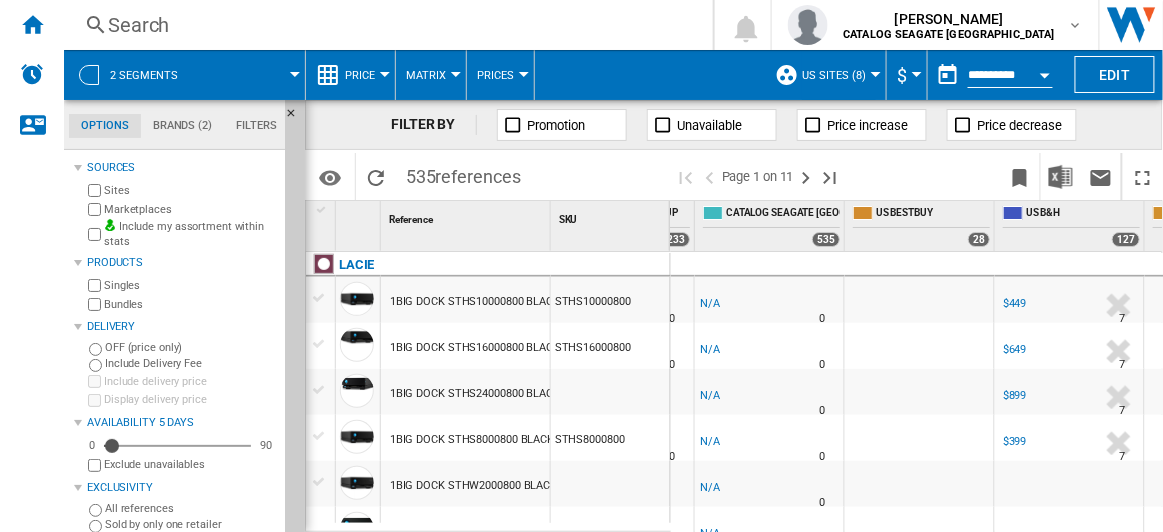 scroll, scrollTop: 0, scrollLeft: 410, axis: horizontal 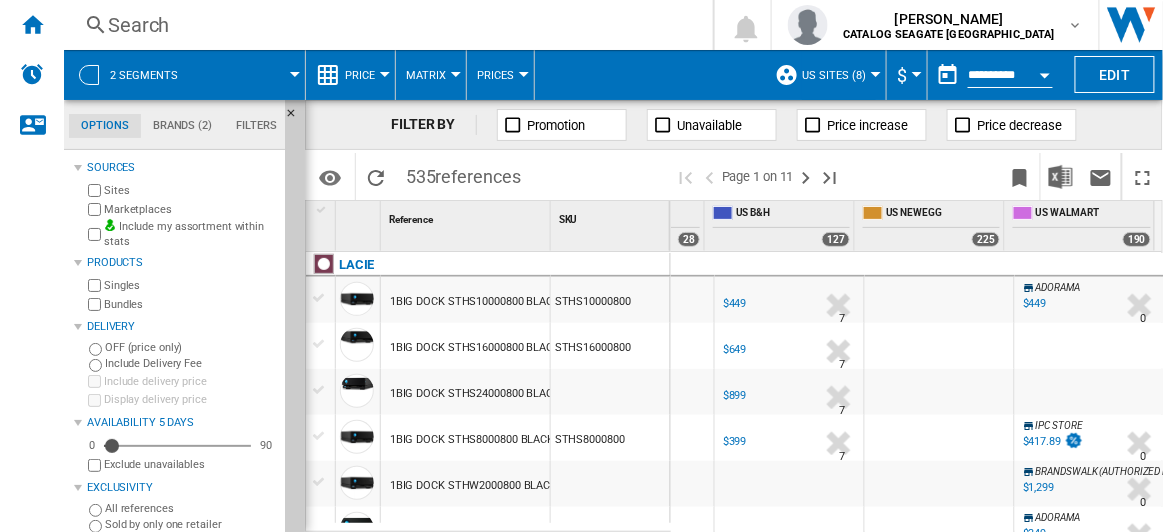 click on "Include my assortment within stats" at bounding box center [190, 234] 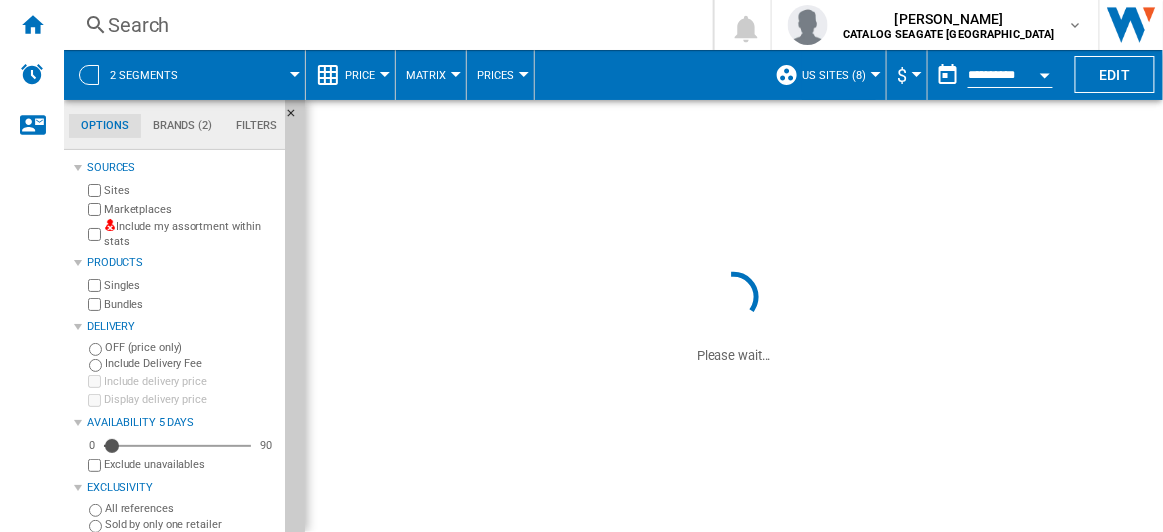 scroll, scrollTop: 0, scrollLeft: 0, axis: both 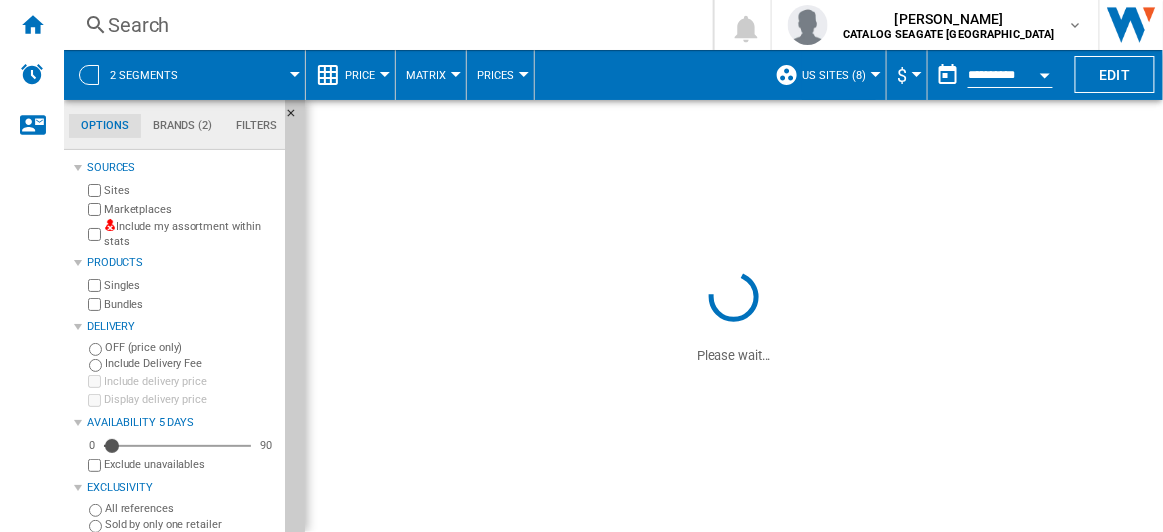drag, startPoint x: 967, startPoint y: 528, endPoint x: 859, endPoint y: 522, distance: 108.16654 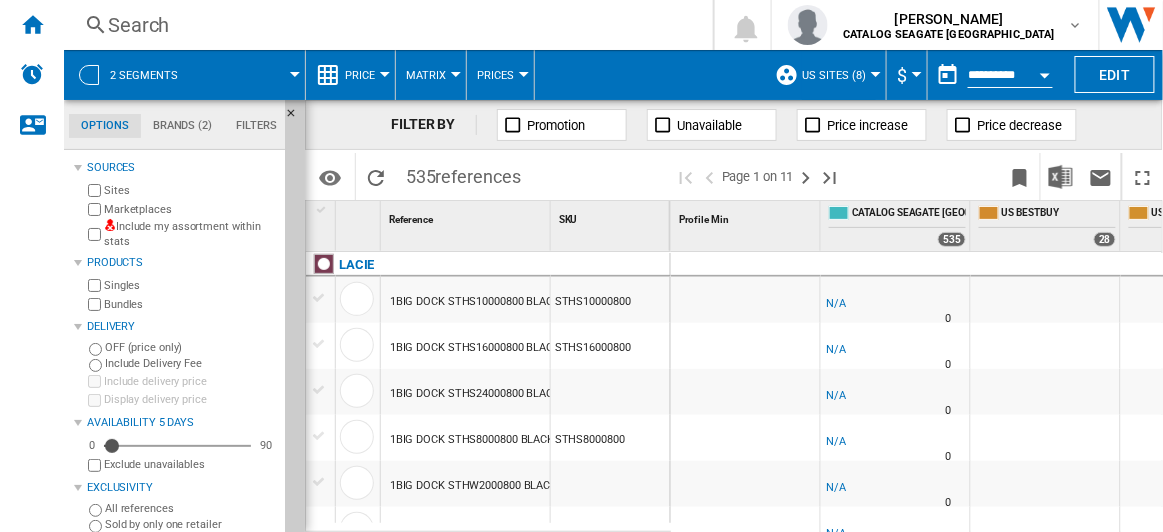 scroll, scrollTop: 0, scrollLeft: 211, axis: horizontal 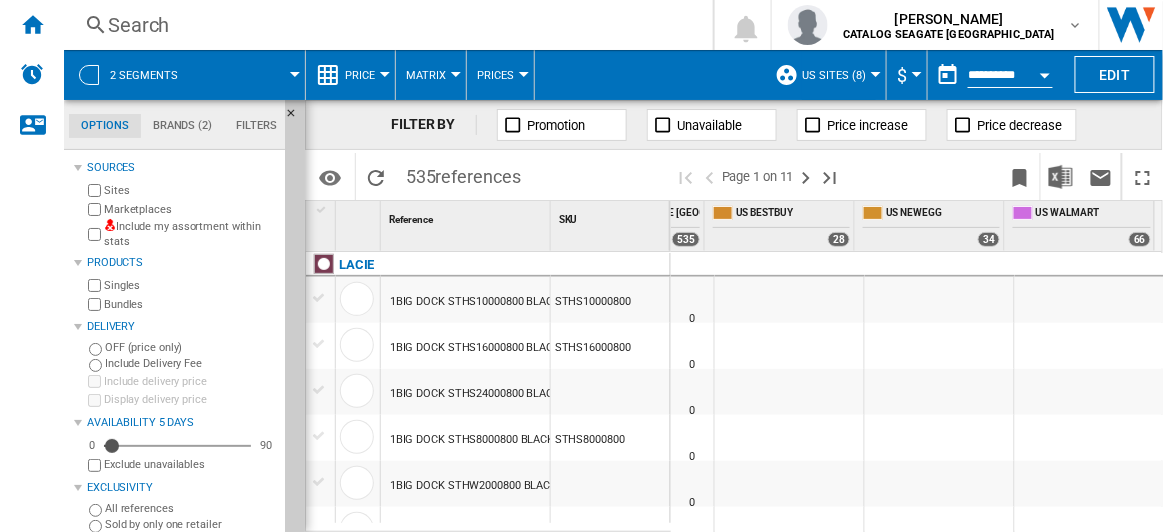 click on "Exclude unavailables" at bounding box center [190, 464] 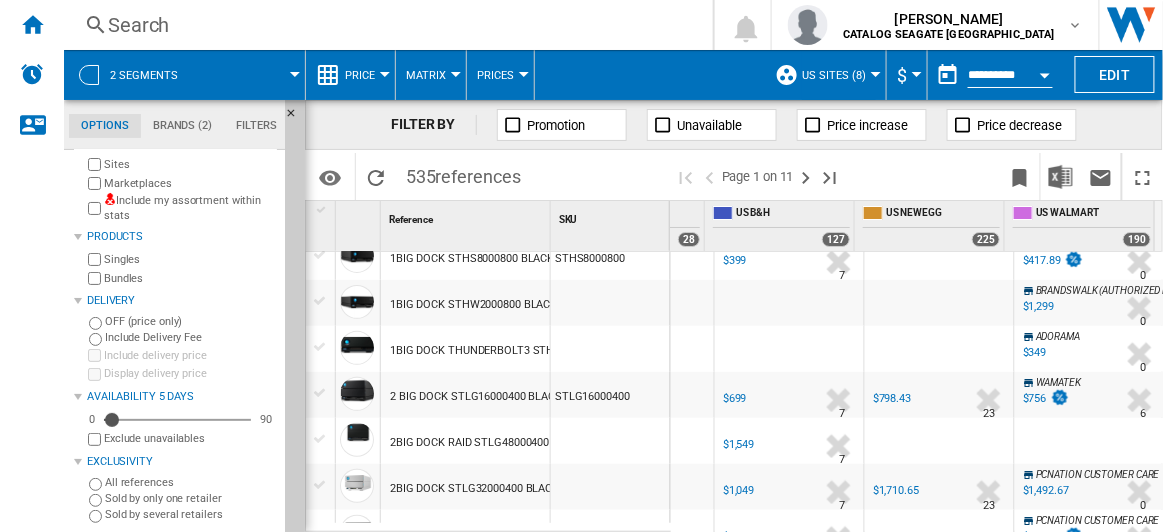 click on "Sold by several retailers" at bounding box center [191, 514] 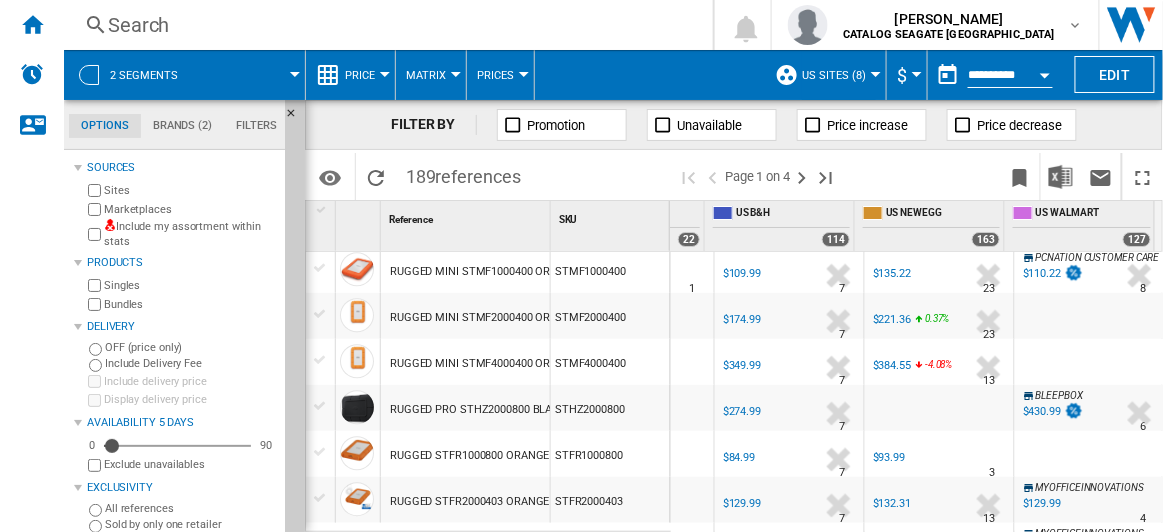 click on "Sold by only one retailer" at bounding box center (191, 524) 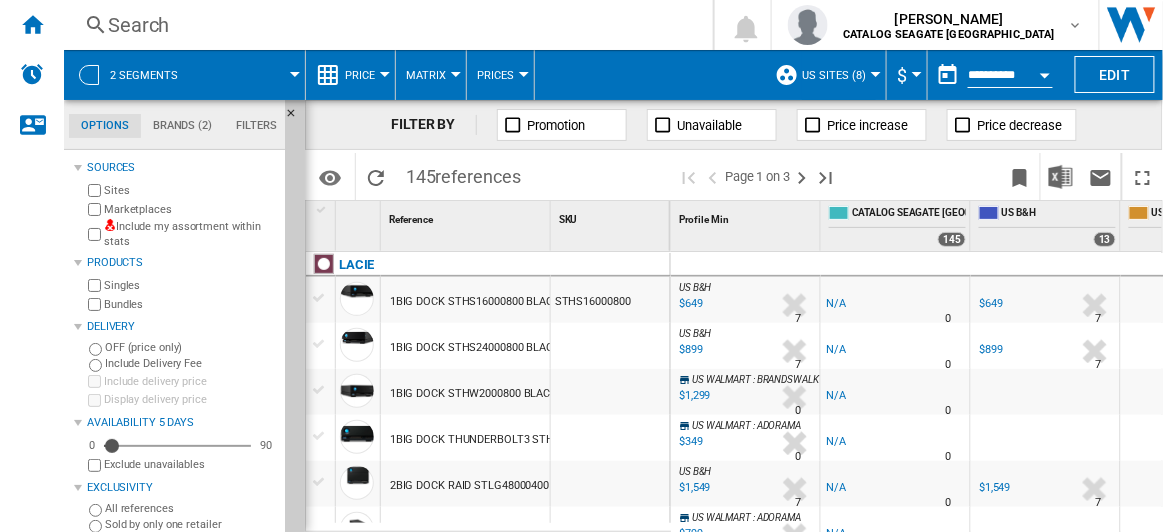 click on "Include my assortment within stats" at bounding box center [190, 234] 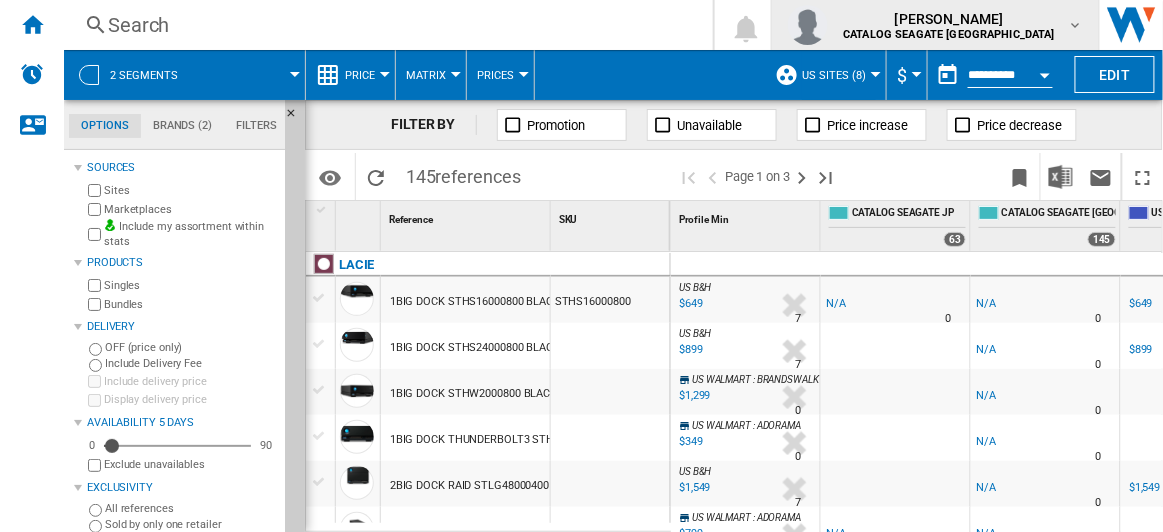 click on "CATALOG SEAGATE [GEOGRAPHIC_DATA]" at bounding box center (950, 34) 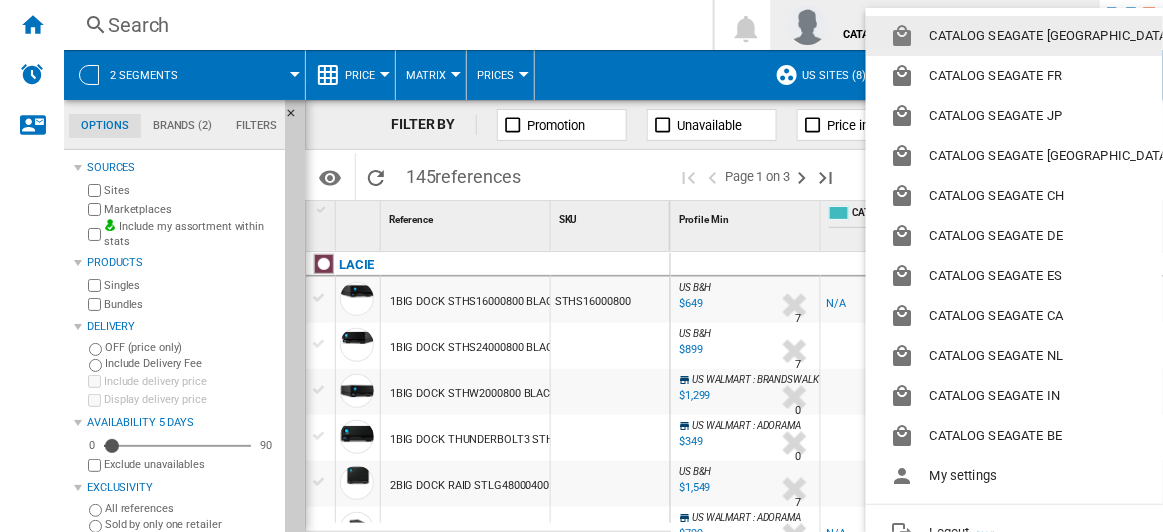 click on "CATALOG SEAGATE [GEOGRAPHIC_DATA]" at bounding box center [1034, 36] 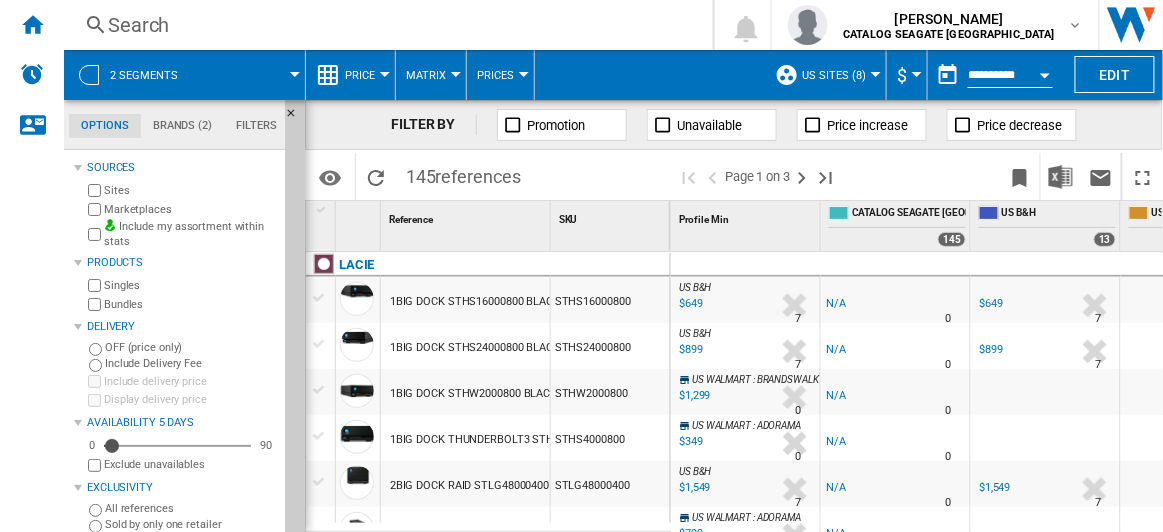 click on "Include my assortment within stats" at bounding box center (190, 234) 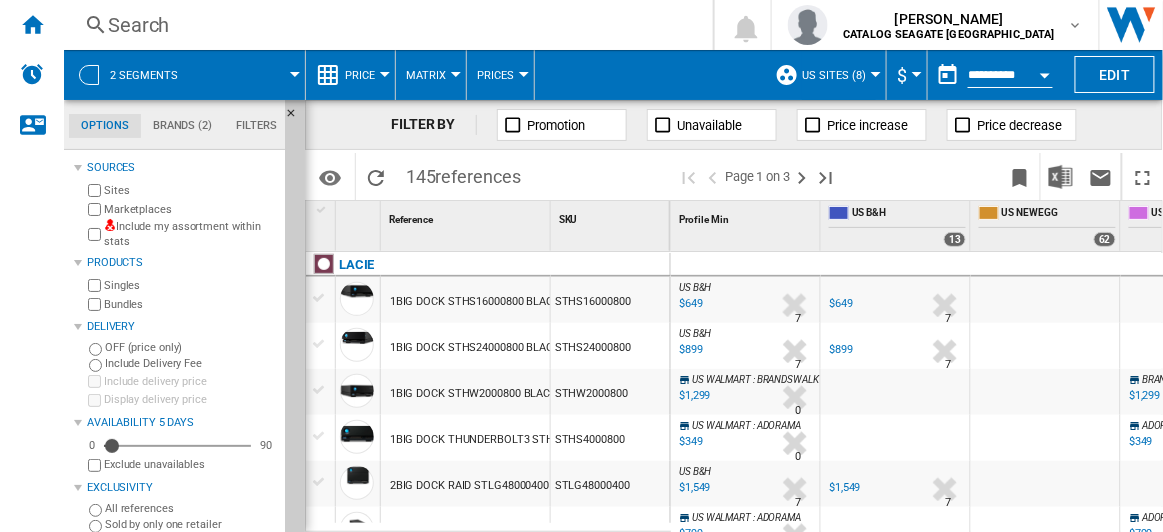 click on "Include my assortment within stats" at bounding box center (190, 234) 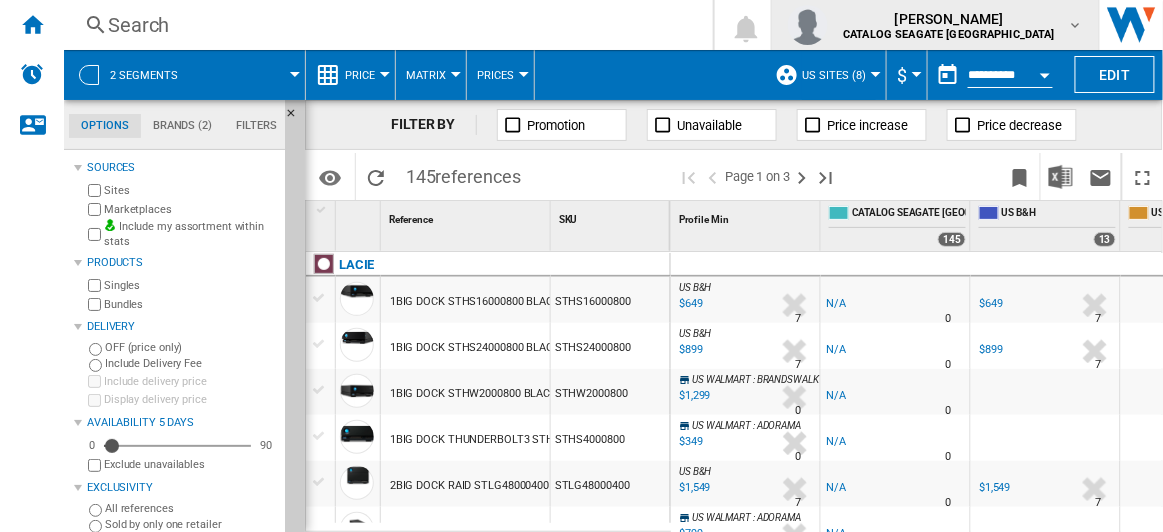 click on "CATALOG SEAGATE [GEOGRAPHIC_DATA]" at bounding box center [950, 34] 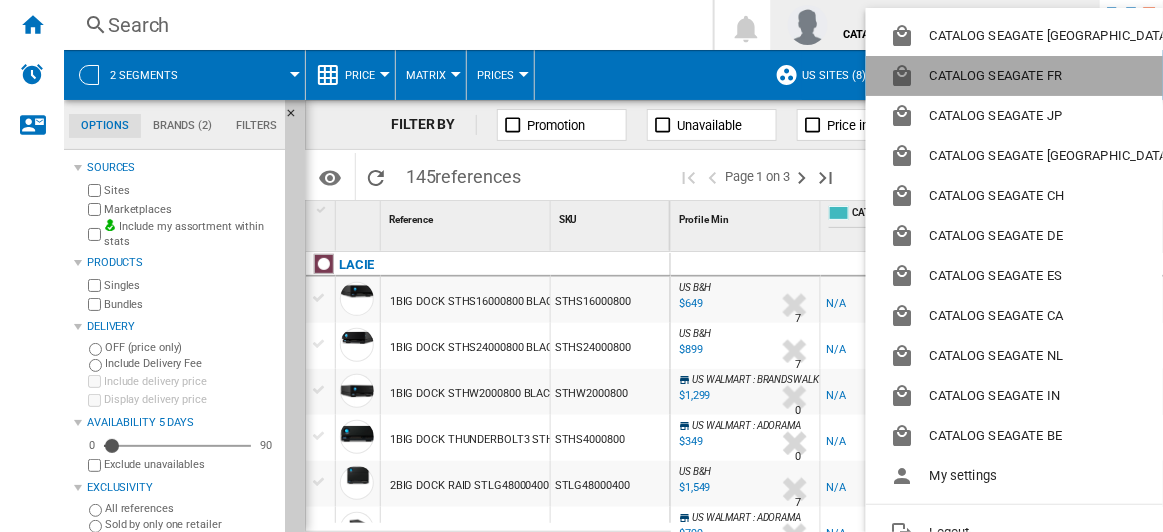 click on "CATALOG SEAGATE FR" at bounding box center [1034, 76] 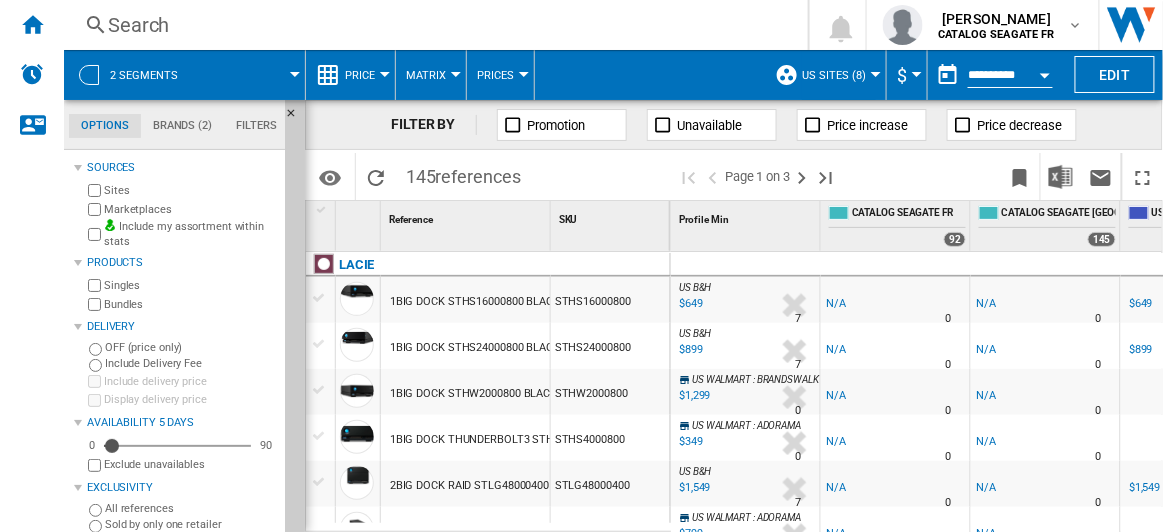 click on "US Sites (8)" at bounding box center (839, 75) 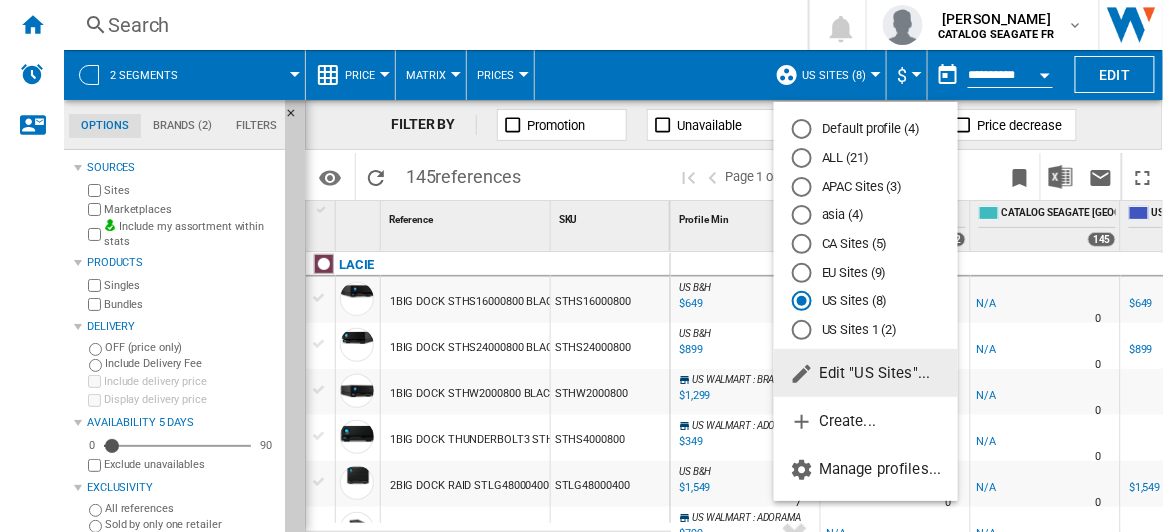 click on "Edit "US Sites"..." 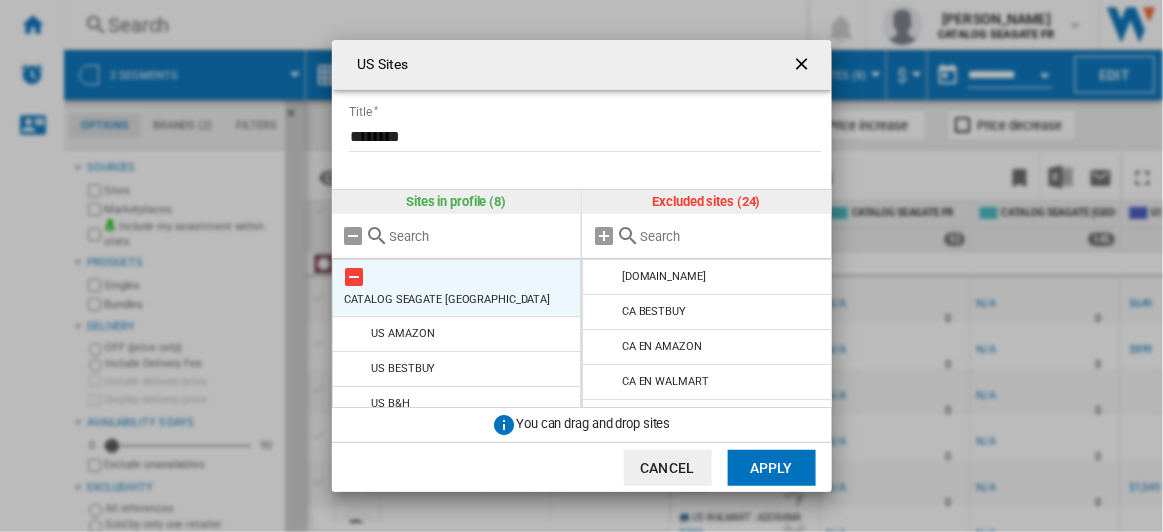 click at bounding box center (355, 277) 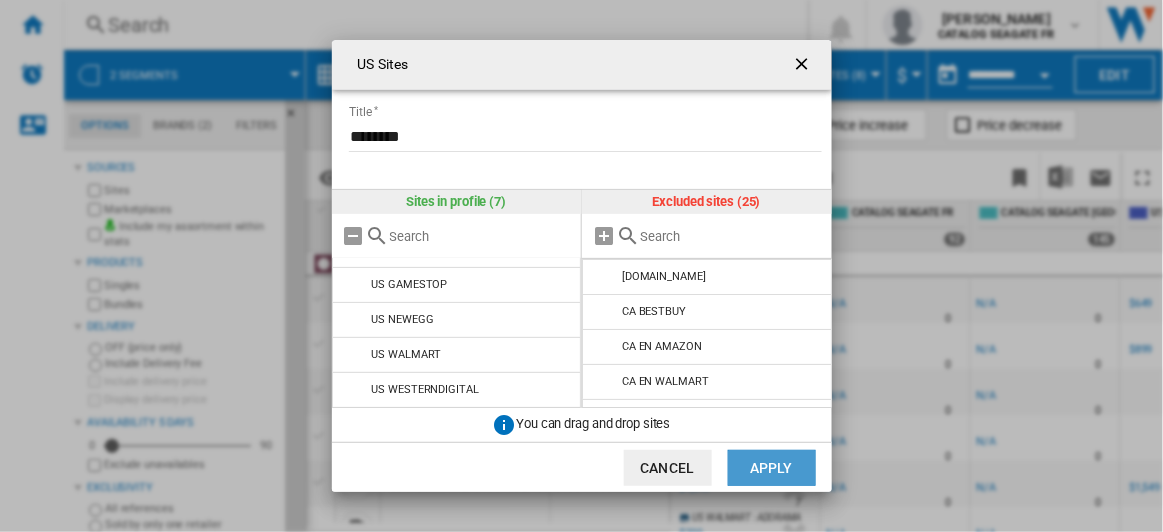 click on "Apply" 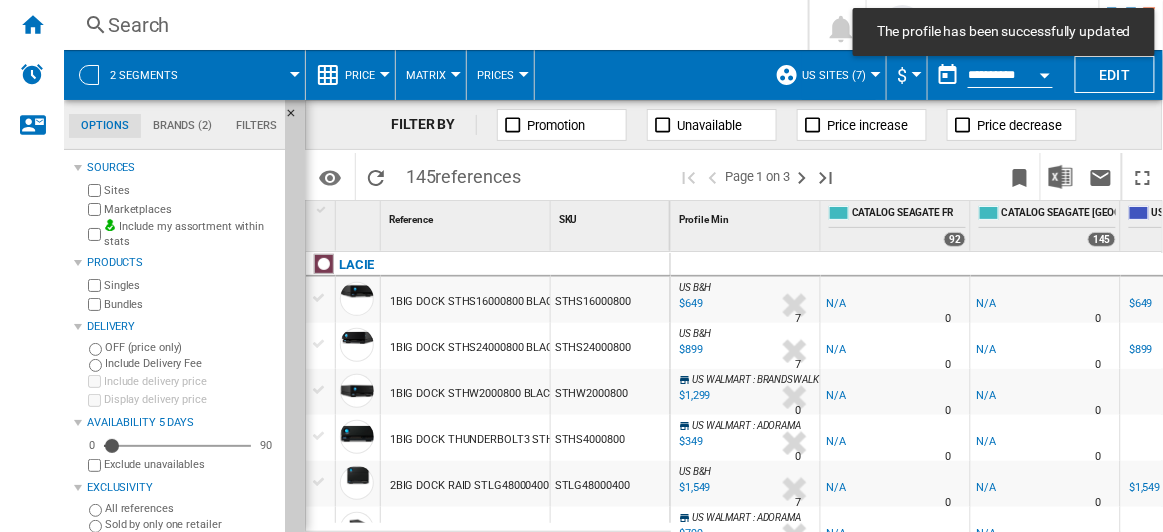 click on "Include my assortment within stats" at bounding box center [190, 234] 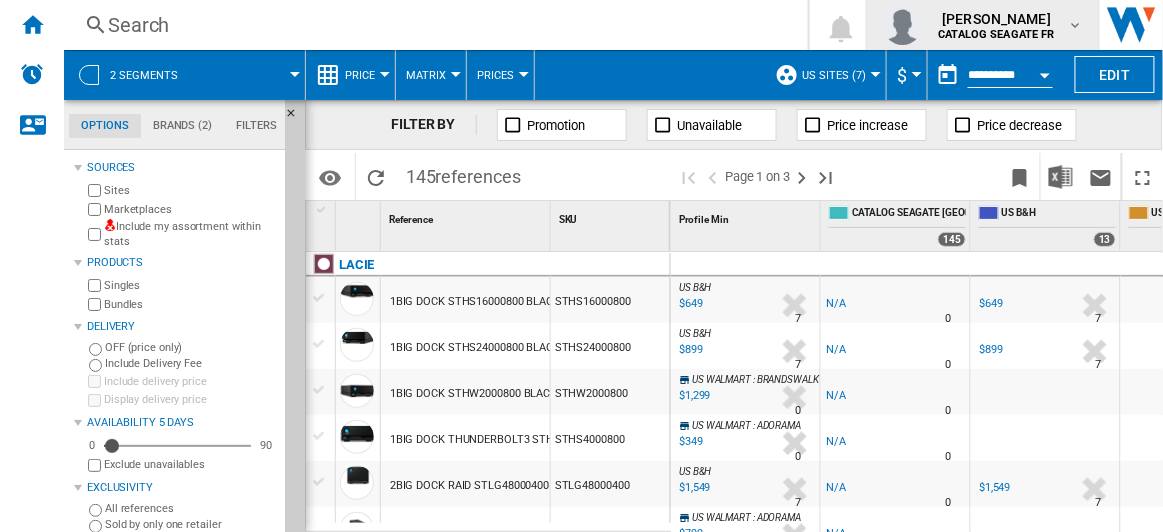 click on "CATALOG SEAGATE FR" at bounding box center [997, 34] 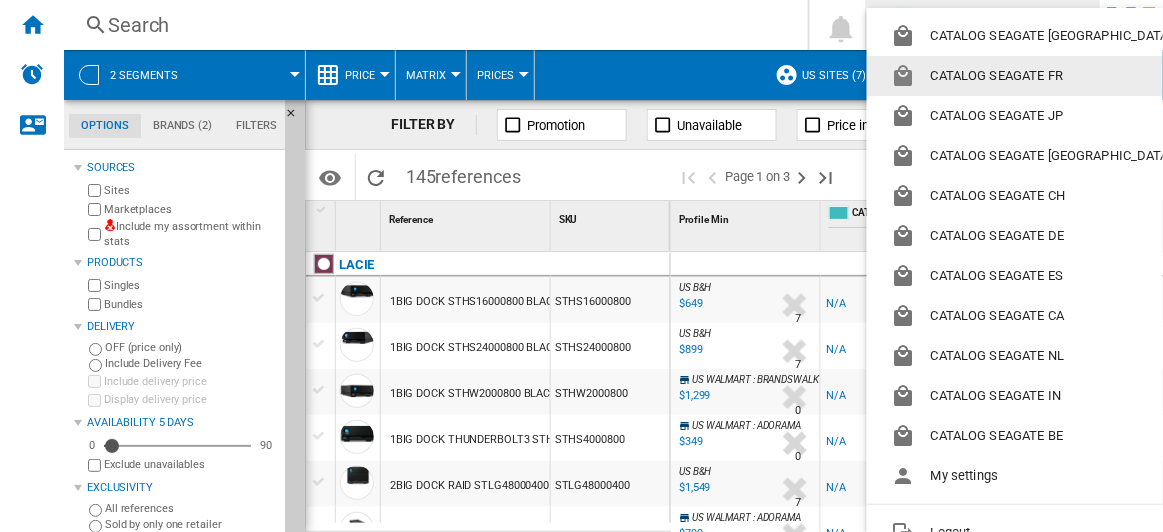click on "CATALOG SEAGATE FR" at bounding box center (1035, 76) 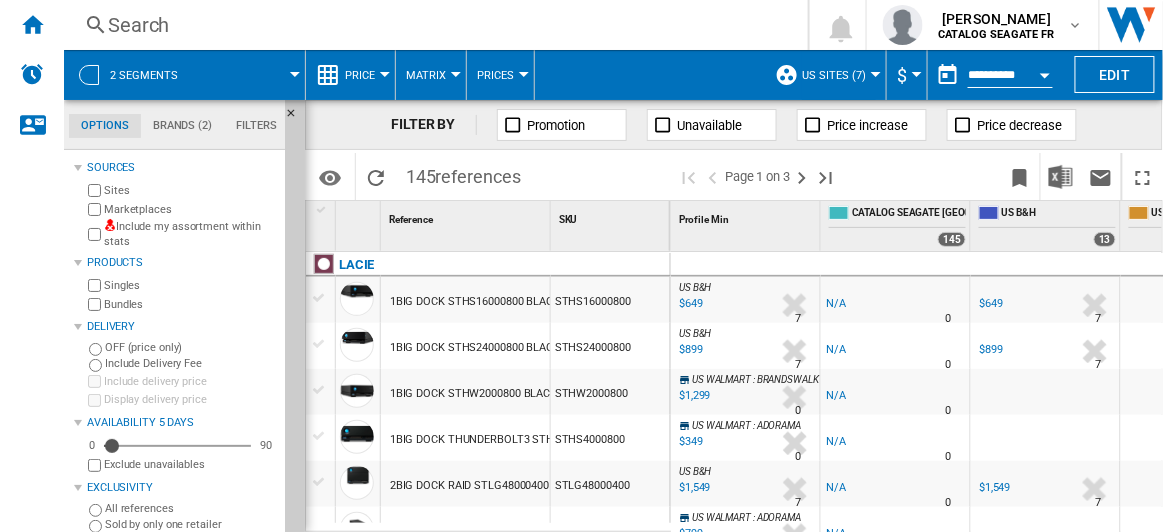 click on "Include my assortment within stats" at bounding box center [190, 234] 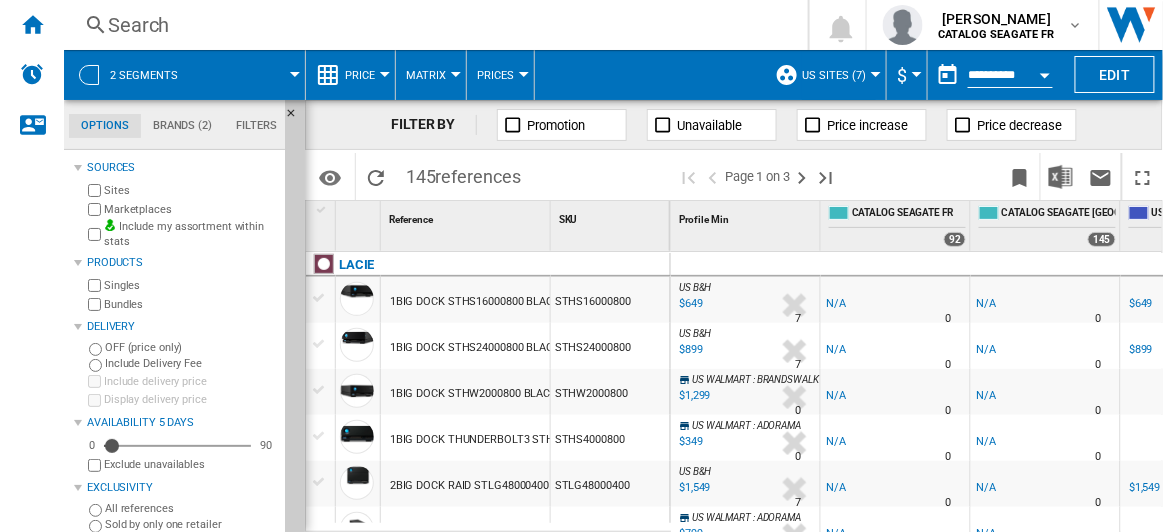 scroll, scrollTop: 272, scrollLeft: 0, axis: vertical 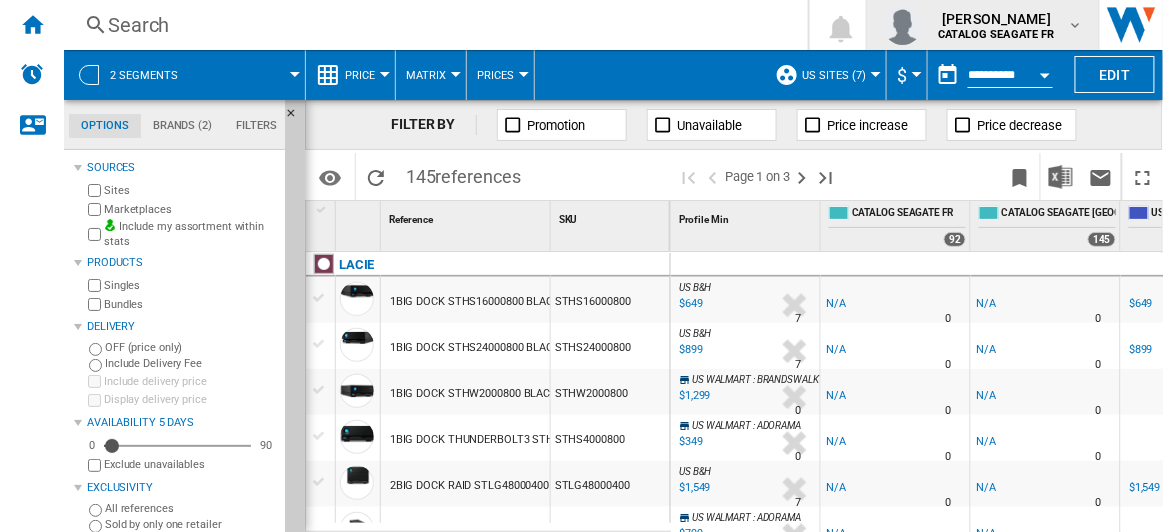 click on "CATALOG SEAGATE FR" at bounding box center (997, 34) 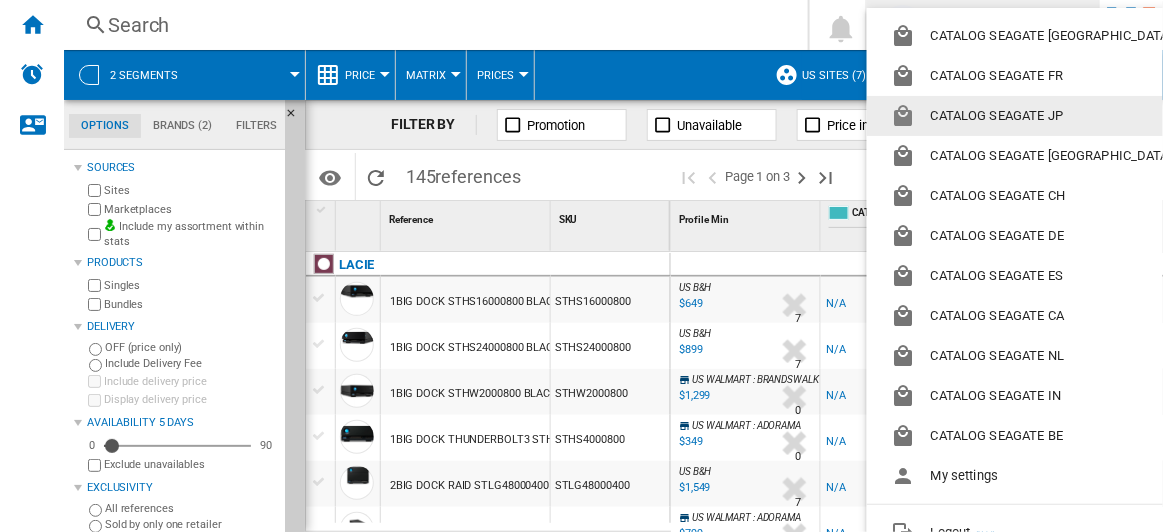 click on "CATALOG SEAGATE JP" at bounding box center [1035, 116] 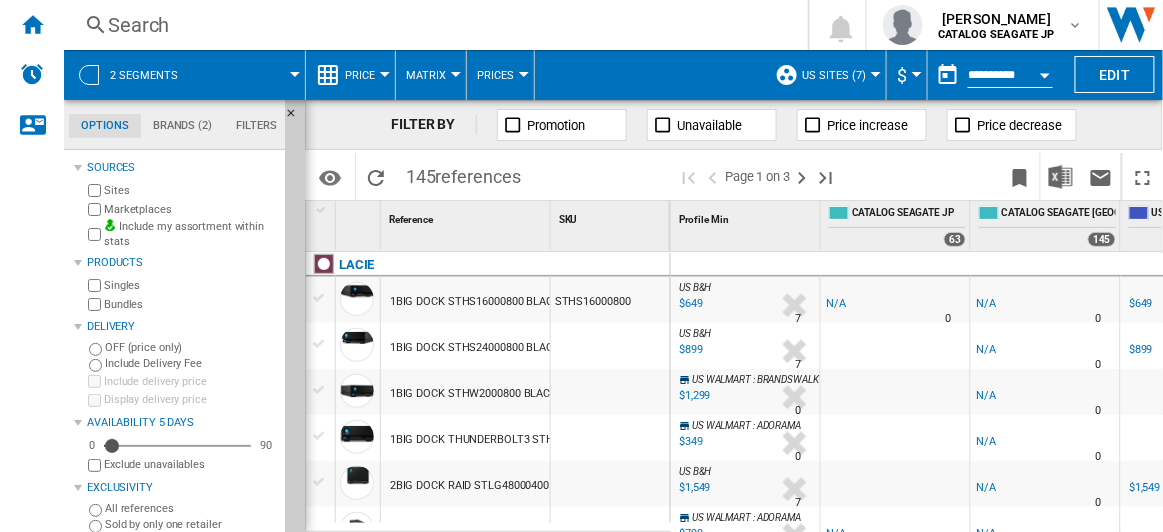 scroll, scrollTop: 545, scrollLeft: 0, axis: vertical 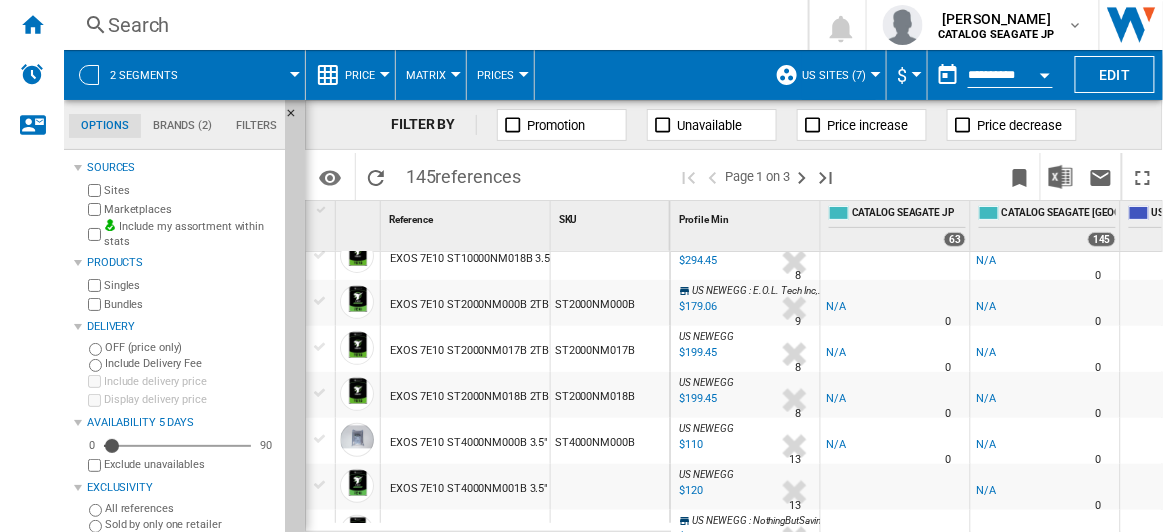 click on "All references" at bounding box center (191, 508) 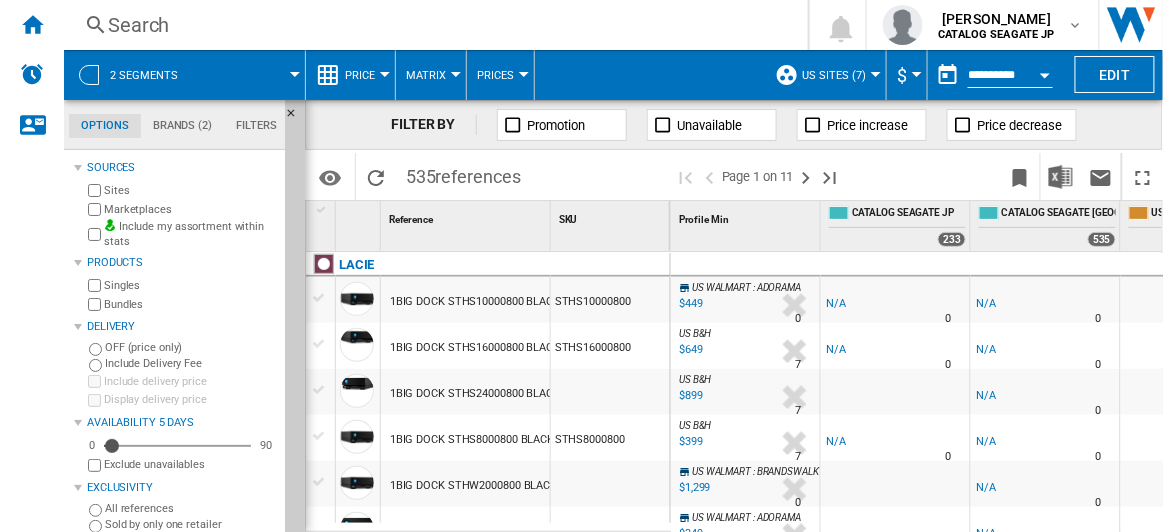 drag, startPoint x: 1004, startPoint y: 215, endPoint x: 846, endPoint y: 79, distance: 208.47063 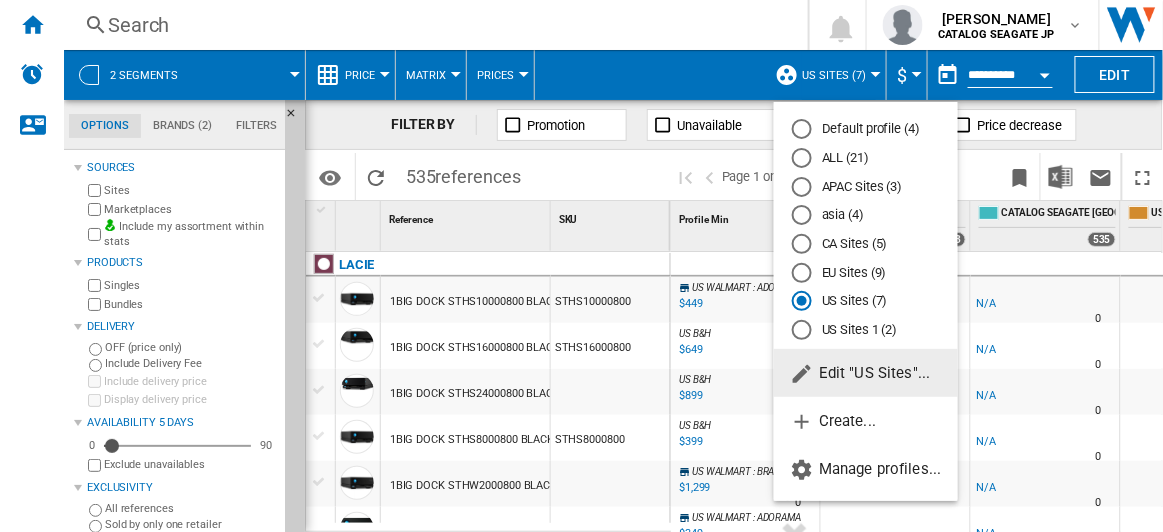 click on "Edit "US Sites"..." 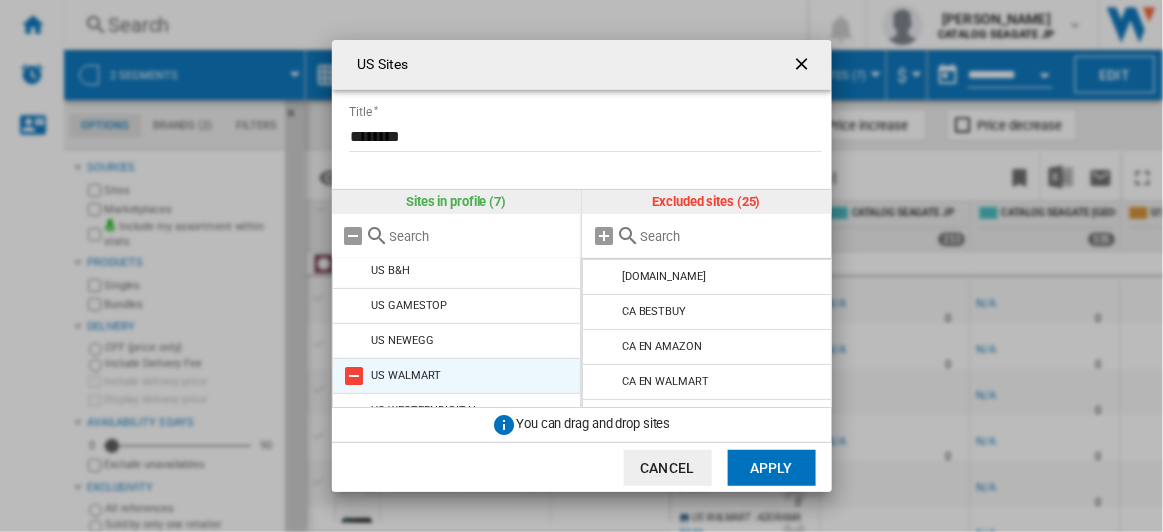 scroll, scrollTop: 97, scrollLeft: 0, axis: vertical 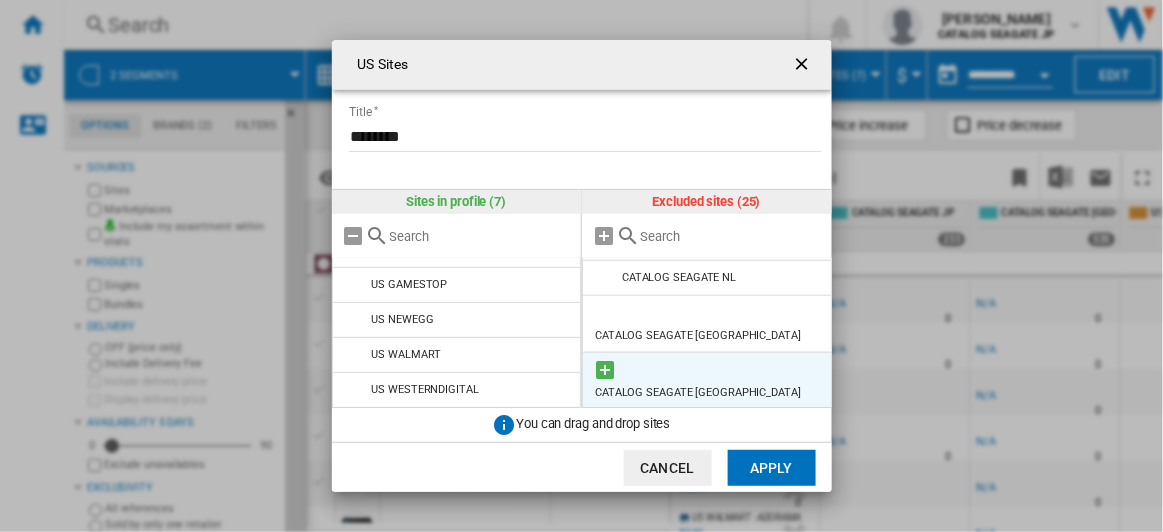 click at bounding box center (605, 370) 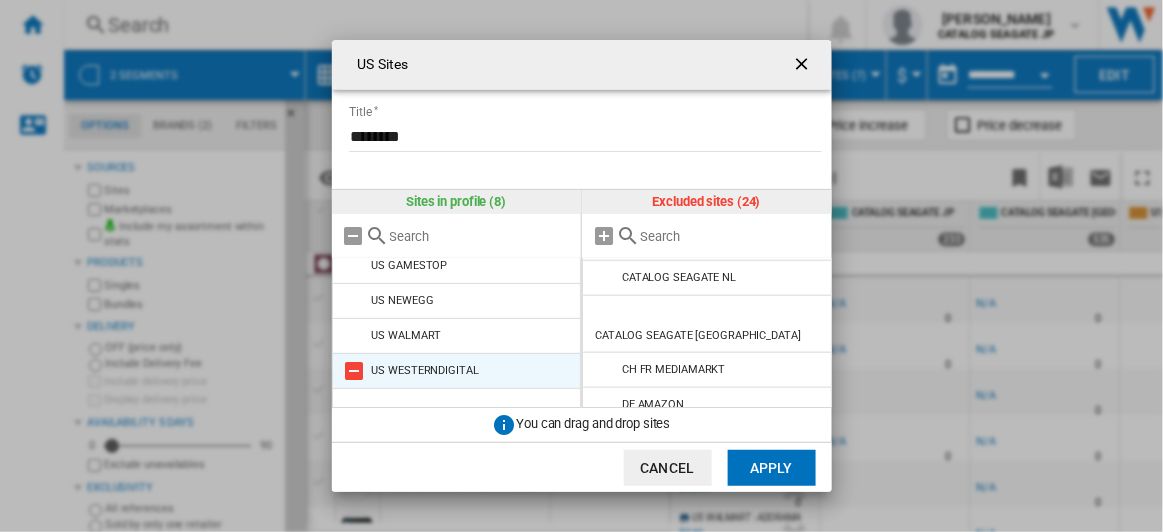 scroll, scrollTop: 132, scrollLeft: 0, axis: vertical 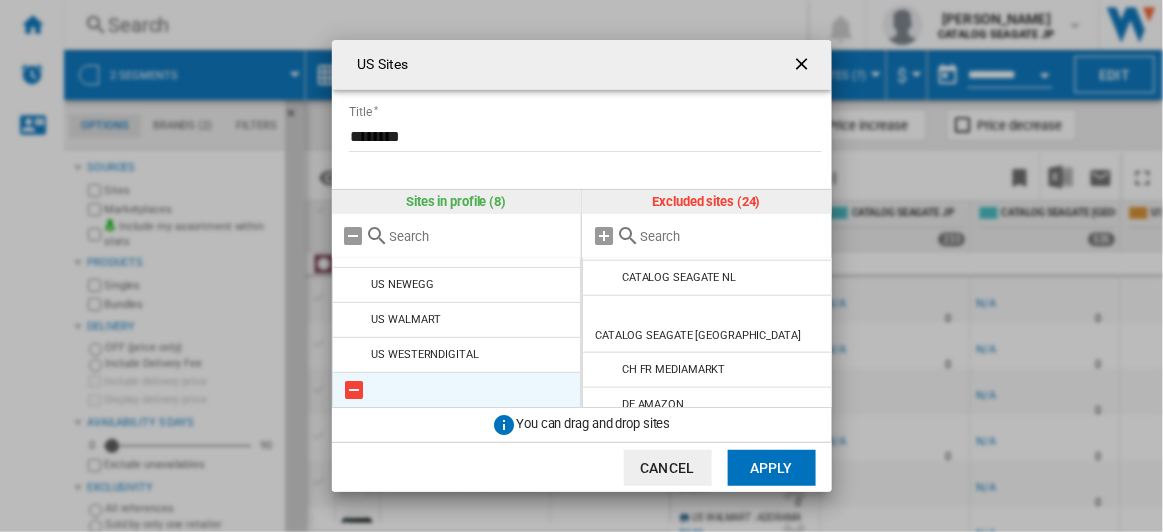 click at bounding box center [355, 390] 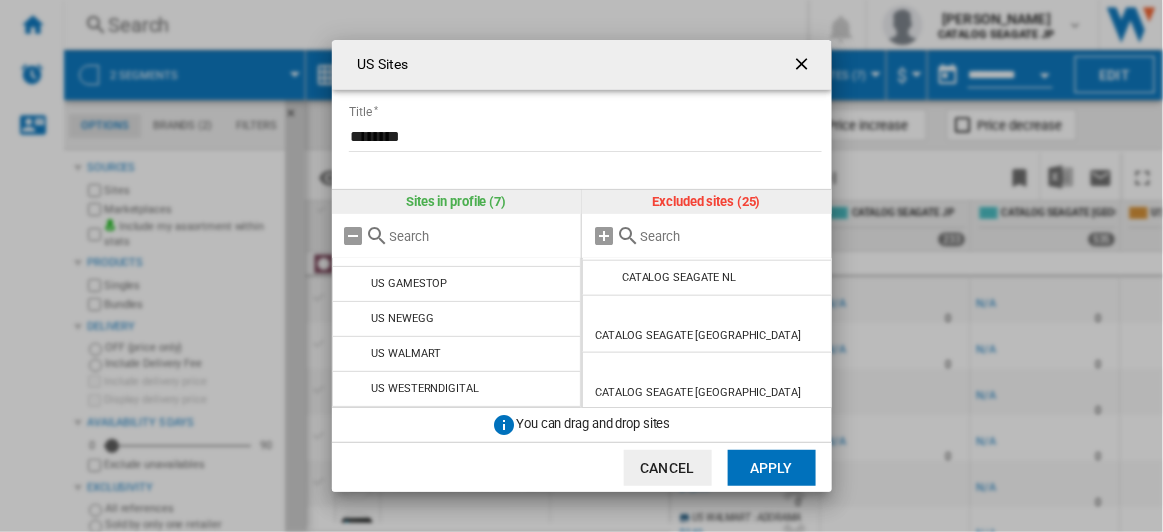 scroll, scrollTop: 97, scrollLeft: 0, axis: vertical 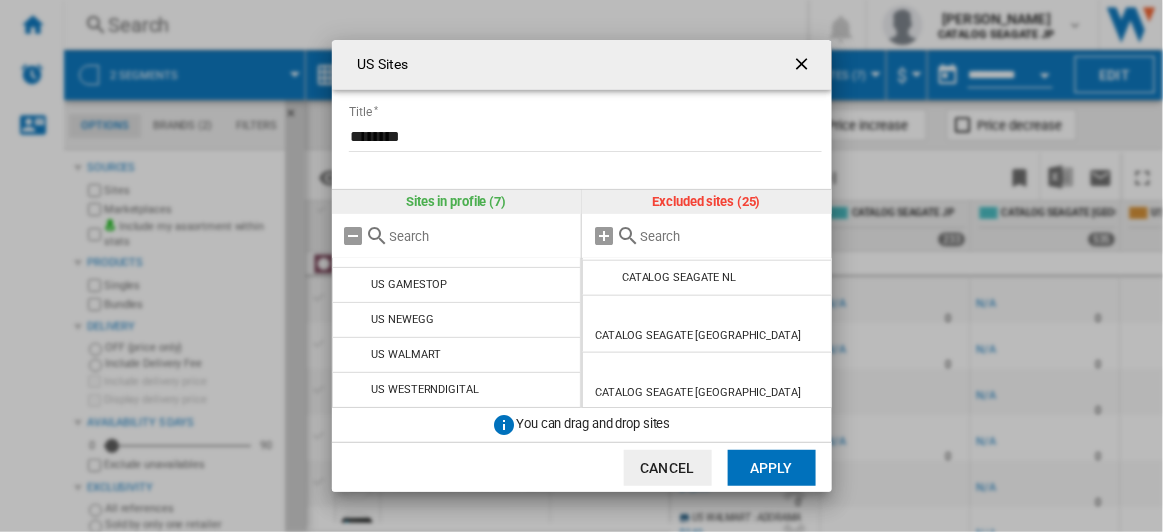 click on "Apply" 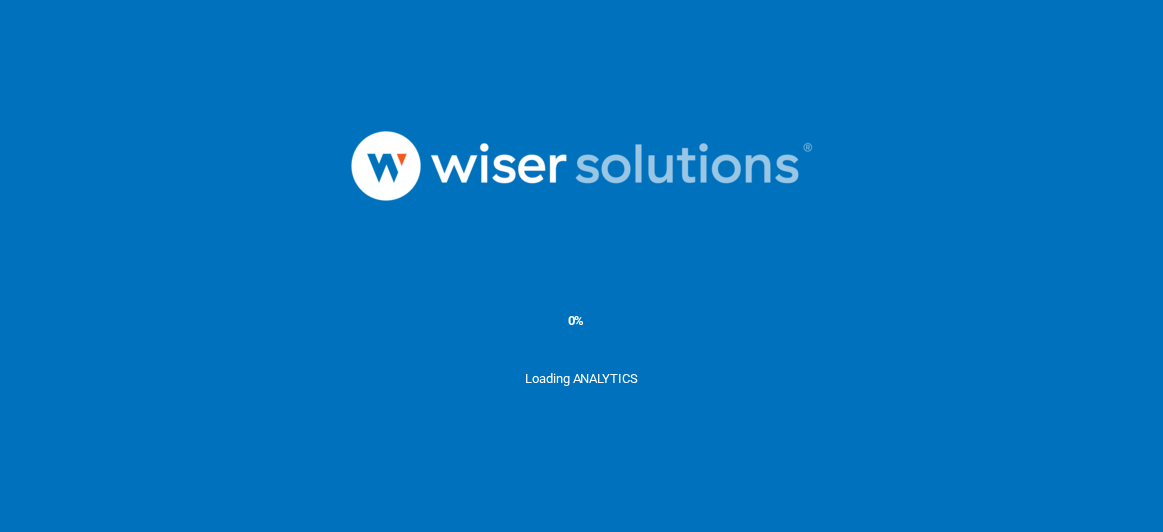 scroll, scrollTop: 0, scrollLeft: 0, axis: both 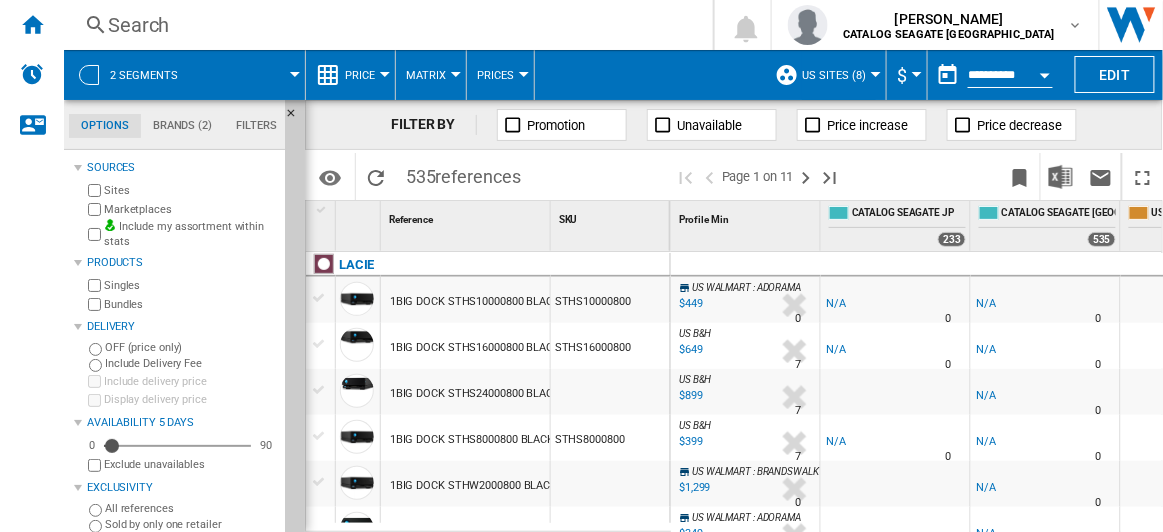 click on "US Sites (8)" at bounding box center (839, 75) 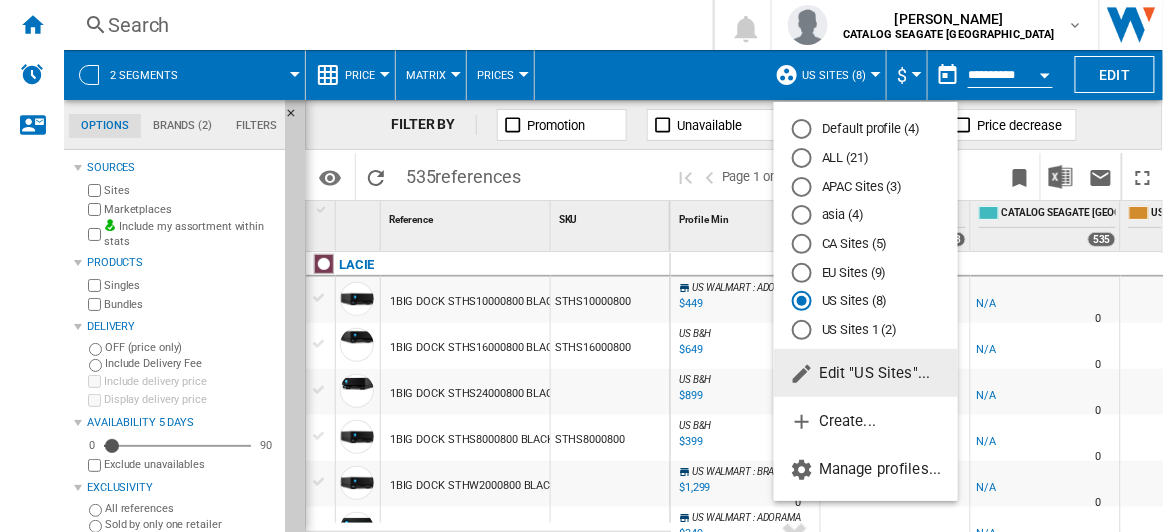 drag, startPoint x: 850, startPoint y: 213, endPoint x: 733, endPoint y: 76, distance: 180.16104 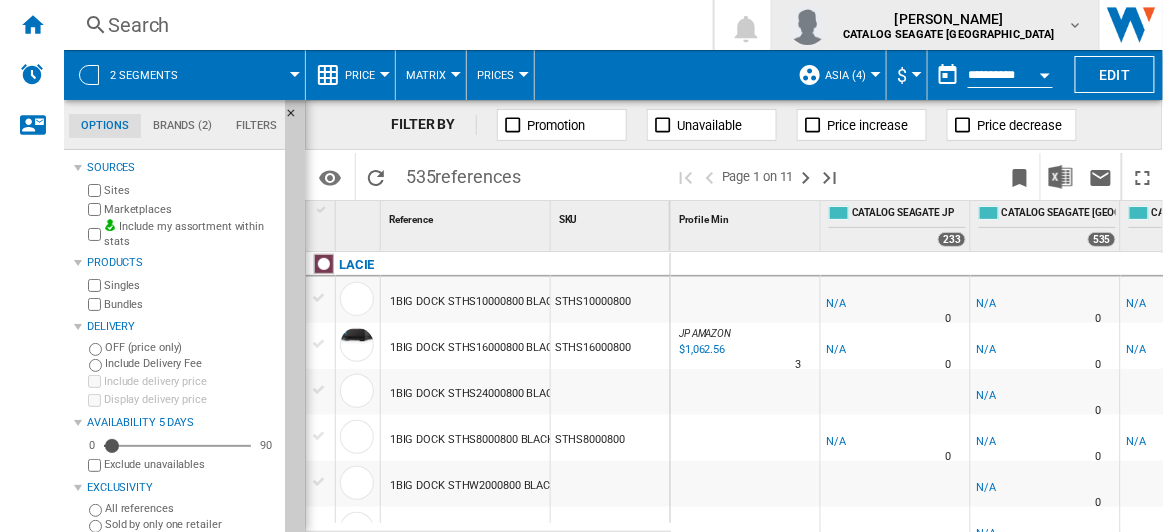 click on "[PERSON_NAME]" at bounding box center (950, 19) 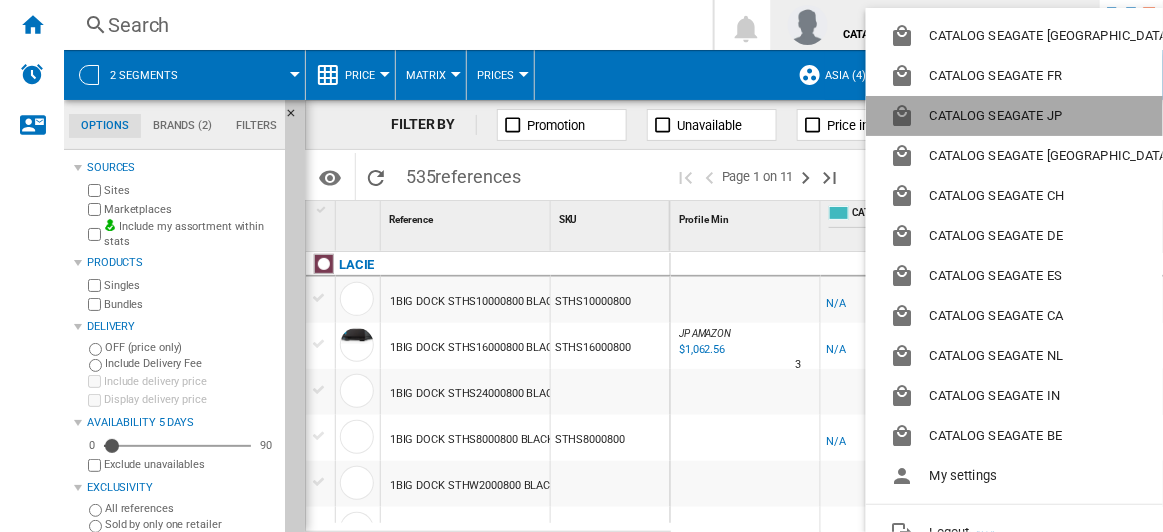 click on "CATALOG SEAGATE JP" at bounding box center (1034, 116) 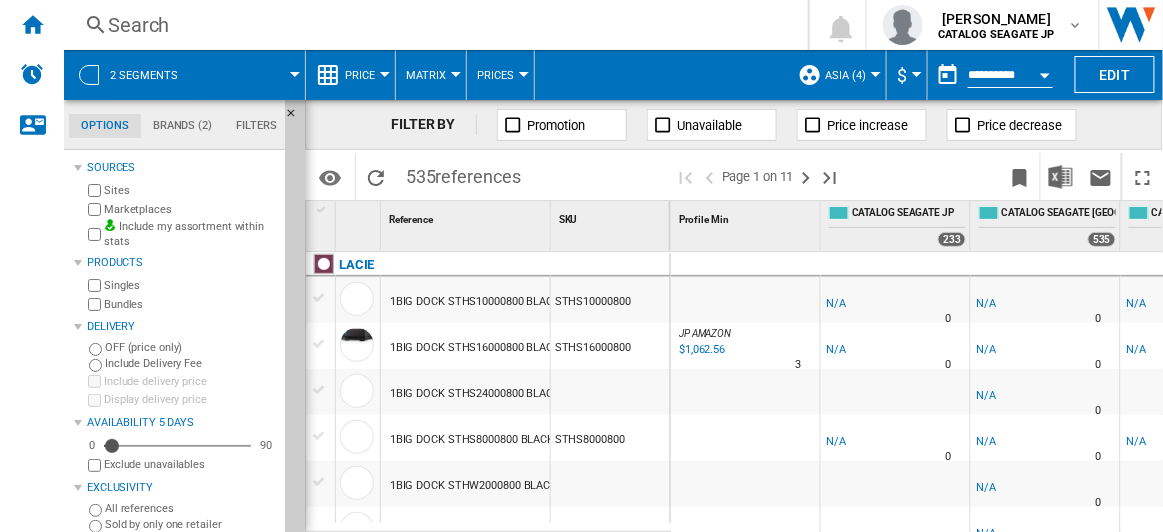 click at bounding box center (295, 74) 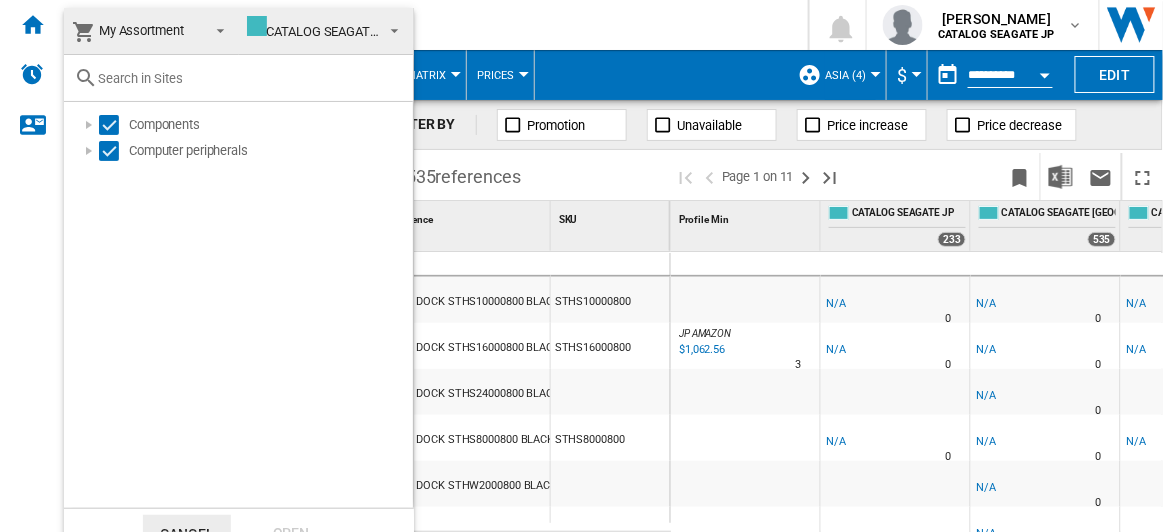 click on "CATALOG SEAGATE [GEOGRAPHIC_DATA]" at bounding box center [326, 31] 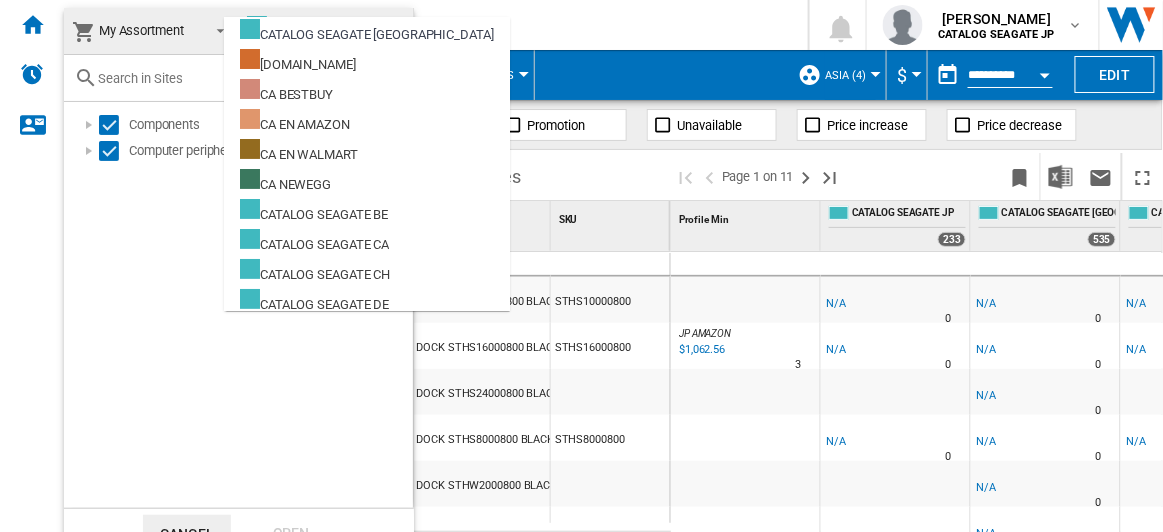 click at bounding box center (581, 266) 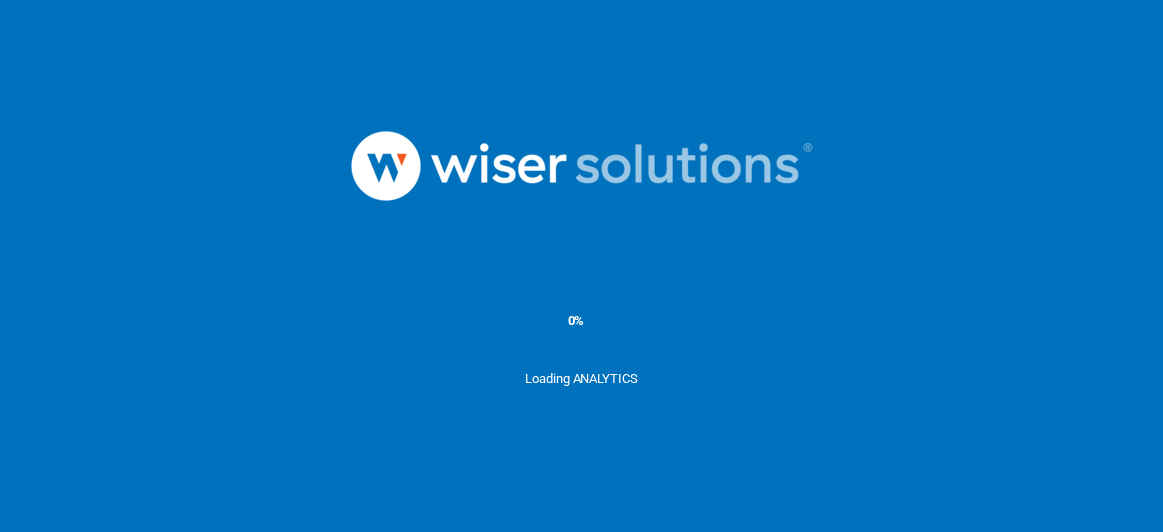 scroll, scrollTop: 0, scrollLeft: 0, axis: both 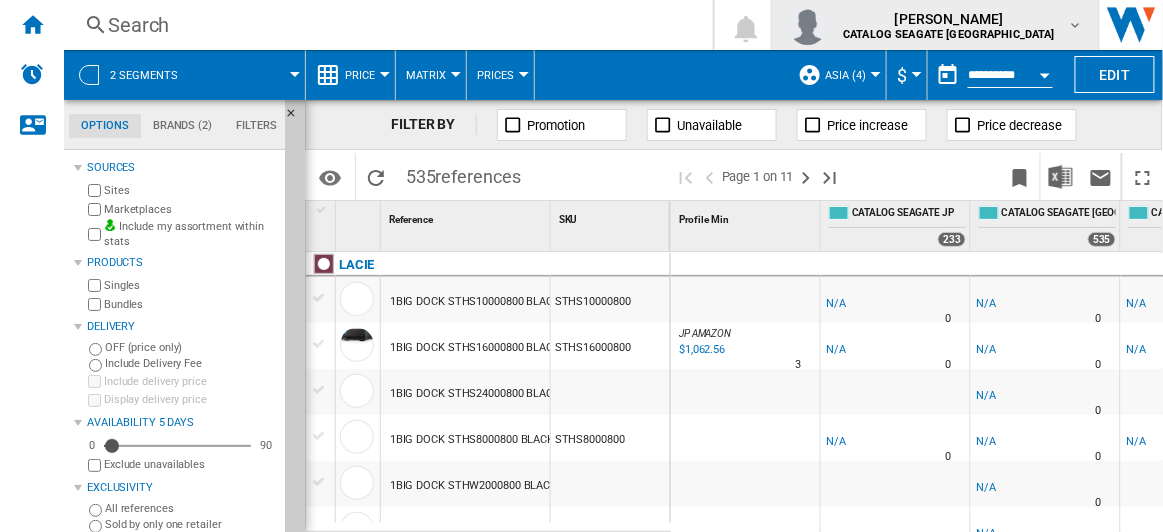 click at bounding box center (1075, 25) 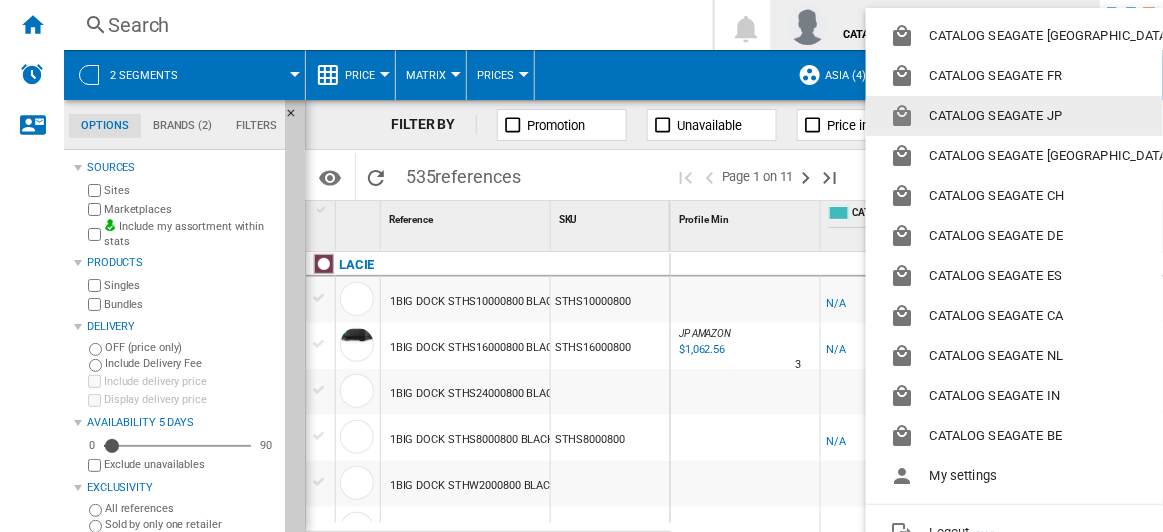 click on "CATALOG SEAGATE JP" at bounding box center (1034, 116) 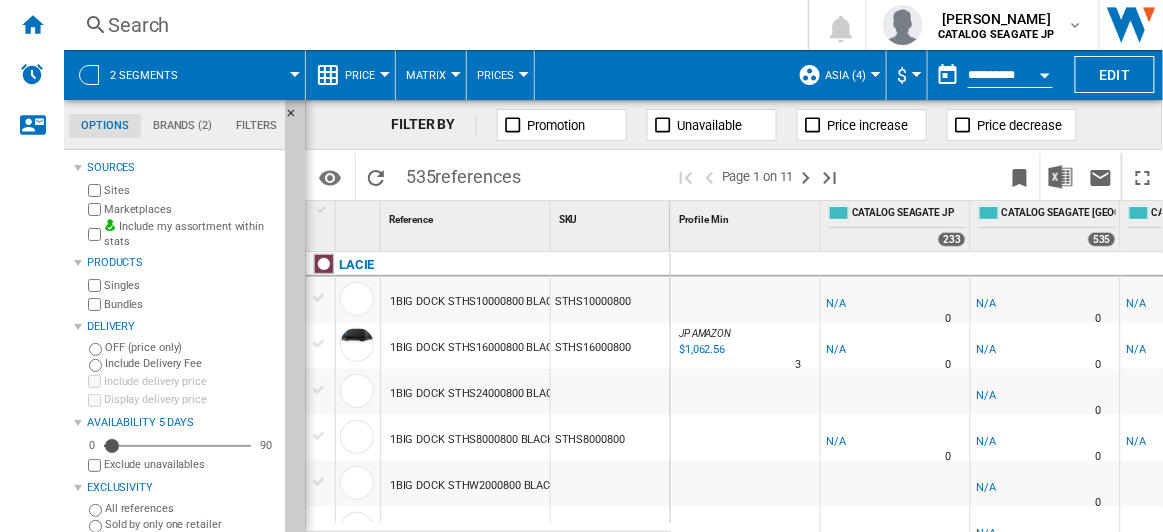 scroll, scrollTop: 363, scrollLeft: 0, axis: vertical 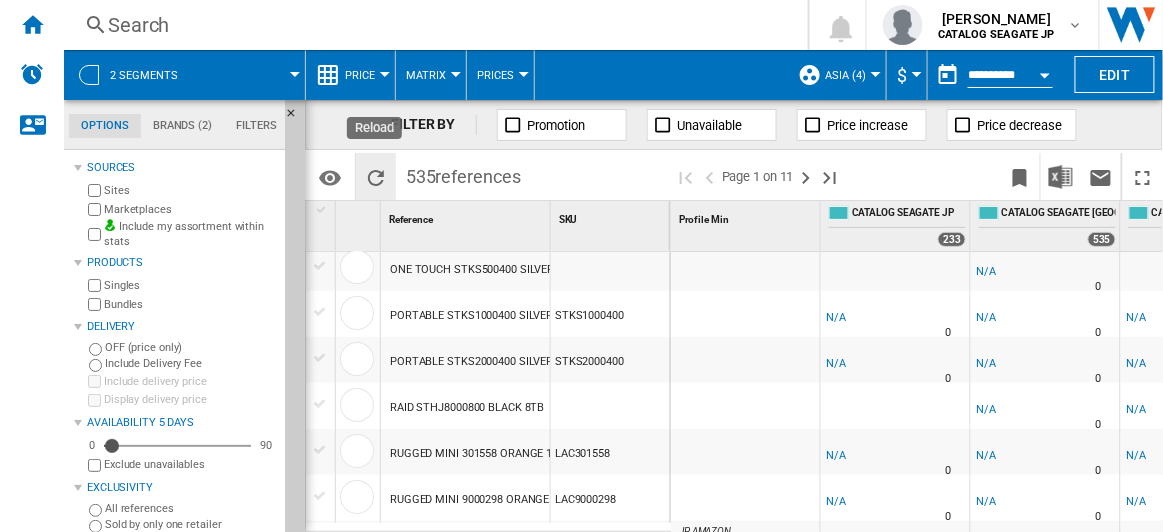 click at bounding box center (376, 178) 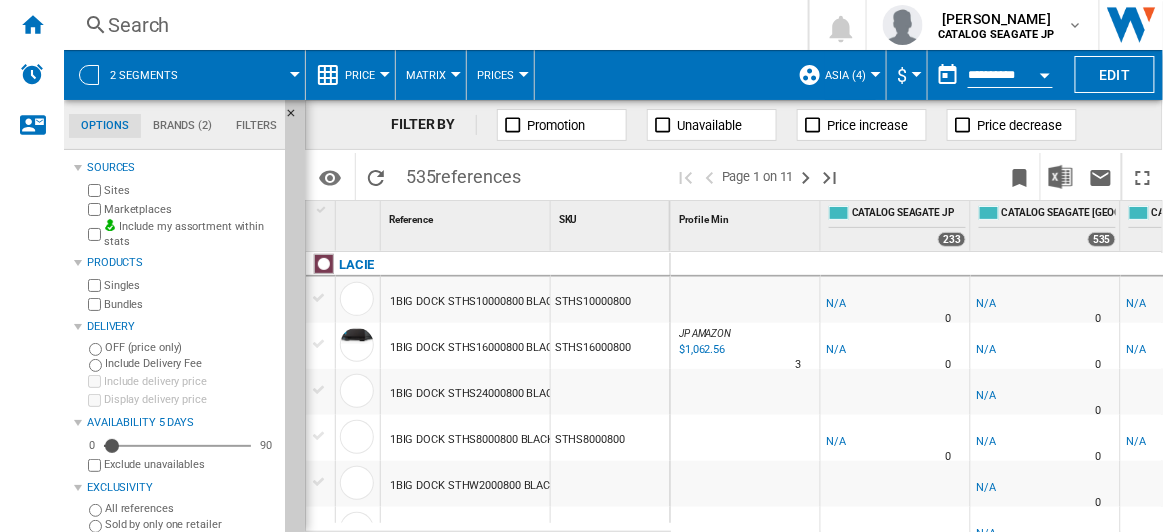 scroll, scrollTop: 0, scrollLeft: 151, axis: horizontal 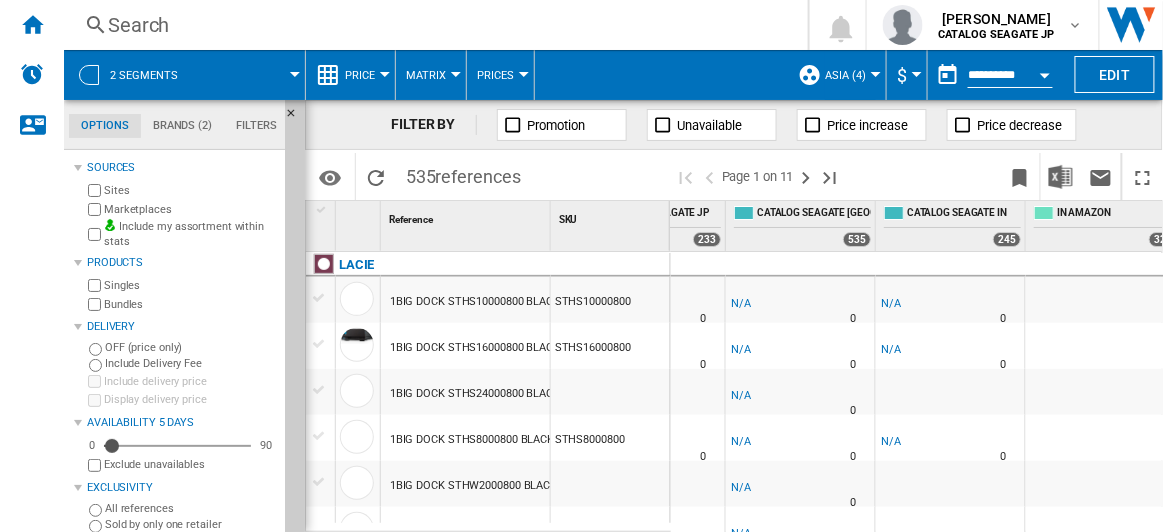 click on "asia (4)
Default profile (4)
ALL (21)
APAC Sites (3)
asia (4)
CA Sites (5)
EU Sites (9)
US Sites (8)
US Sites 1 (2)
Edit "asia"...
Create...
Manage profiles..." at bounding box center [837, 75] 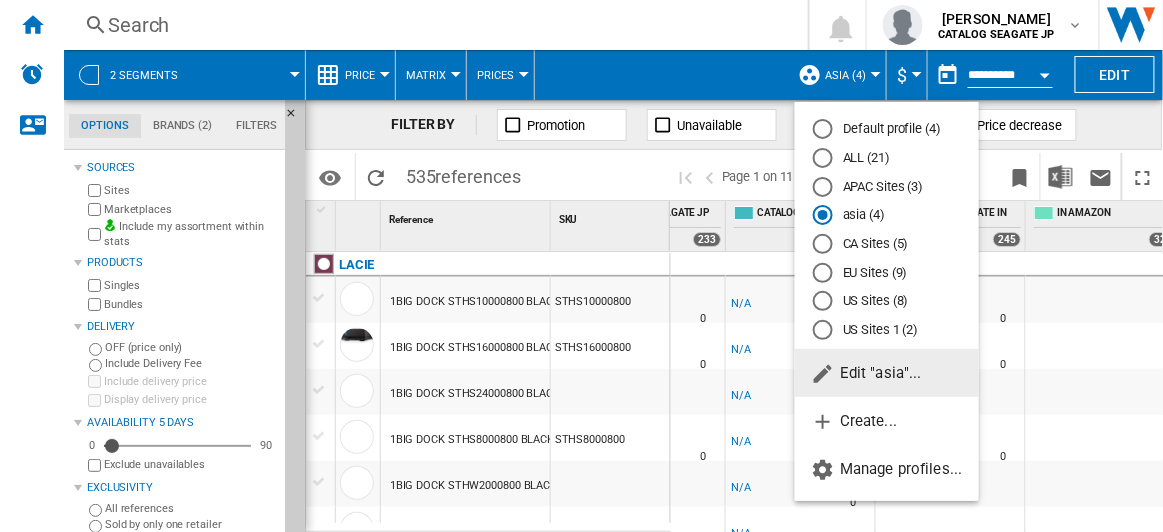 click on "Edit "asia"..." 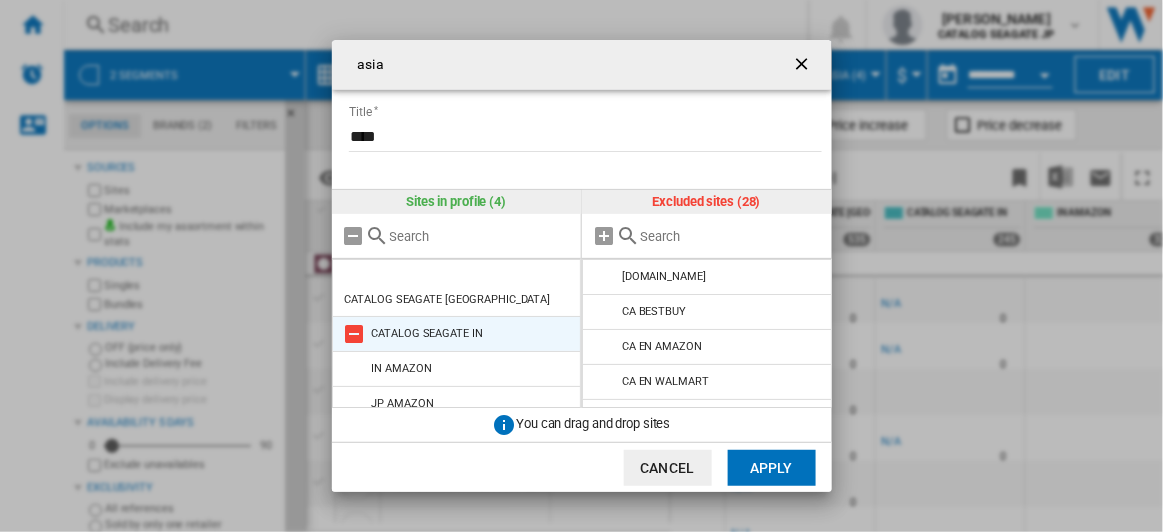 click at bounding box center (355, 334) 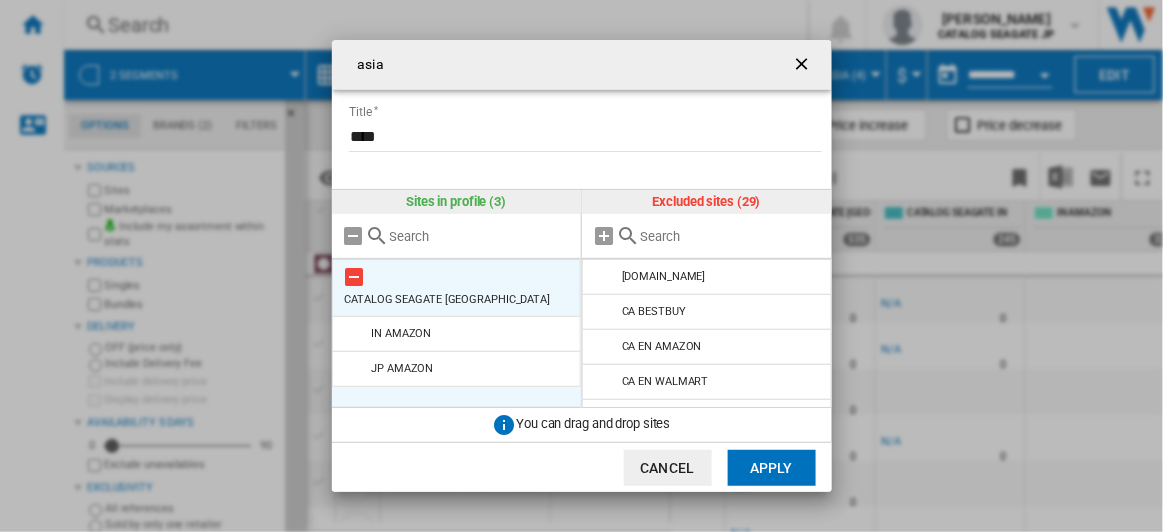 click at bounding box center (355, 277) 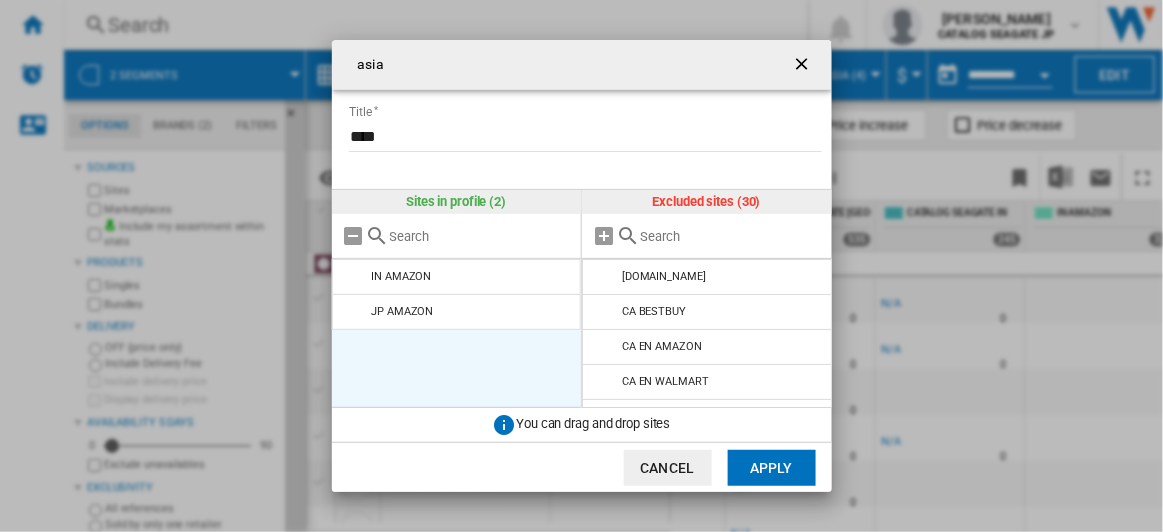 click on "Apply" 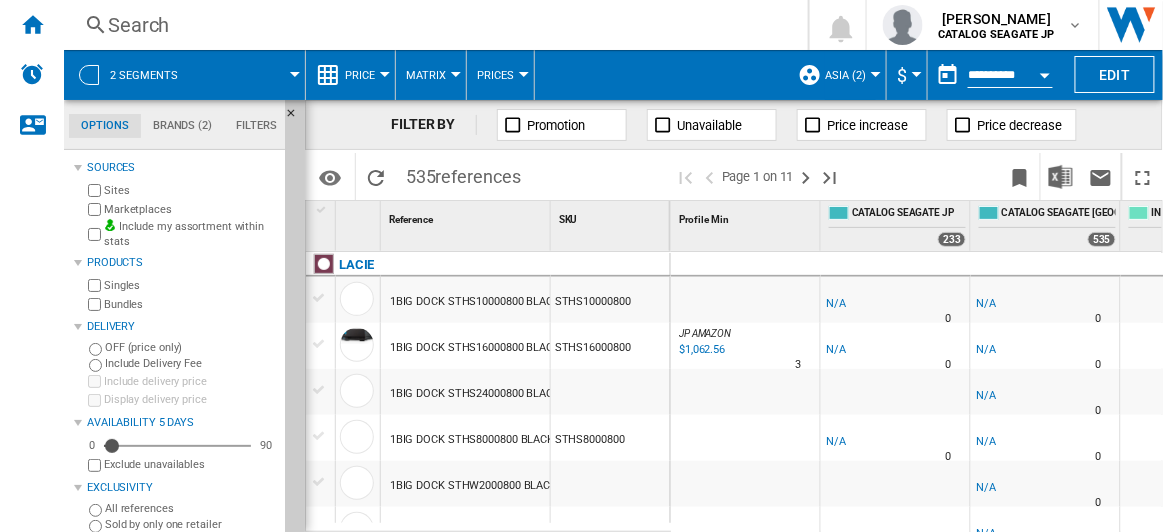 scroll, scrollTop: 0, scrollLeft: 66, axis: horizontal 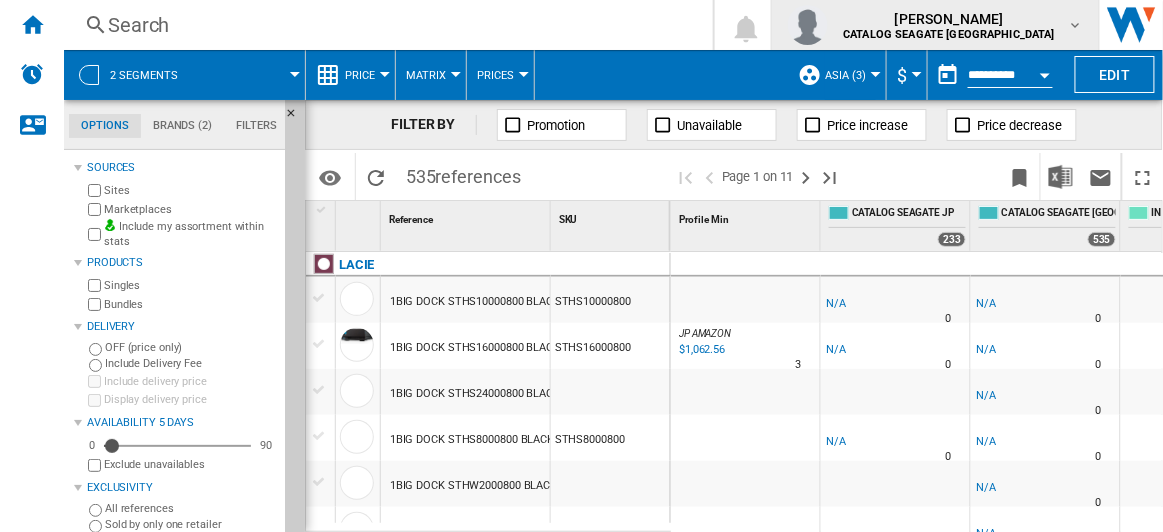 click on "[PERSON_NAME]
CATALOG SEAGATE US" at bounding box center (952, 25) 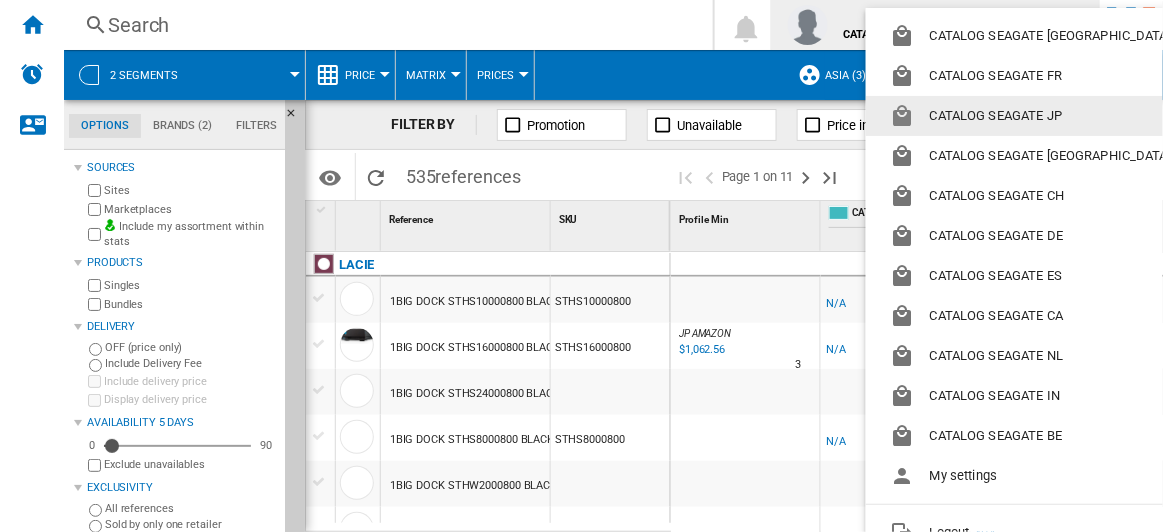click on "CATALOG SEAGATE JP" at bounding box center [1034, 116] 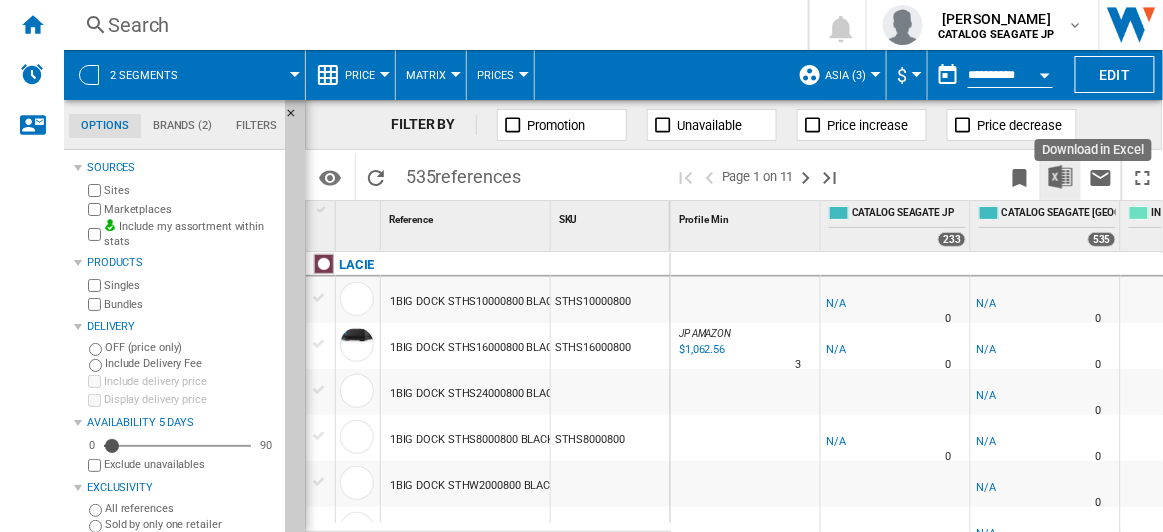 click at bounding box center (1061, 177) 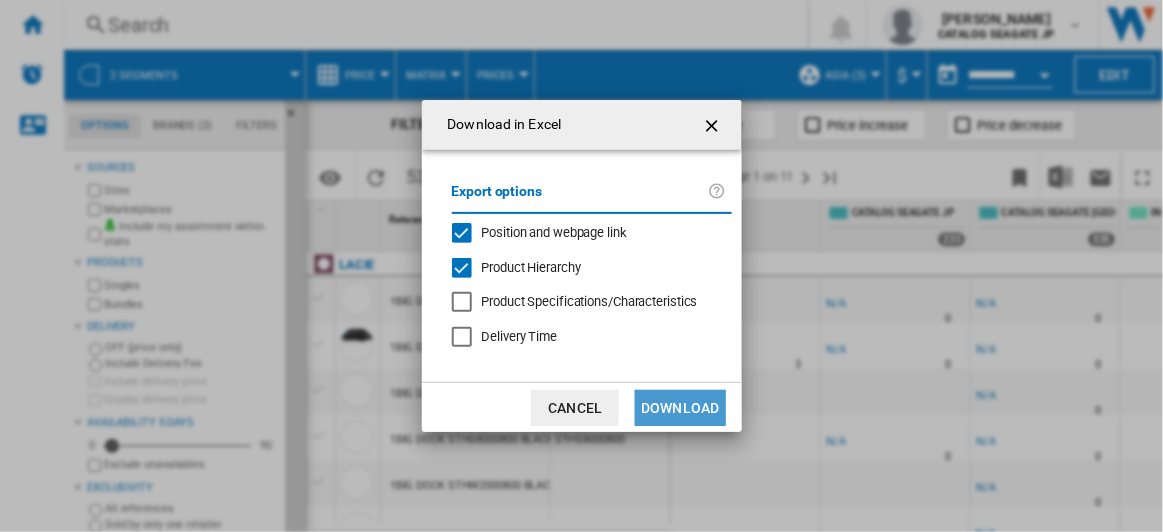 click on "Download" 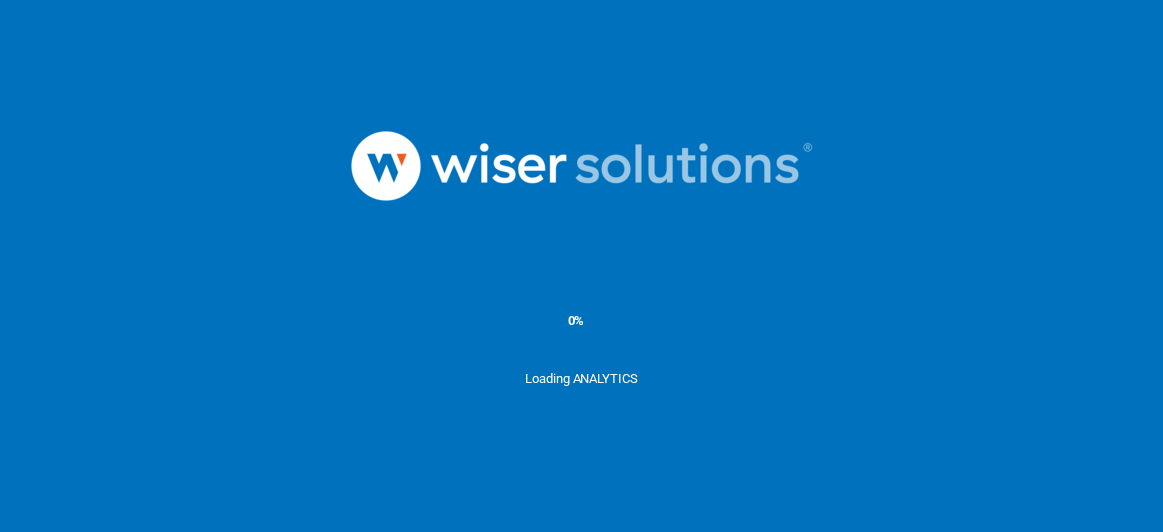 scroll, scrollTop: 0, scrollLeft: 0, axis: both 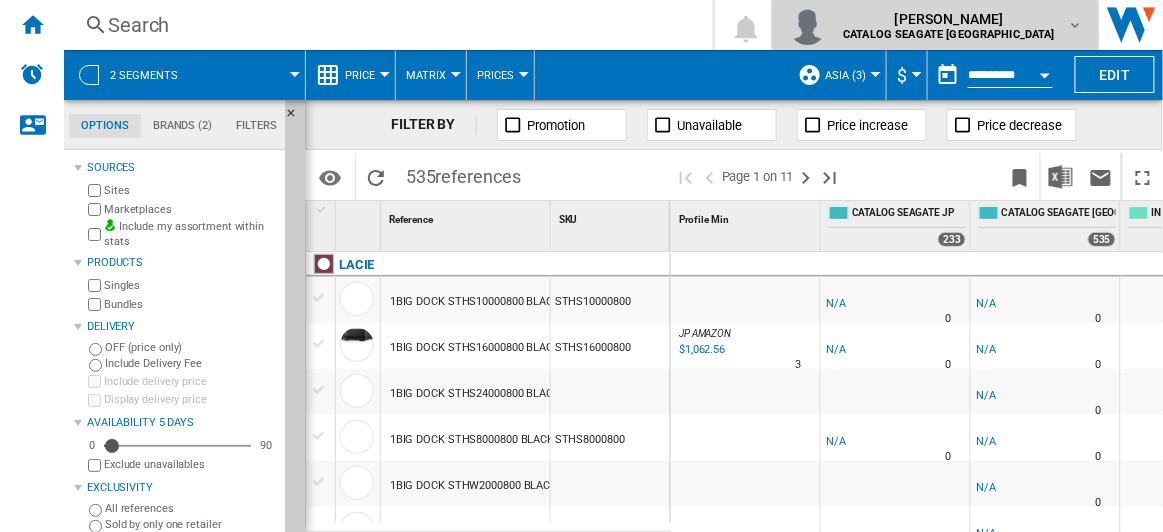 click on "CATALOG SEAGATE [GEOGRAPHIC_DATA]" at bounding box center [950, 34] 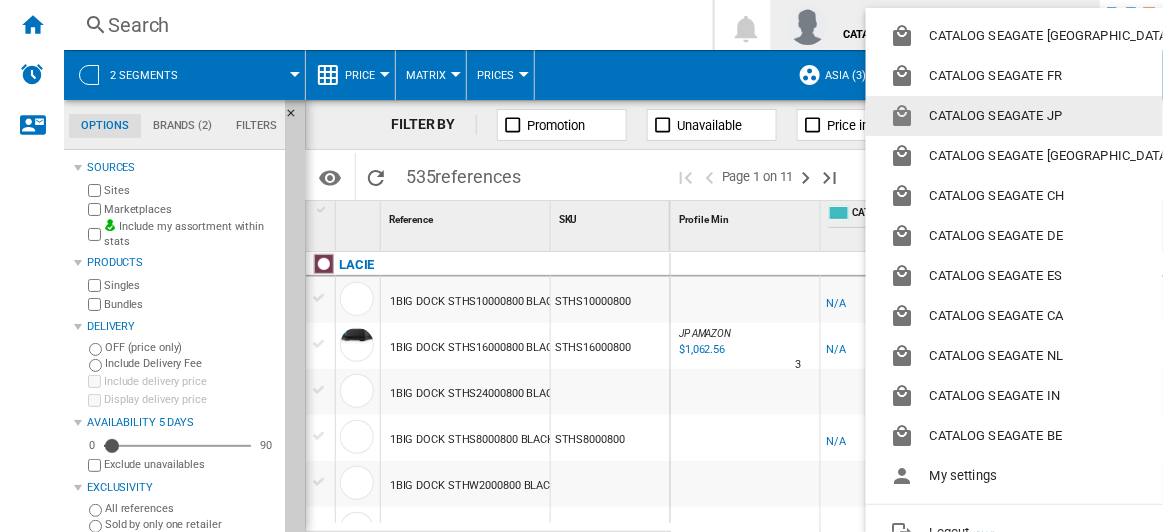 click on "CATALOG SEAGATE JP" at bounding box center [1034, 116] 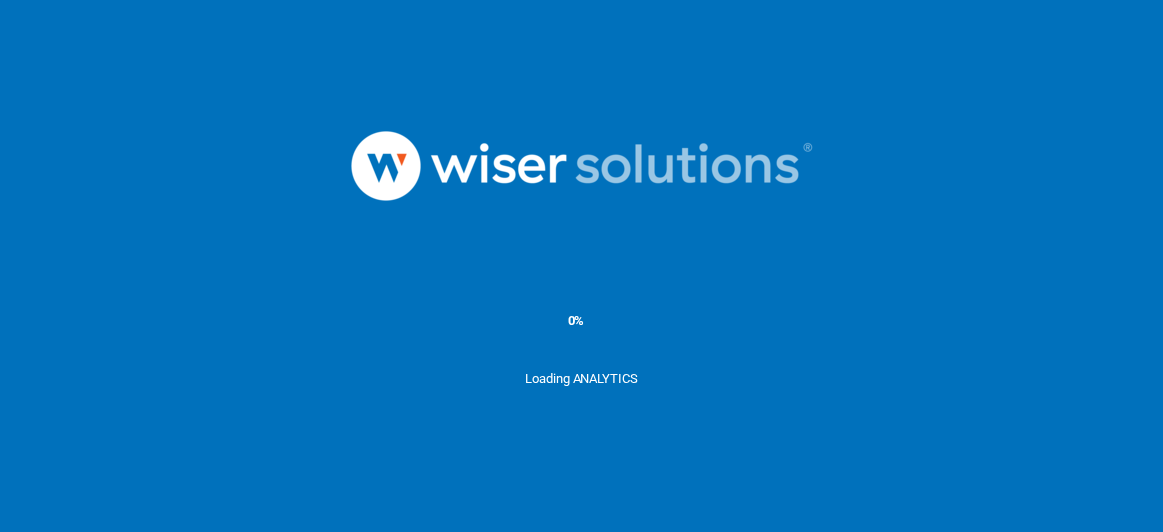 scroll, scrollTop: 0, scrollLeft: 0, axis: both 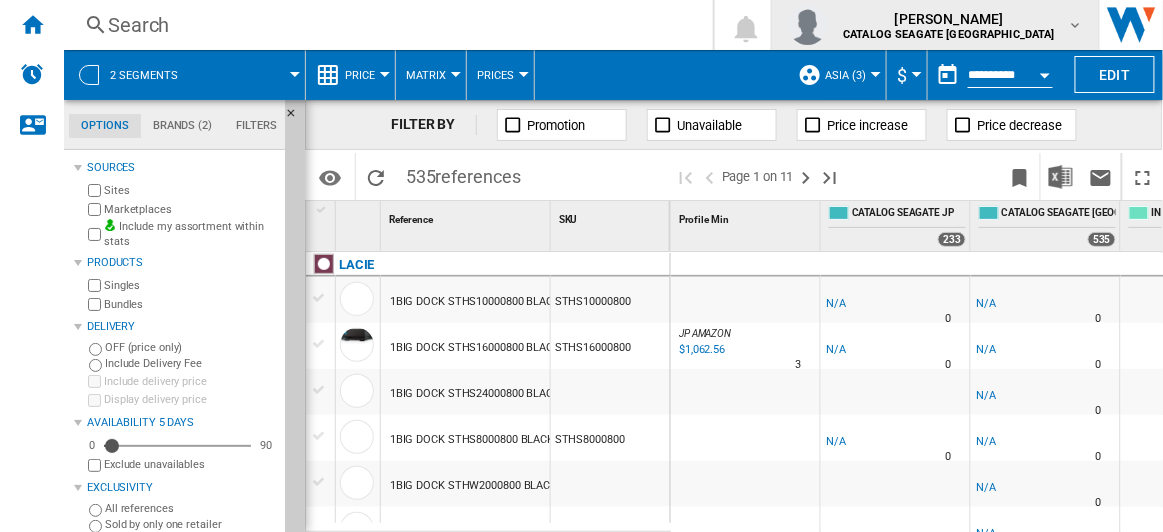 click on "CATALOG SEAGATE [GEOGRAPHIC_DATA]" at bounding box center (950, 34) 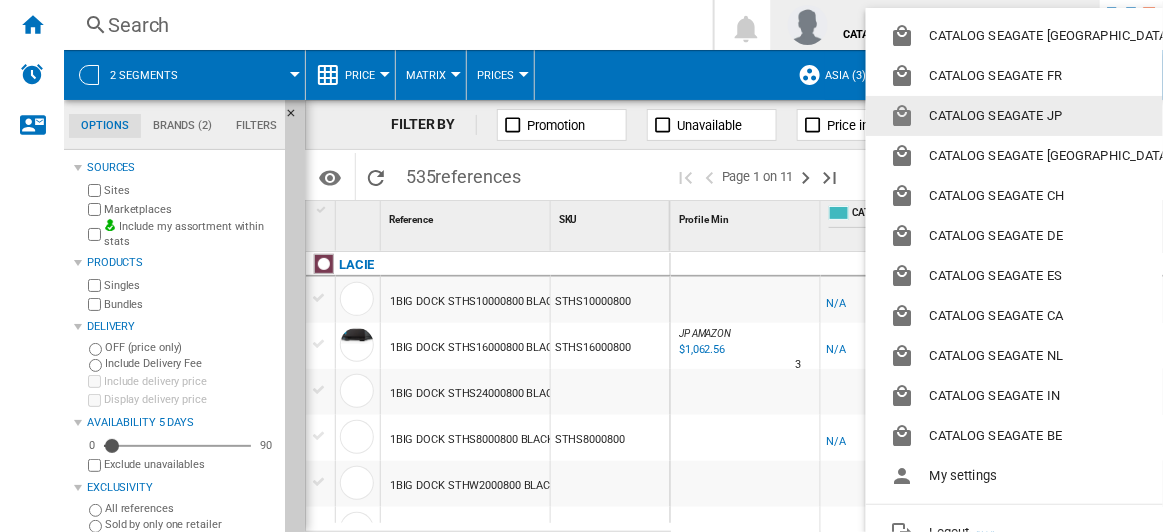 click on "CATALOG SEAGATE JP" at bounding box center [1034, 116] 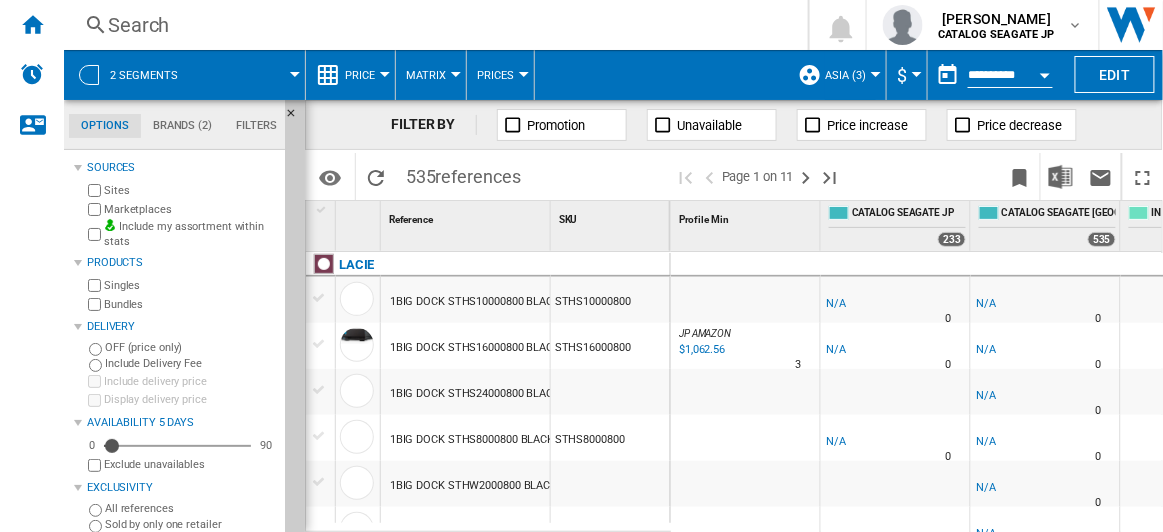 scroll, scrollTop: 571, scrollLeft: 0, axis: vertical 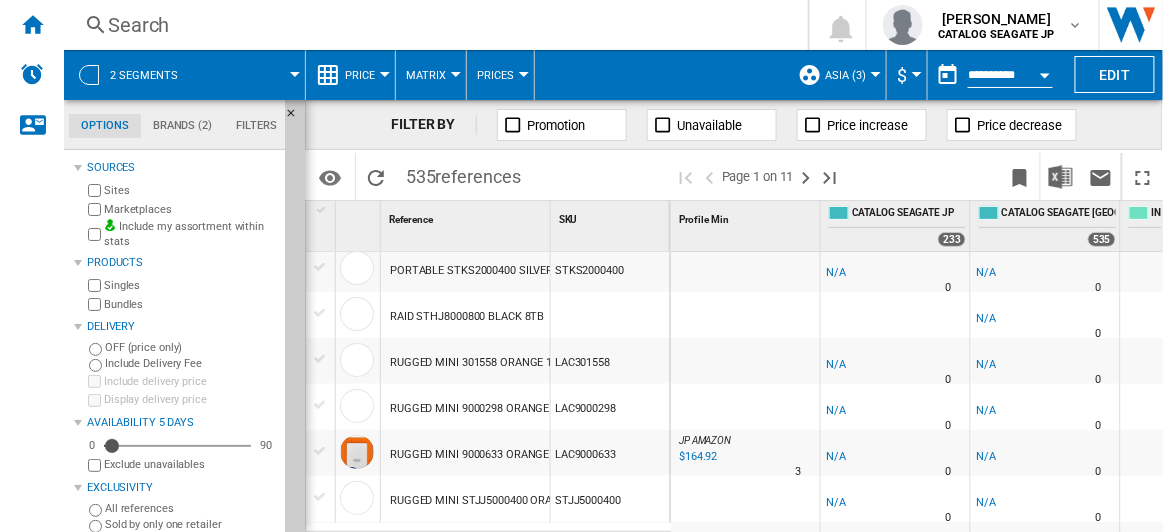 click on "Include my assortment within stats" at bounding box center [190, 234] 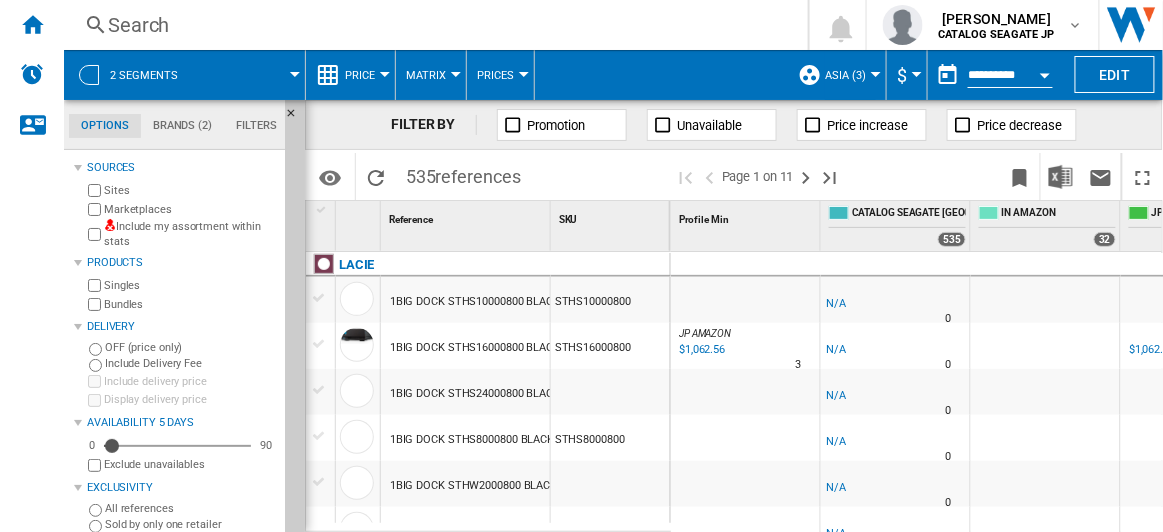 click on "Include my assortment within stats" at bounding box center [190, 234] 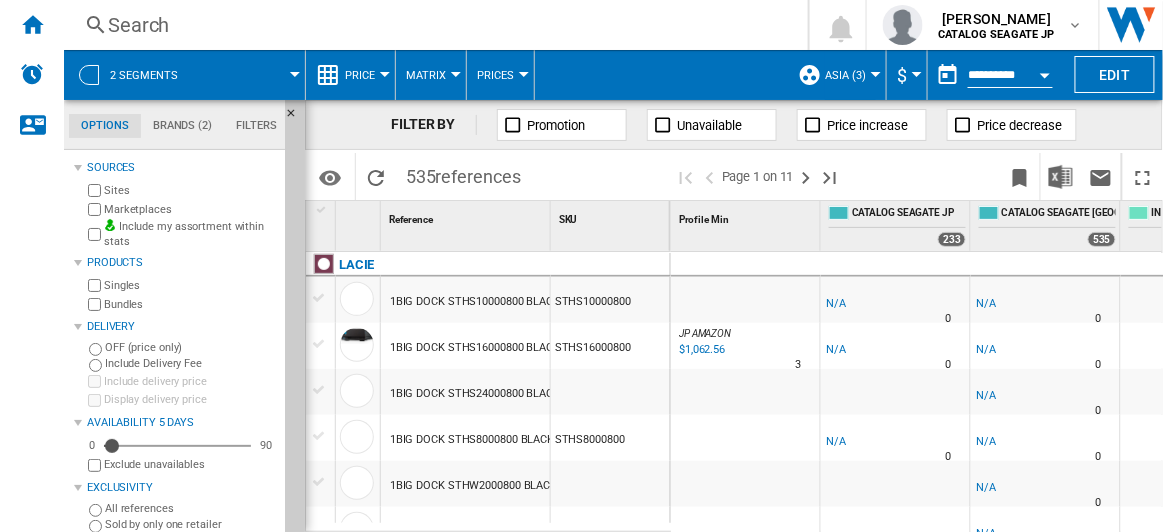 scroll, scrollTop: 454, scrollLeft: 0, axis: vertical 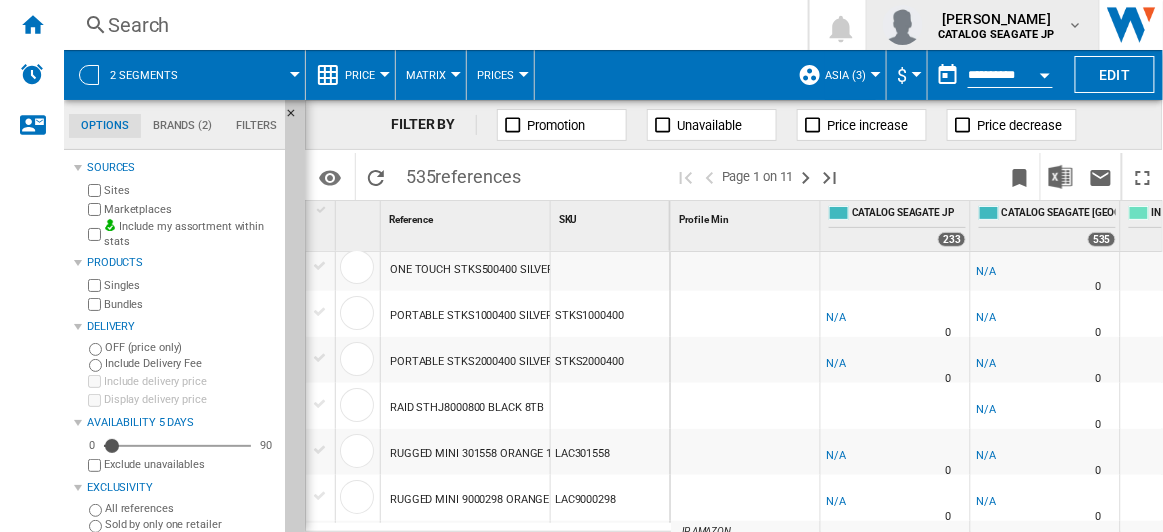 click on "CATALOG SEAGATE JP" at bounding box center (997, 34) 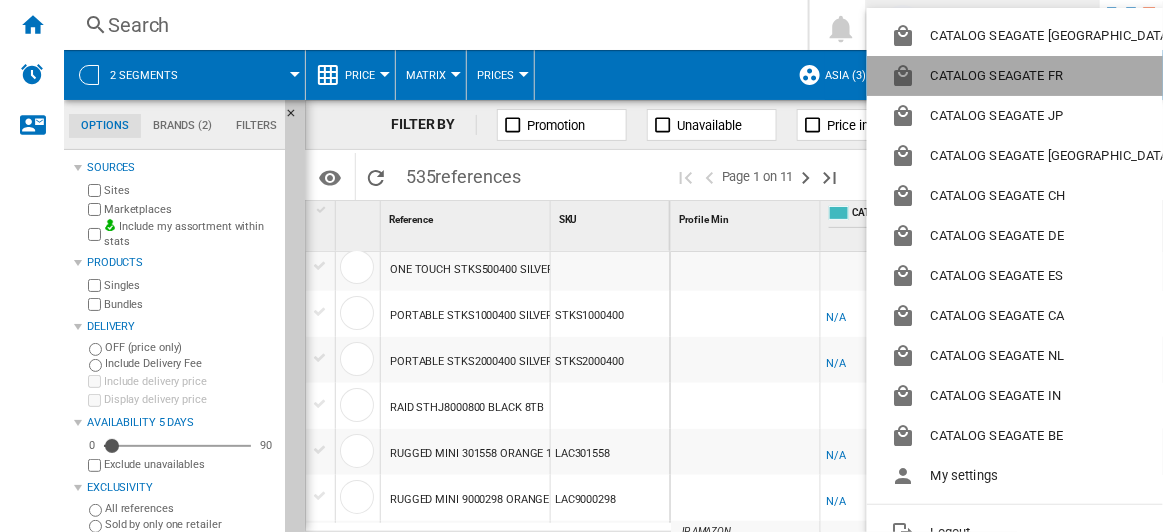 click on "CATALOG SEAGATE FR" at bounding box center [1035, 76] 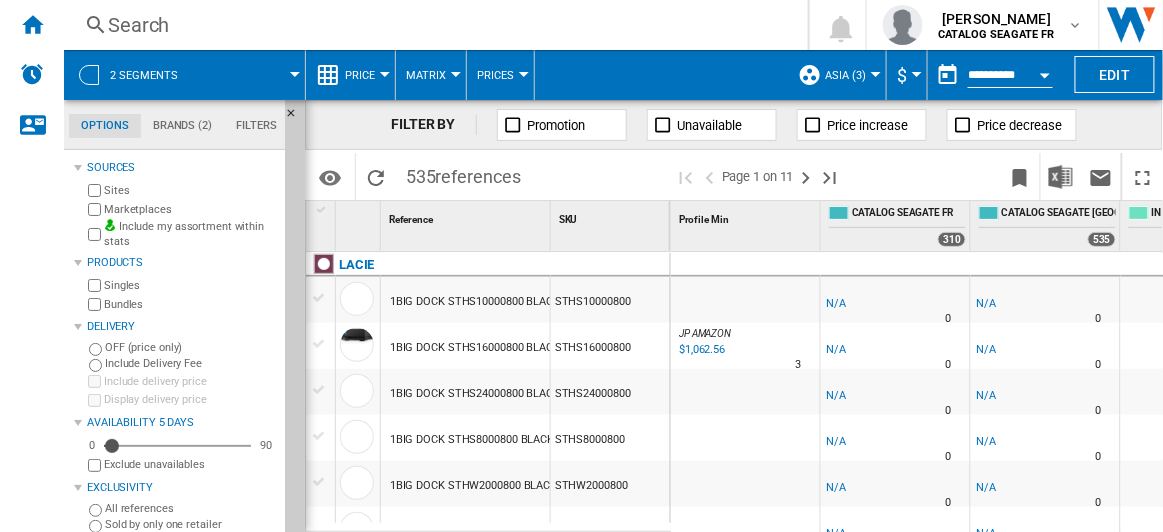 click at bounding box center [250, 75] 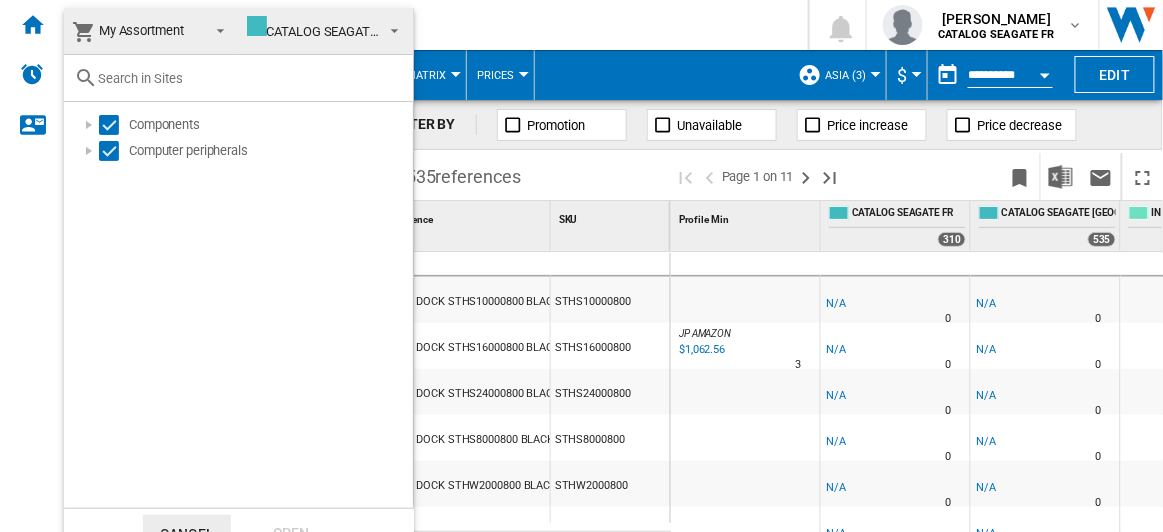 click on "CATALOG SEAGATE [GEOGRAPHIC_DATA]" at bounding box center [374, 31] 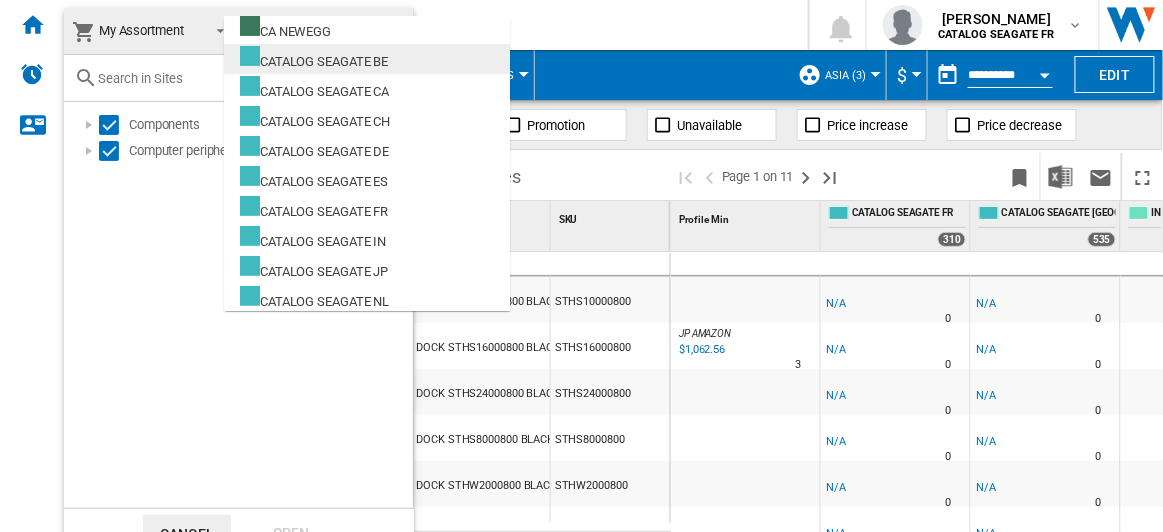 scroll, scrollTop: 181, scrollLeft: 0, axis: vertical 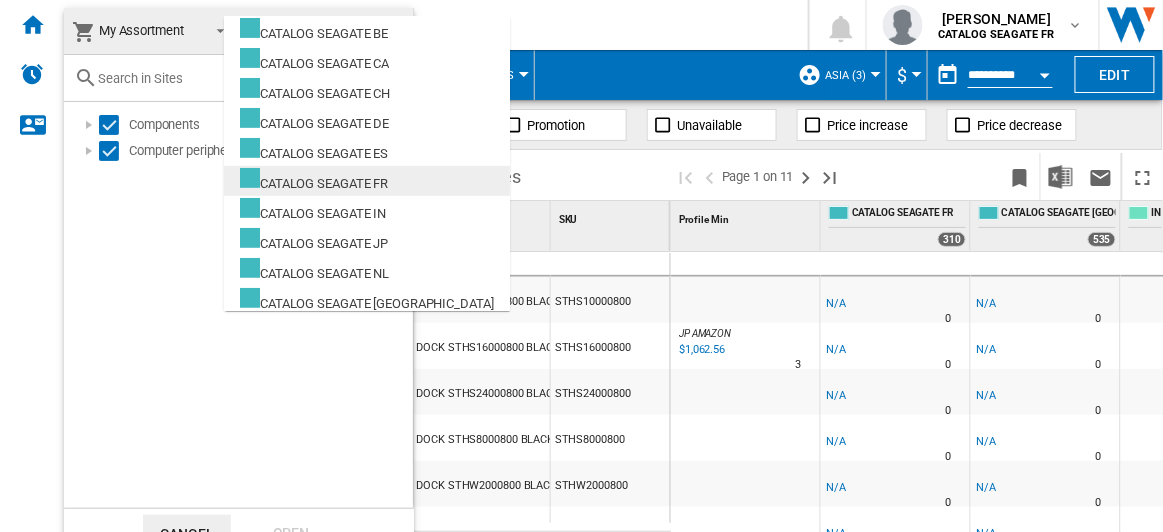 click on "CATALOG SEAGATE FR" at bounding box center (314, 180) 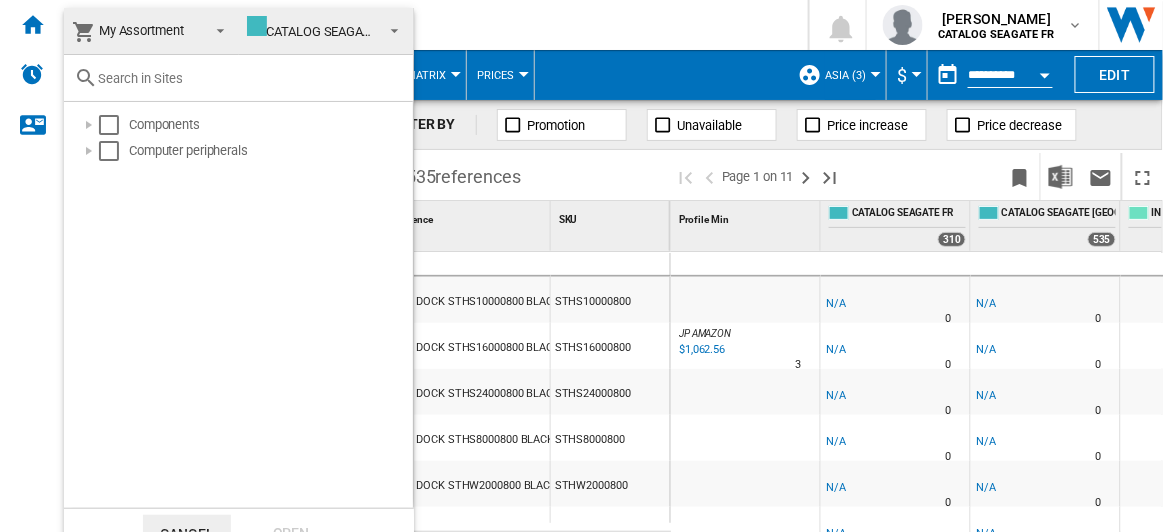 click at bounding box center [390, 29] 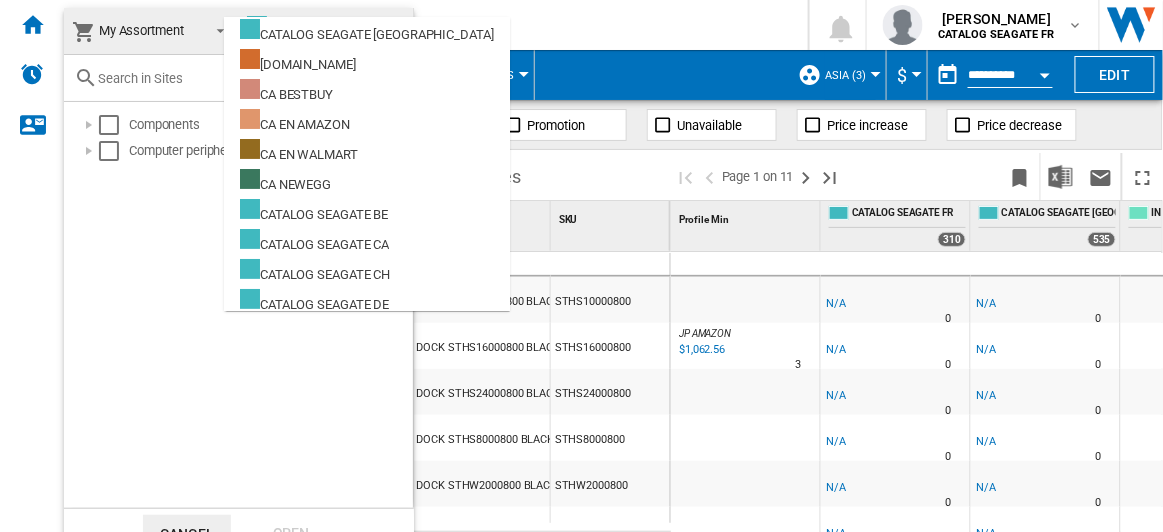 scroll, scrollTop: 329, scrollLeft: 0, axis: vertical 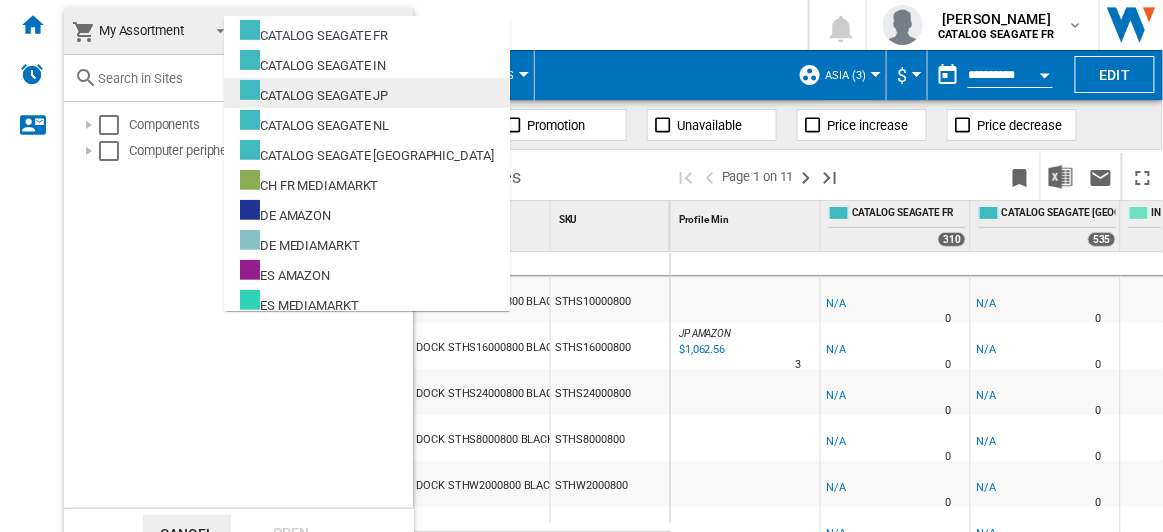 click on "CATALOG SEAGATE JP" at bounding box center (314, 92) 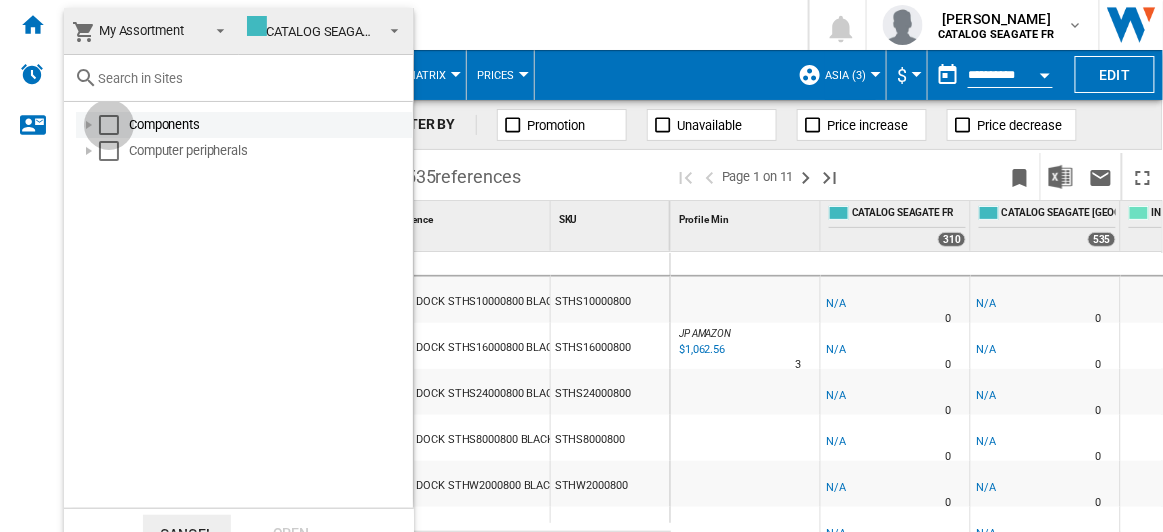 click at bounding box center [109, 125] 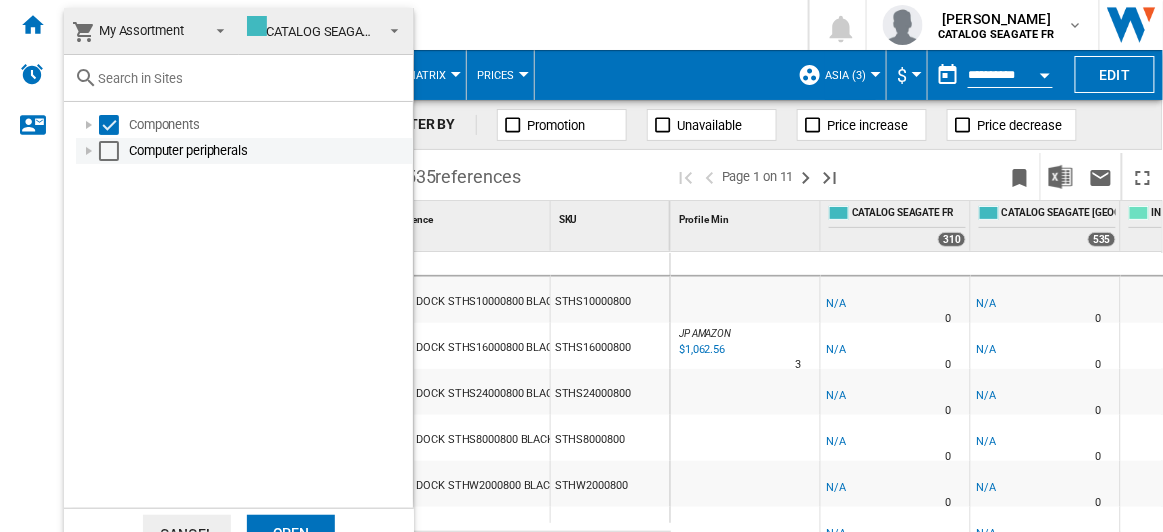 click at bounding box center [109, 151] 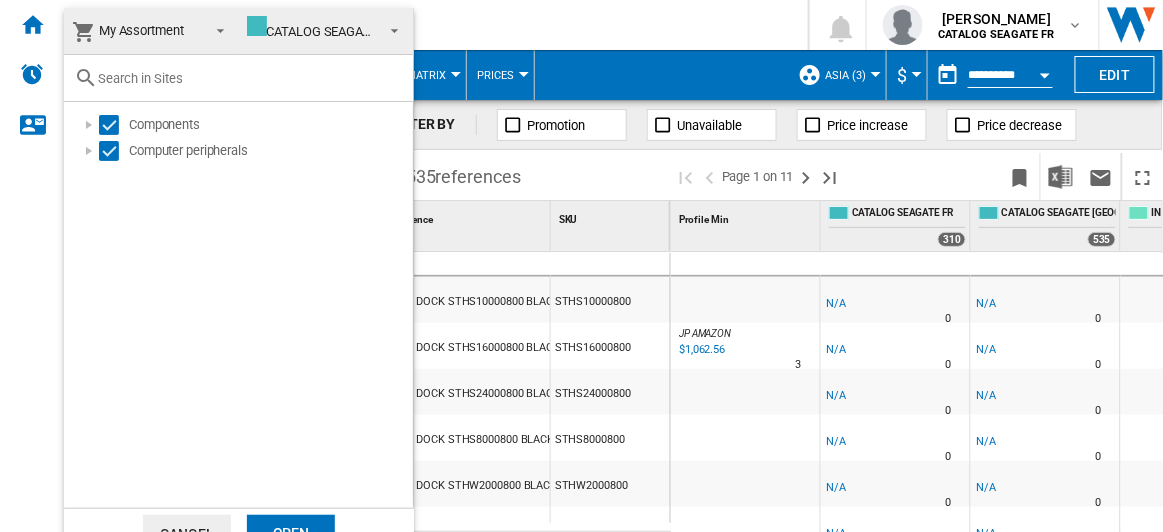 click on "Open" at bounding box center [291, 533] 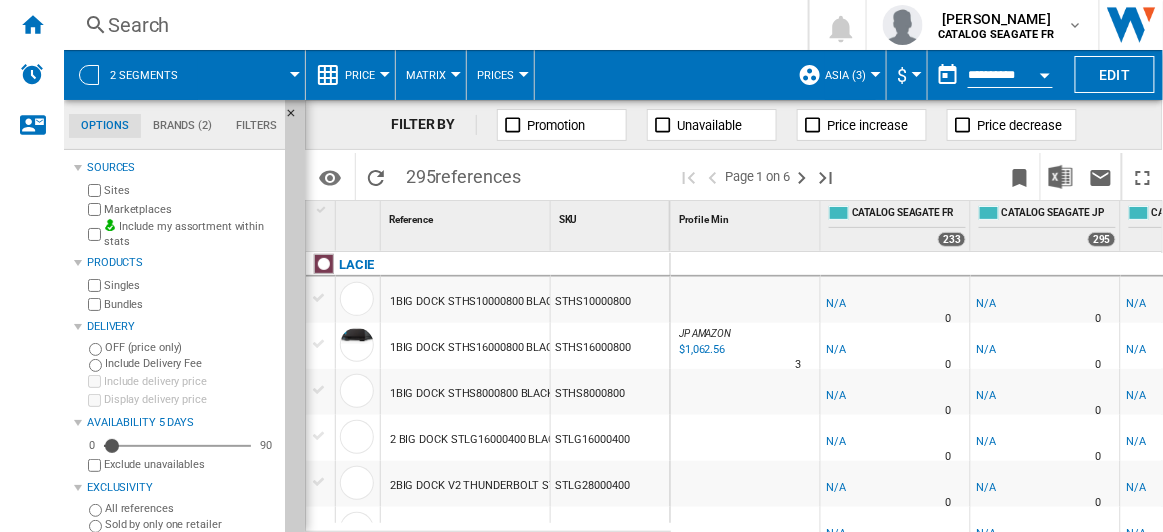 click at bounding box center (295, 74) 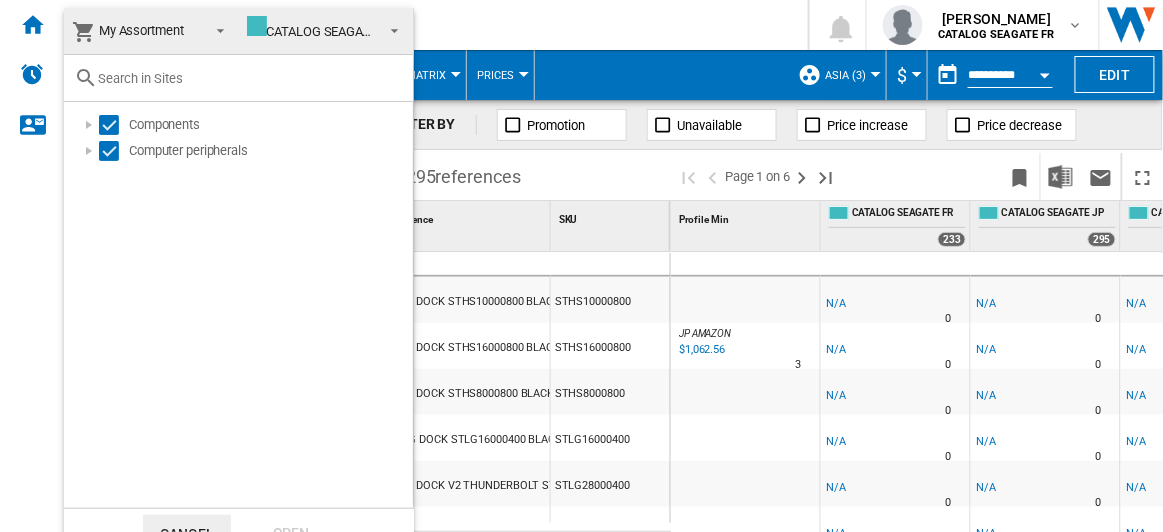 click on "CATALOG SEAGATE JP" at bounding box center (321, 31) 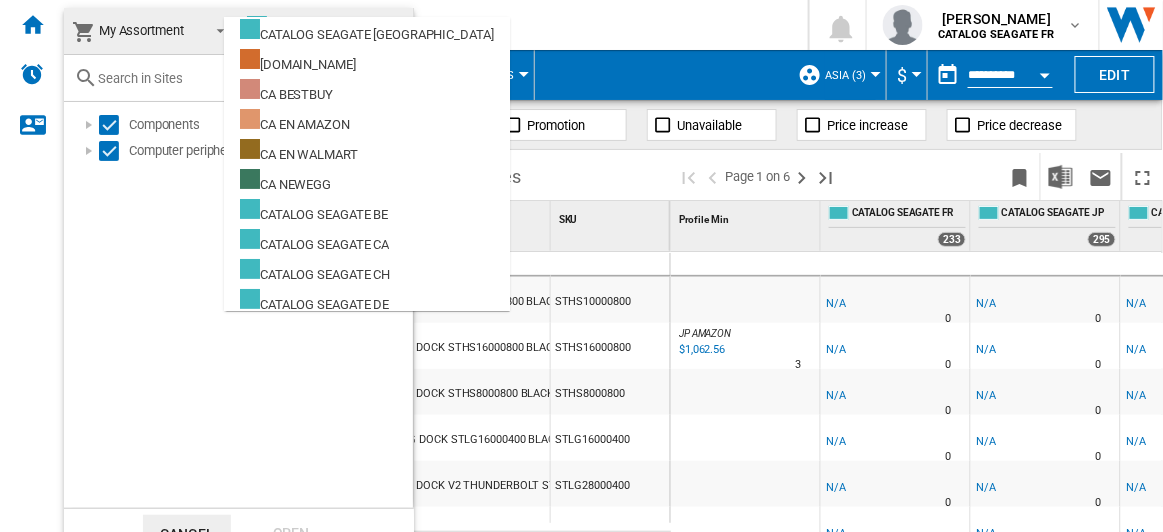 scroll, scrollTop: 389, scrollLeft: 0, axis: vertical 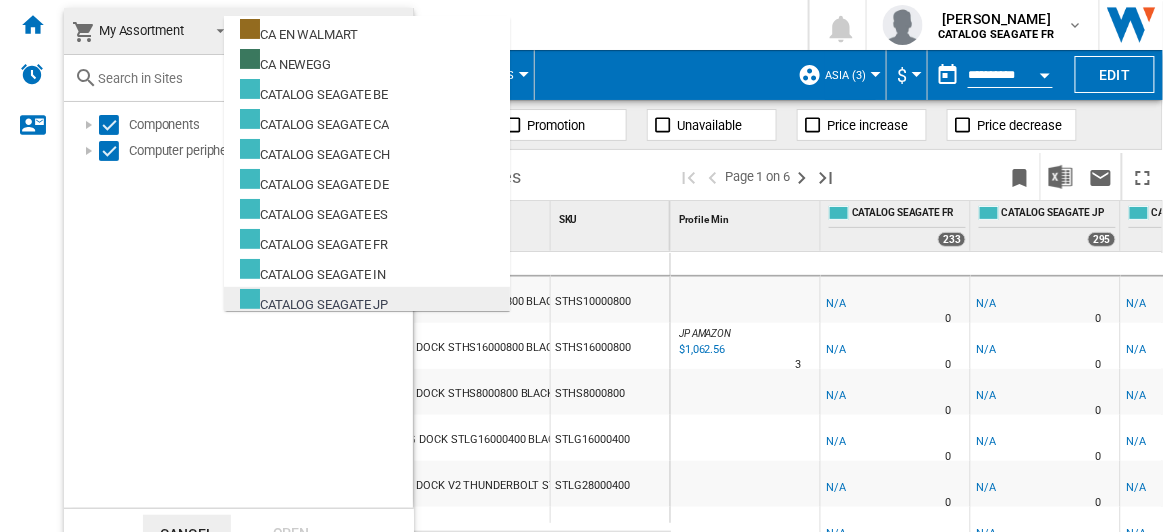 click on "CATALOG SEAGATE JP" at bounding box center (314, 301) 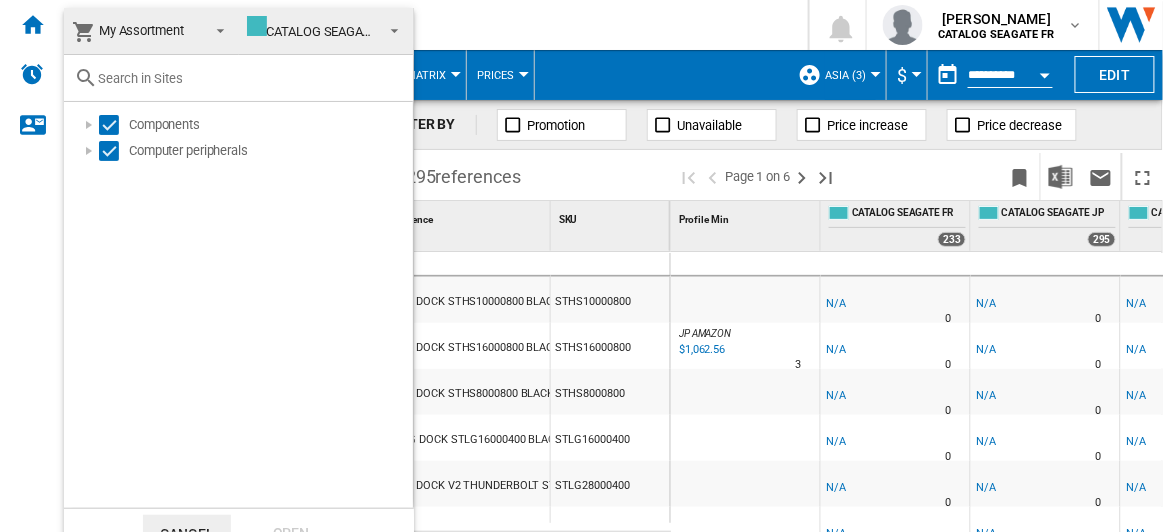 click on "CATALOG SEAGATE JP" at bounding box center [321, 31] 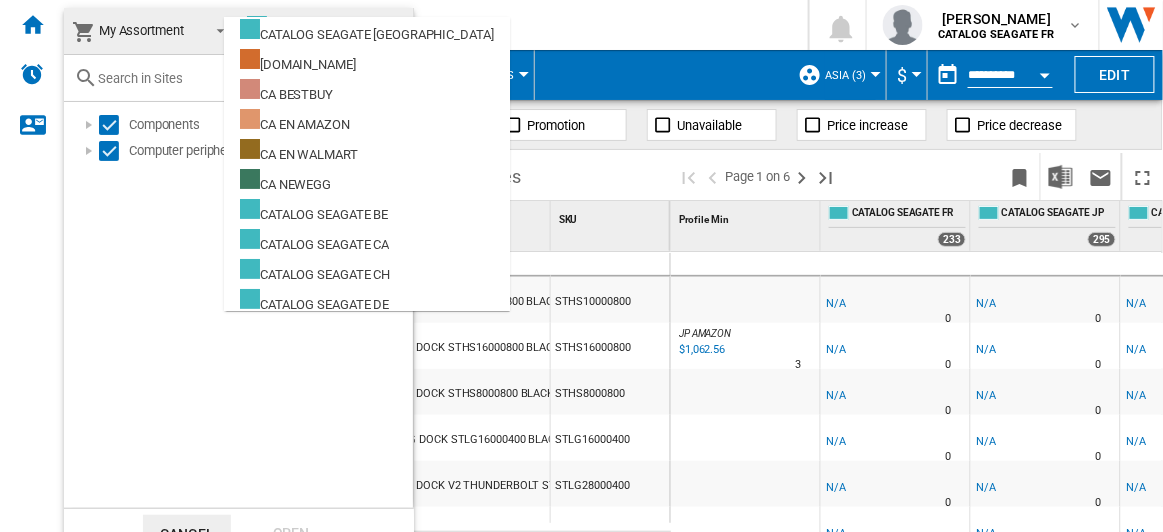 scroll, scrollTop: 389, scrollLeft: 0, axis: vertical 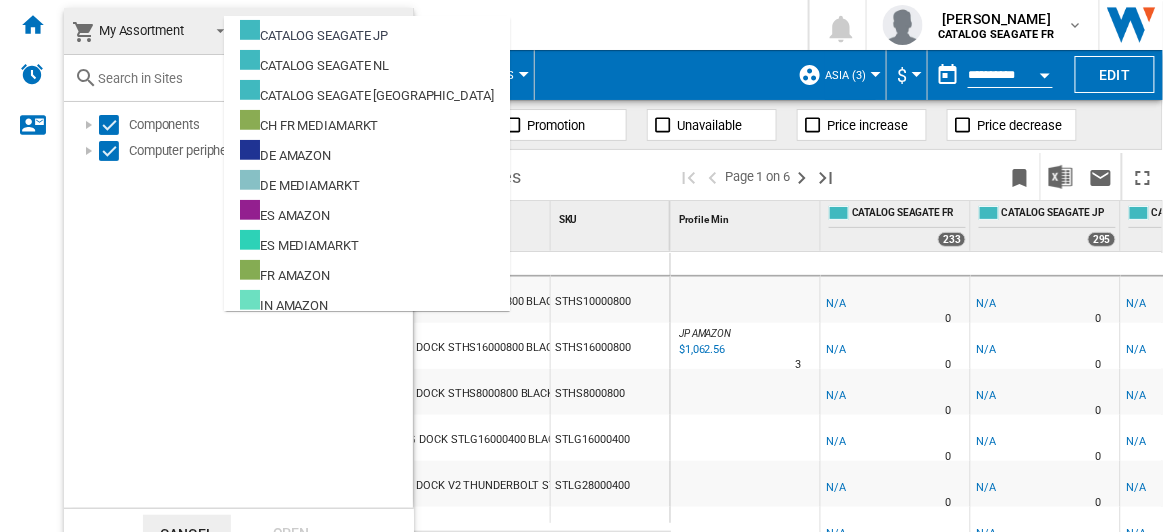 click at bounding box center (581, 266) 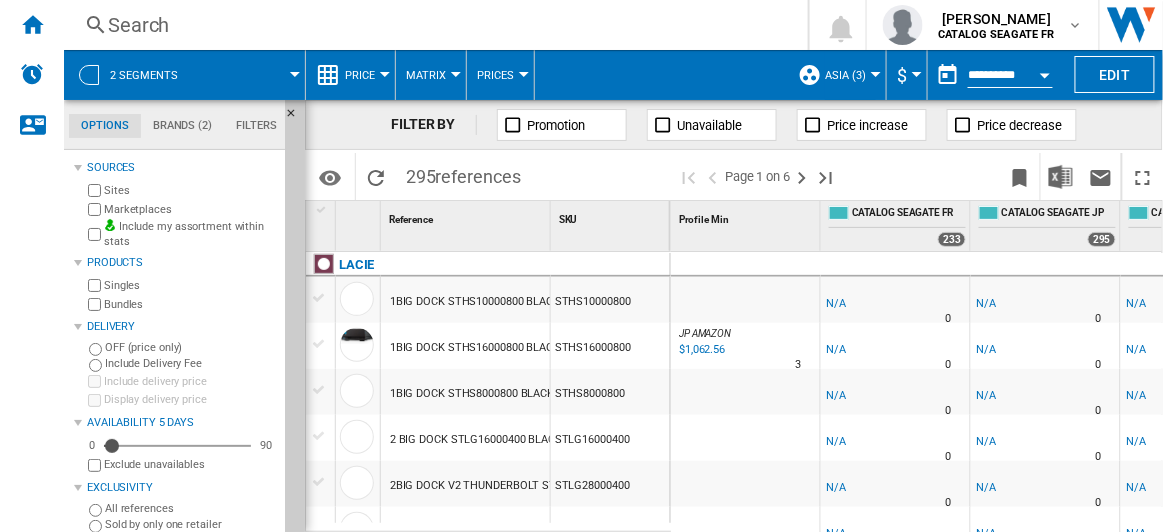 click at bounding box center [250, 75] 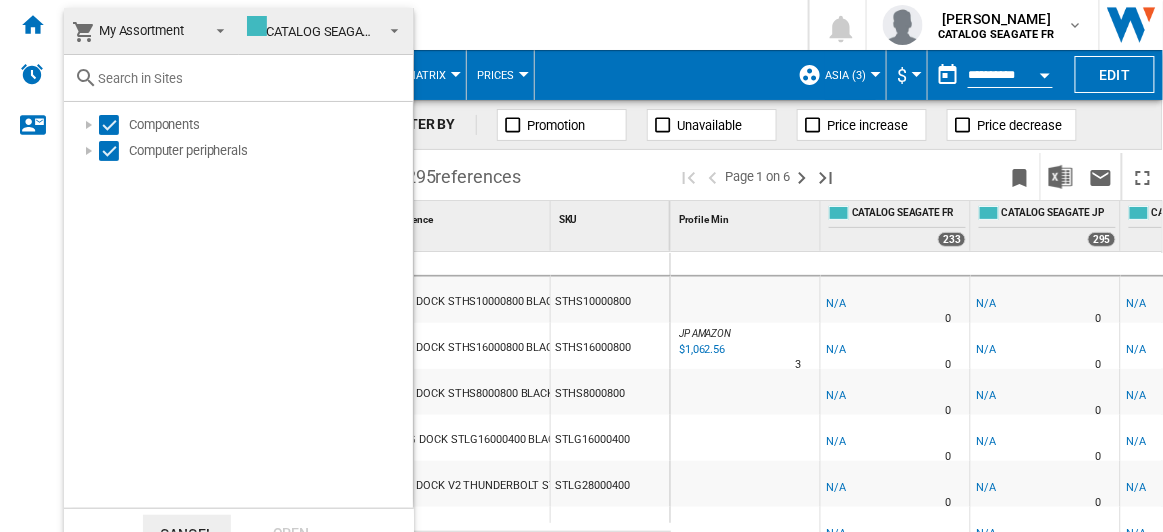 click on "CATALOG SEAGATE JP" at bounding box center [321, 31] 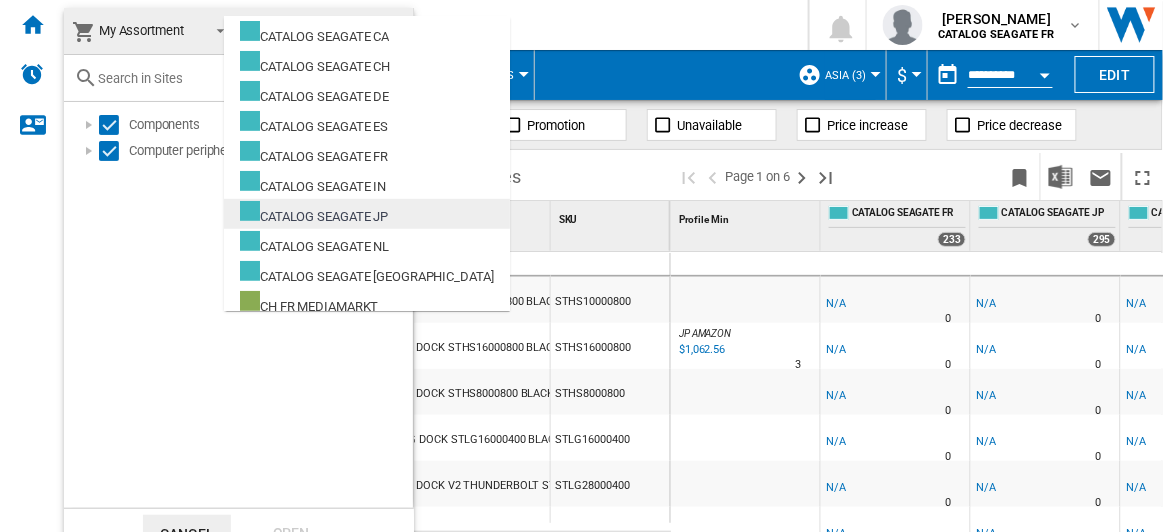 scroll, scrollTop: 207, scrollLeft: 0, axis: vertical 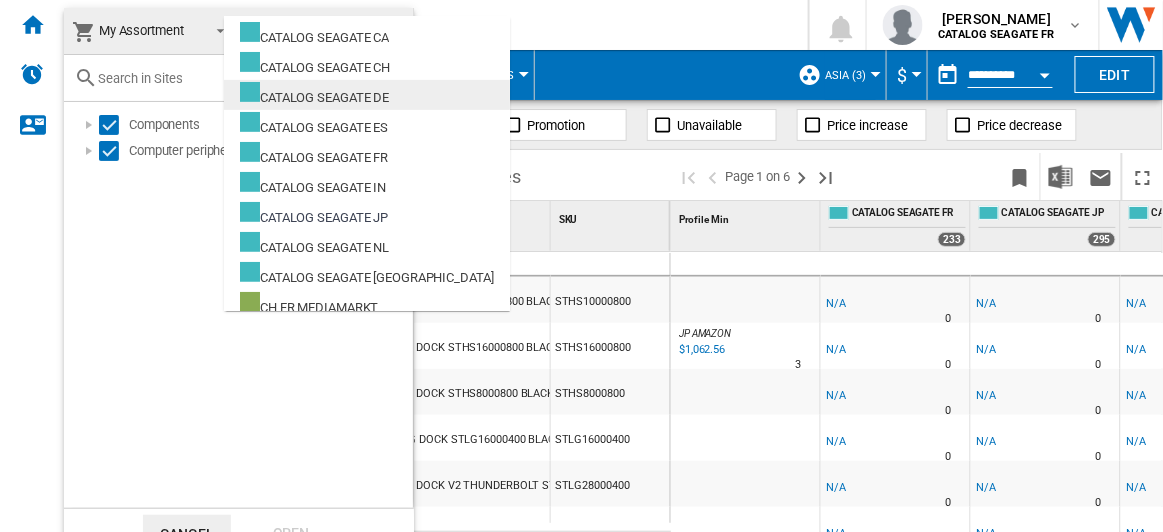 click on "CATALOG SEAGATE DE" at bounding box center [314, 94] 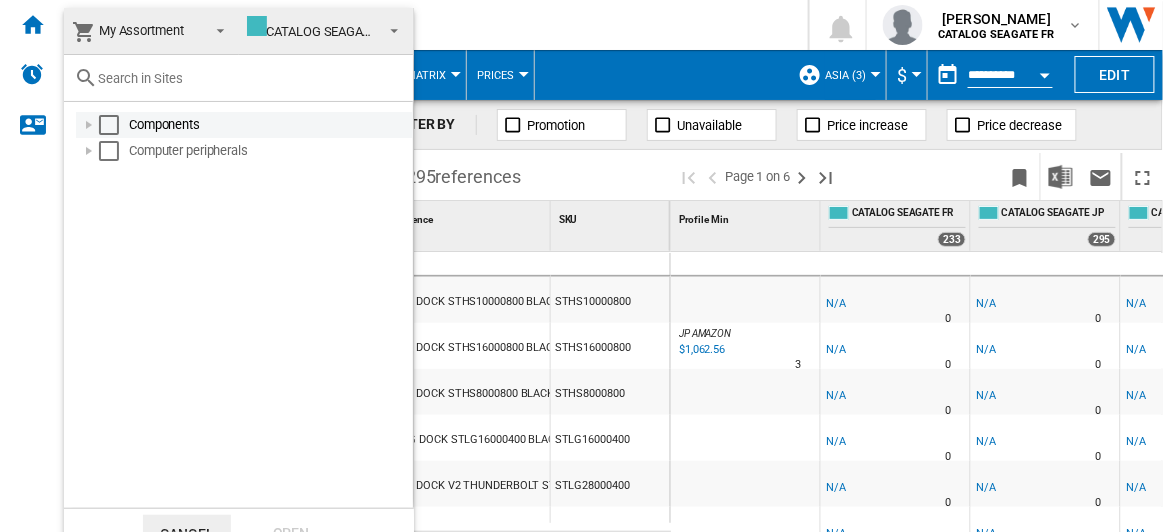 click at bounding box center (109, 125) 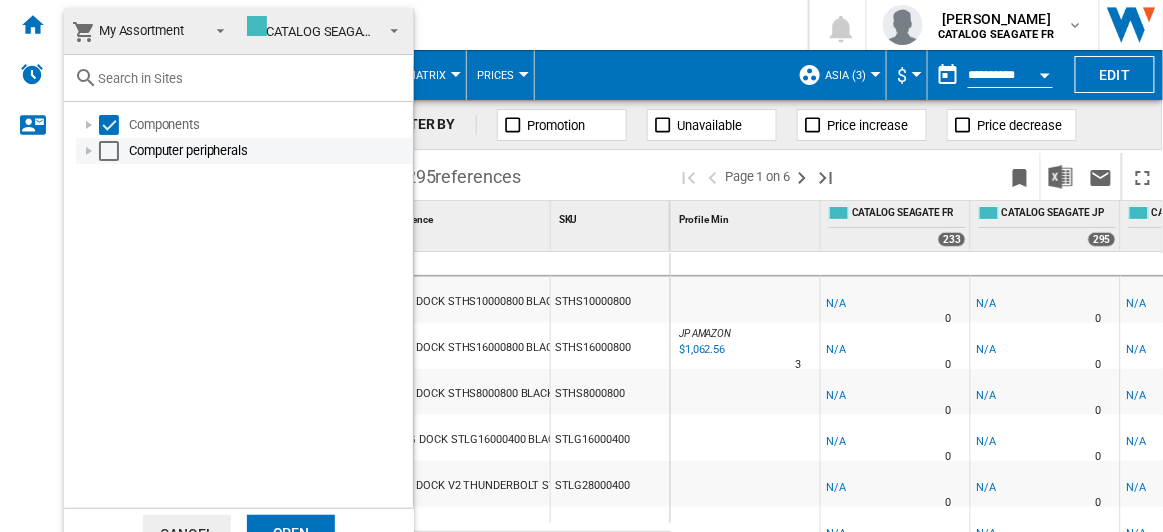 click at bounding box center (109, 151) 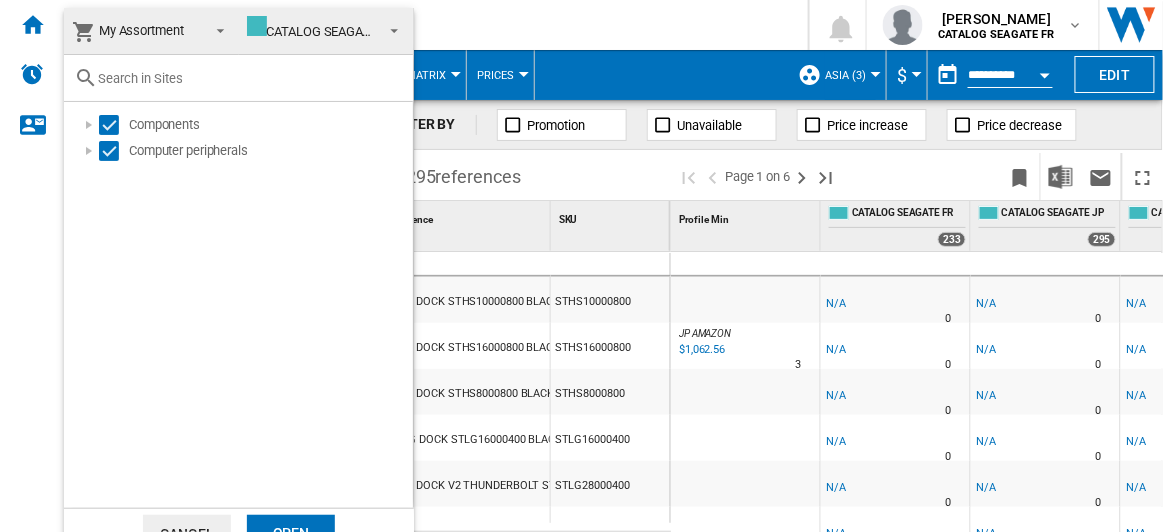click on "Open" at bounding box center [291, 533] 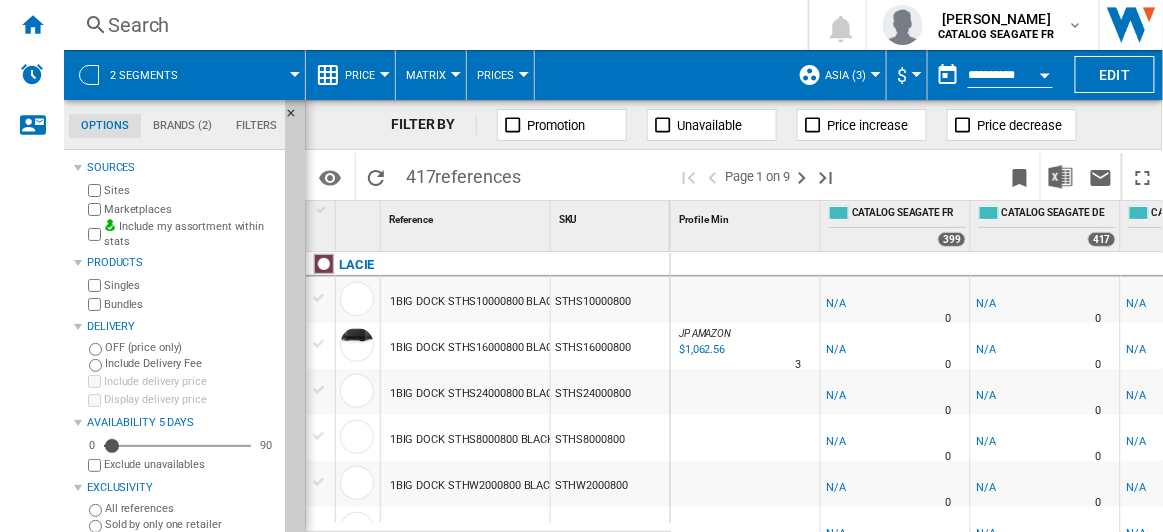 click at bounding box center (250, 75) 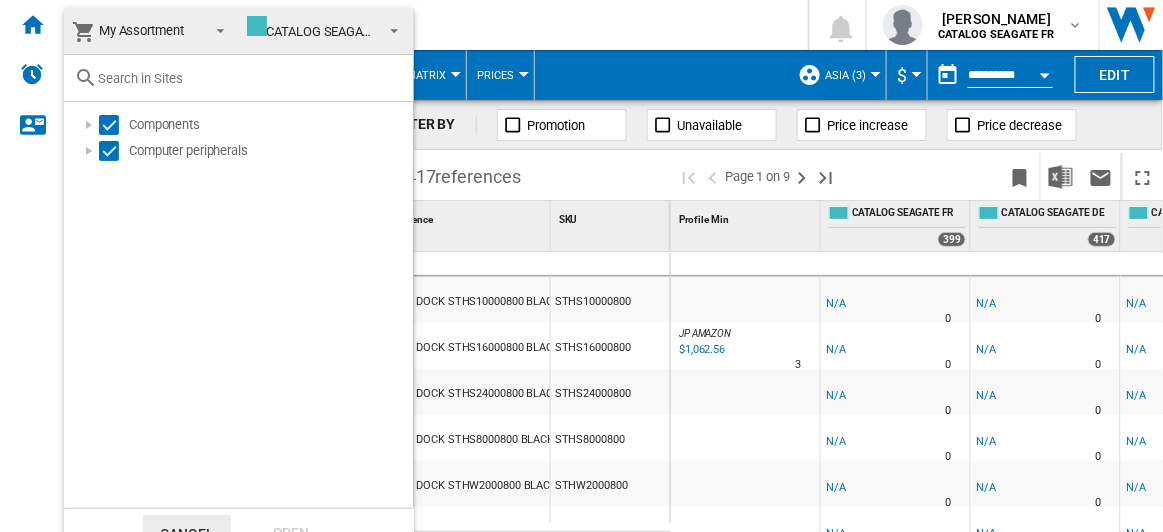 click on "CATALOG SEAGATE DE" at bounding box center (321, 31) 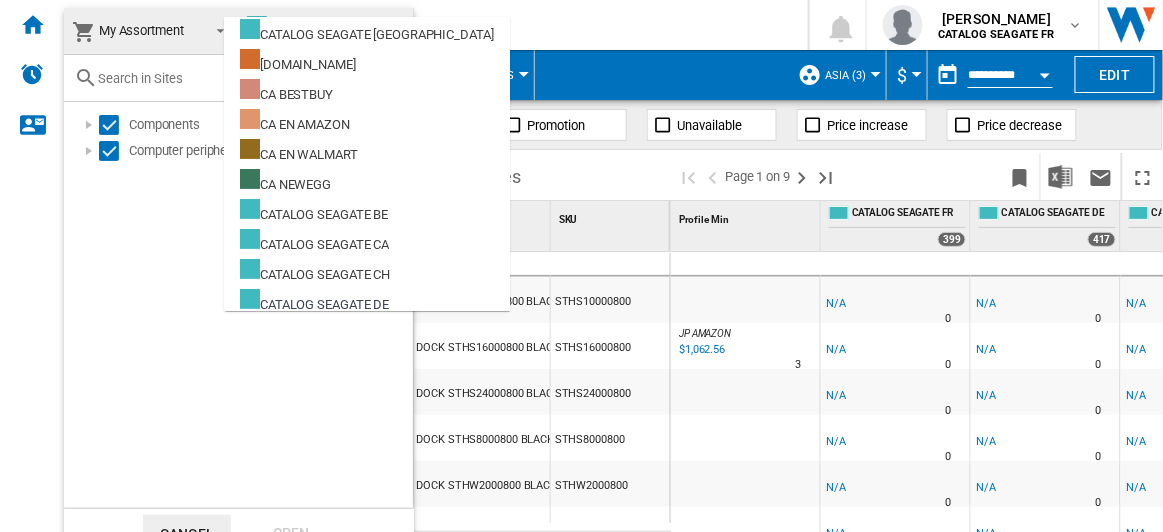 scroll, scrollTop: 269, scrollLeft: 0, axis: vertical 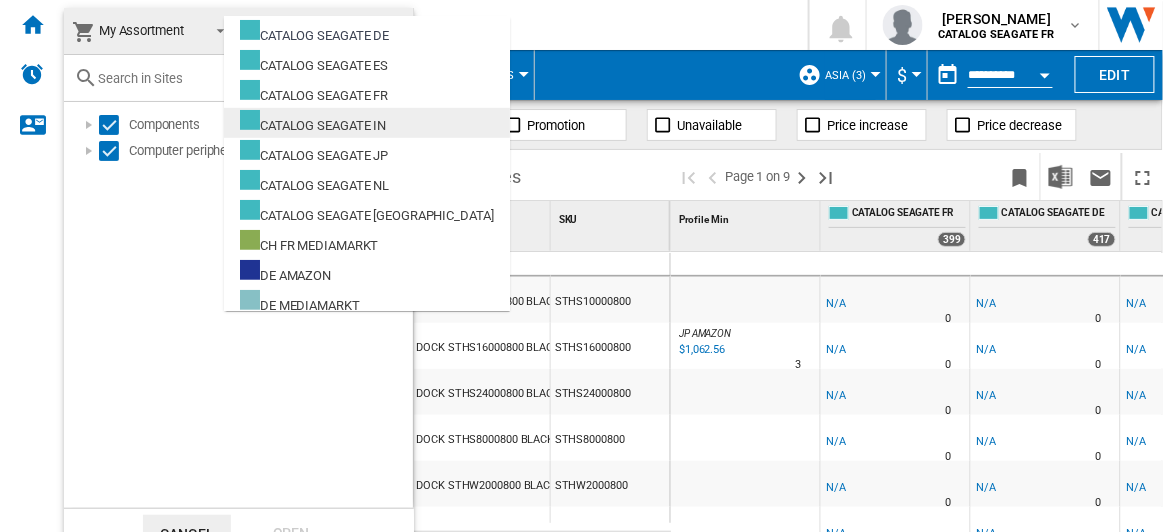 click at bounding box center [250, 120] 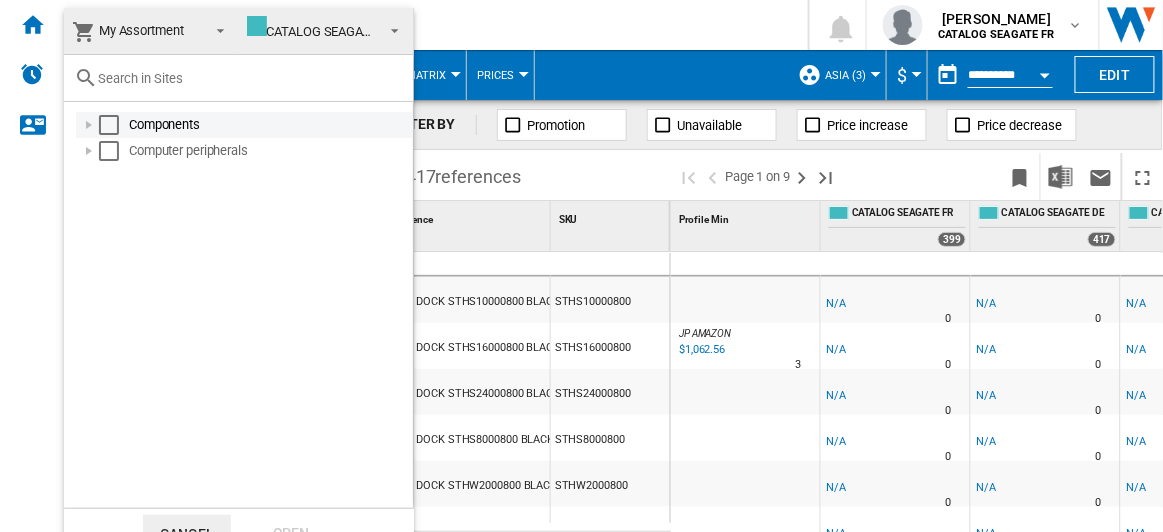 click at bounding box center [109, 125] 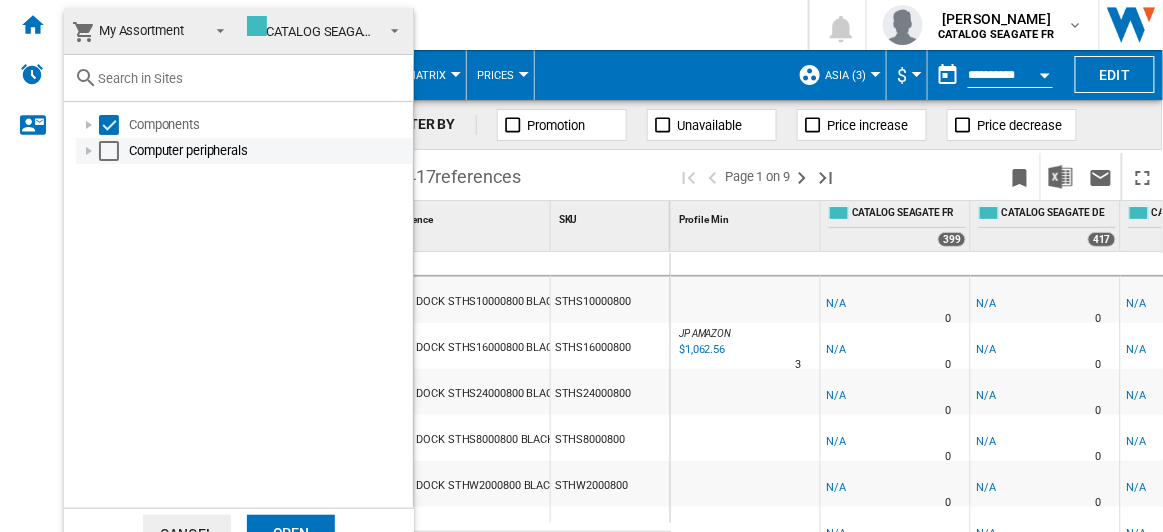 click at bounding box center [109, 151] 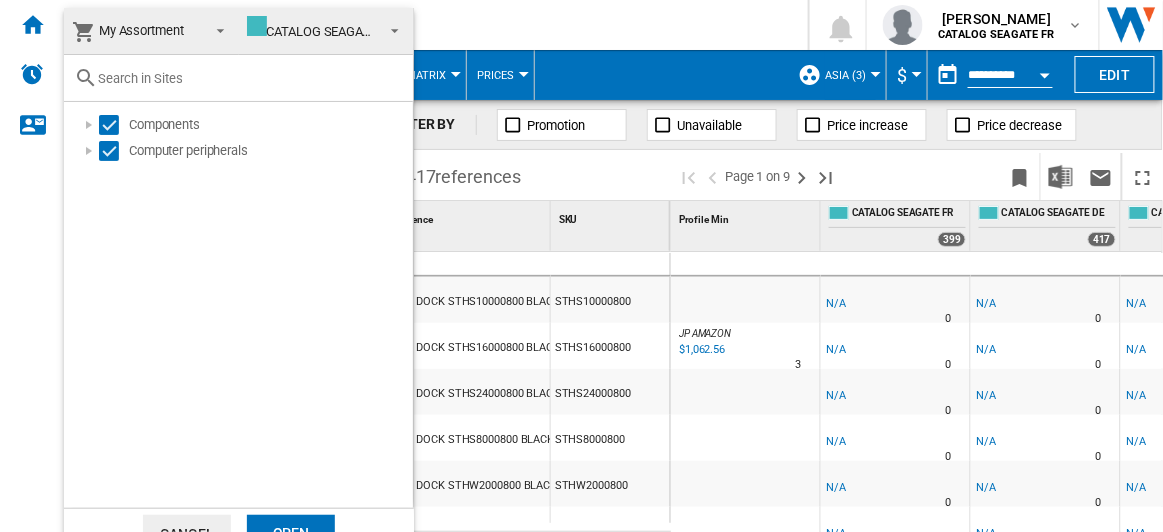 click on "Open" at bounding box center [291, 533] 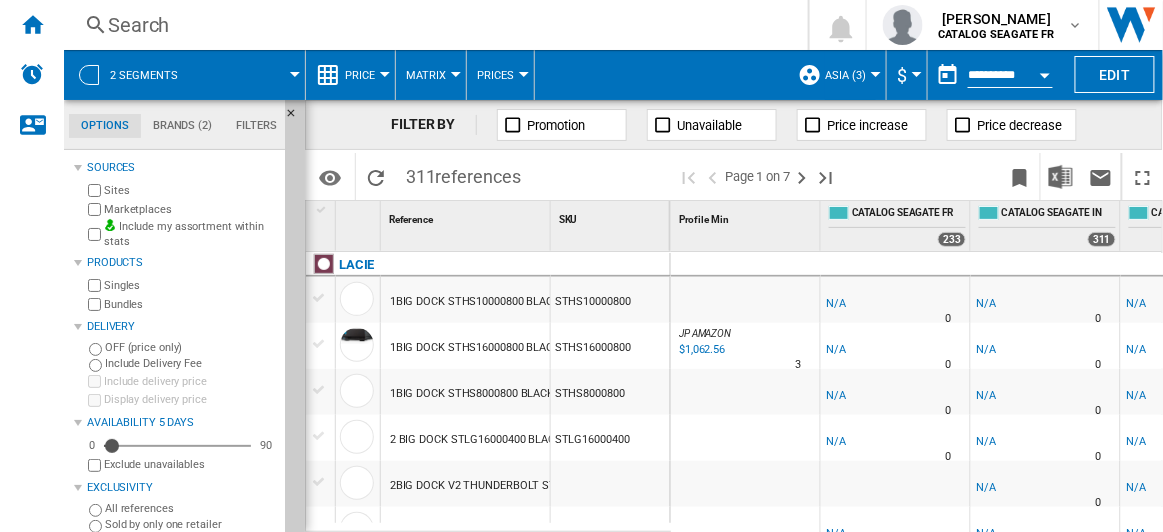 click on "Search" at bounding box center (432, 25) 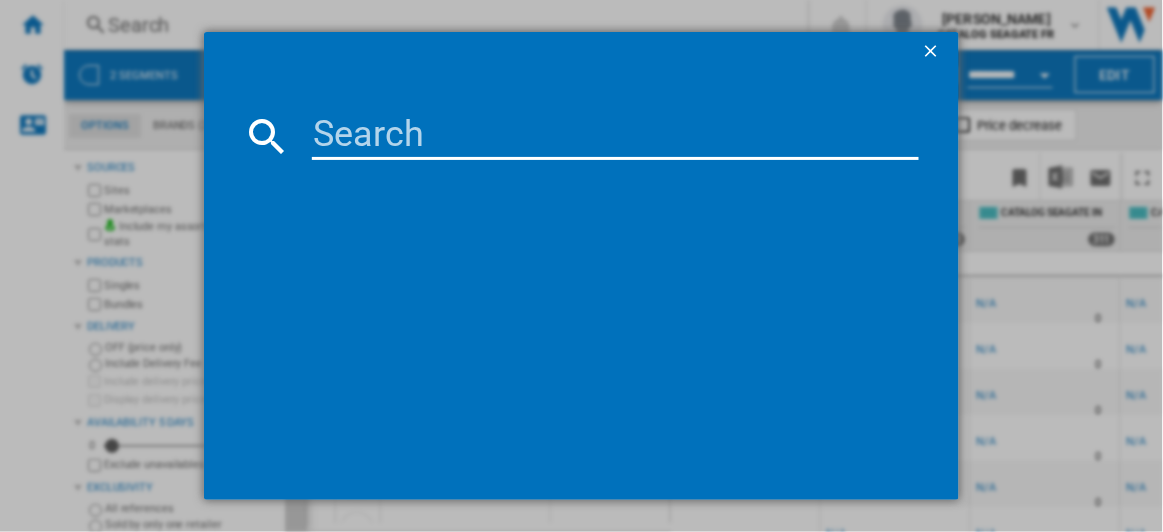 click at bounding box center (933, 53) 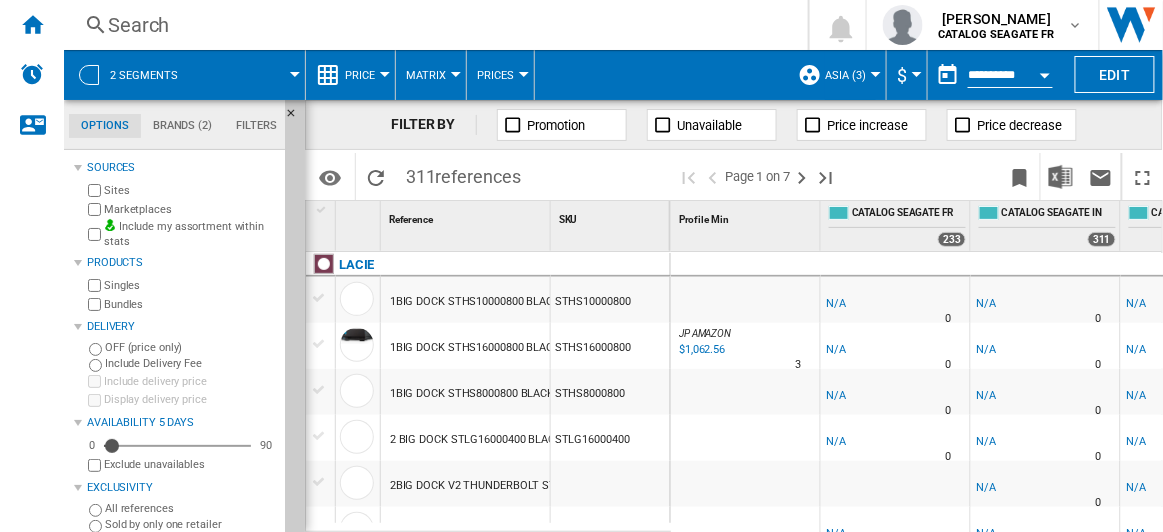 scroll, scrollTop: 363, scrollLeft: 0, axis: vertical 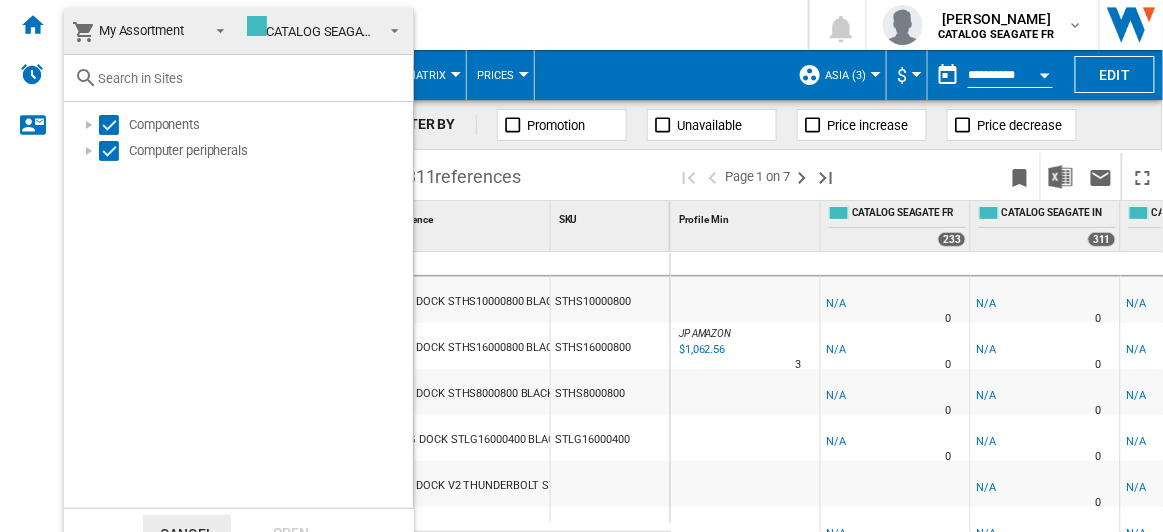 click at bounding box center [390, 29] 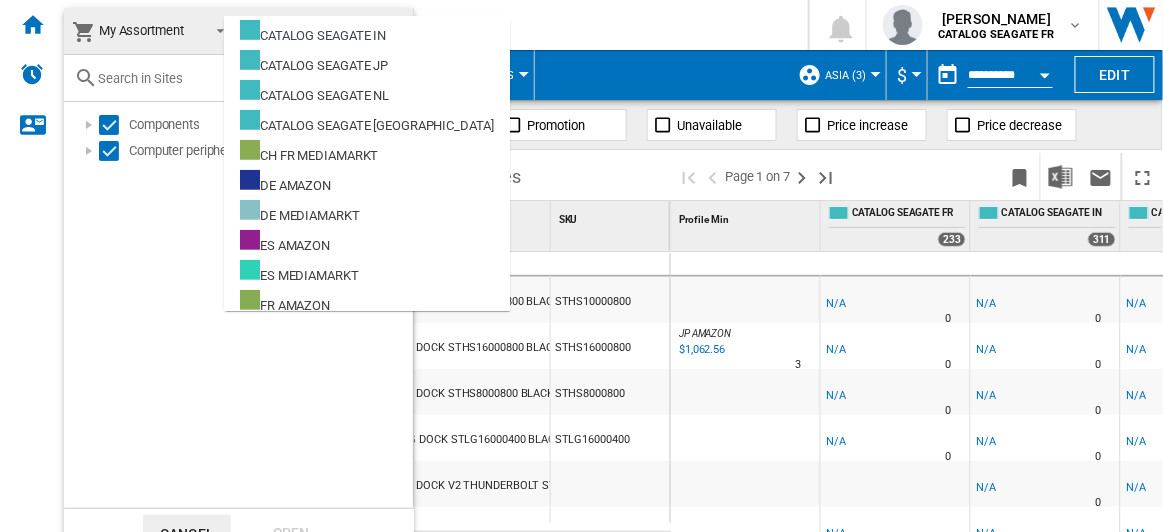 click at bounding box center [581, 266] 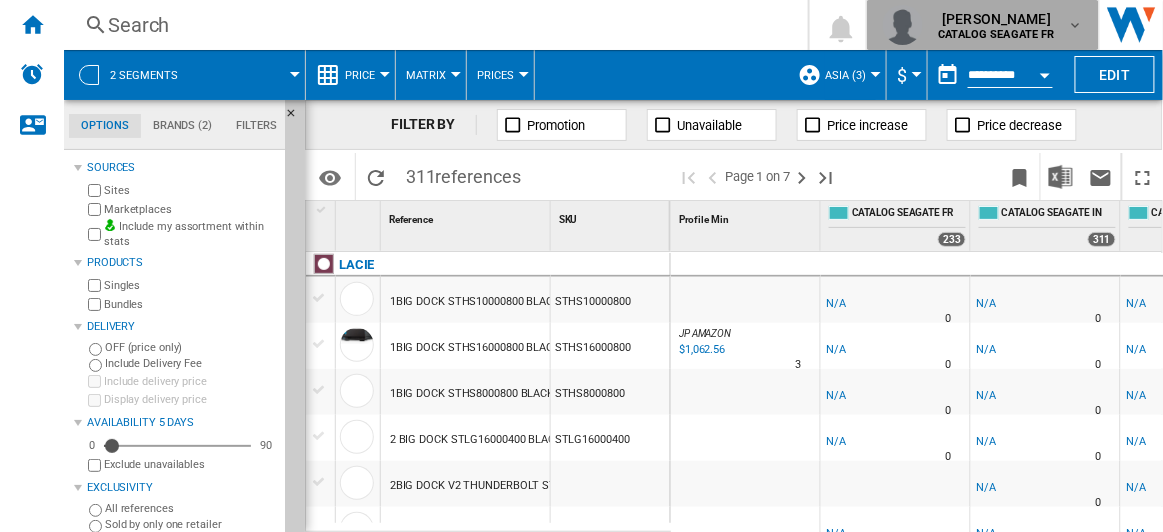 click at bounding box center [1075, 25] 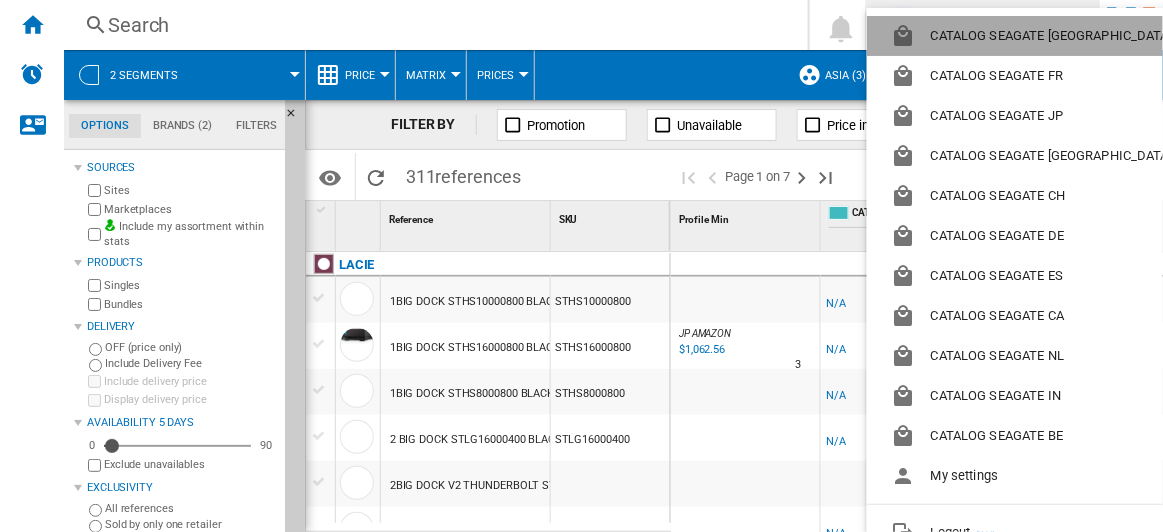 click on "CATALOG SEAGATE [GEOGRAPHIC_DATA]" at bounding box center [1035, 36] 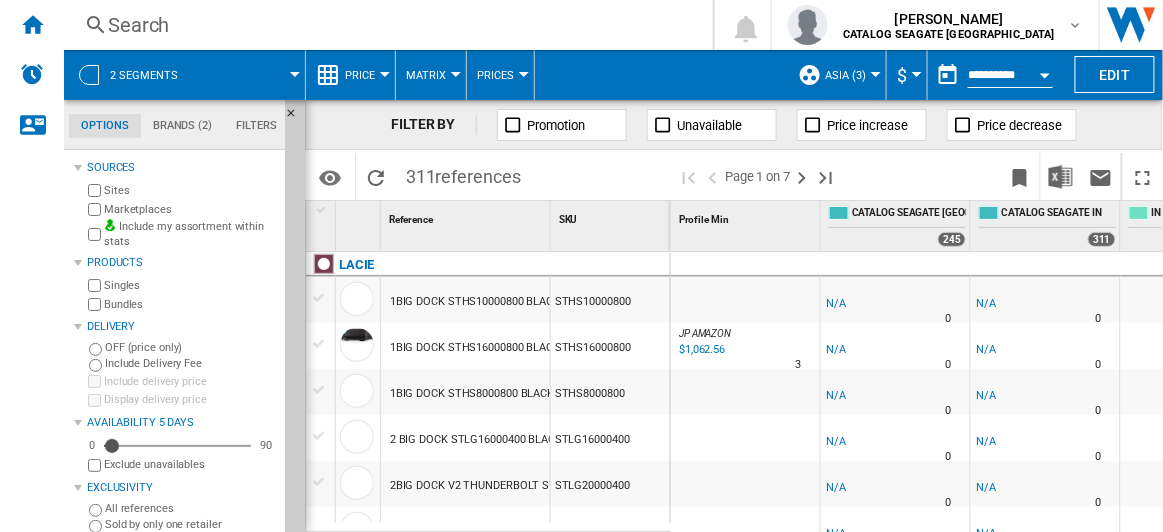 click on "Include my assortment within stats" at bounding box center [190, 234] 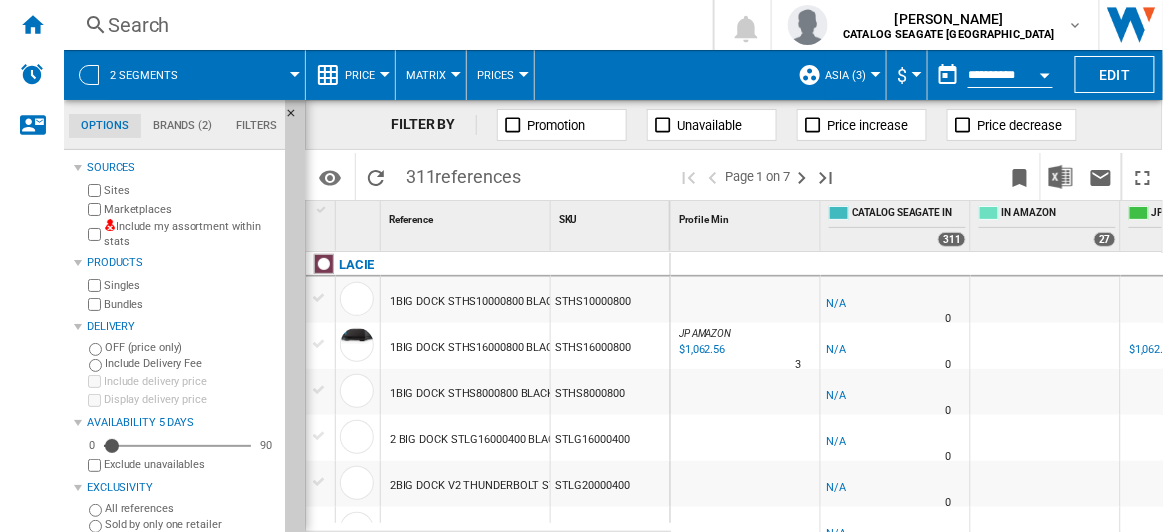 click at bounding box center [295, 74] 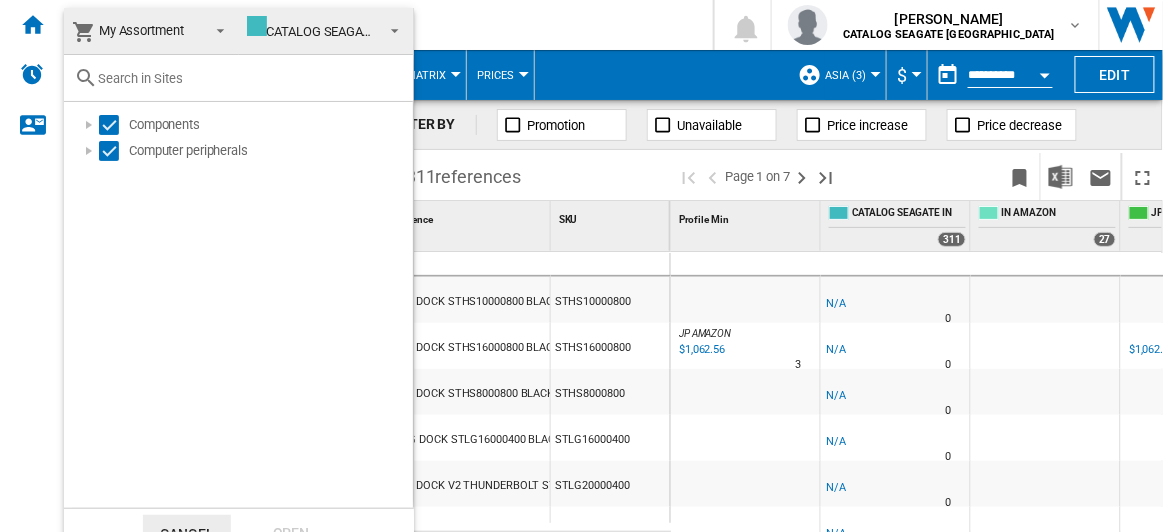 click on "CATALOG SEAGATE IN" at bounding box center (326, 31) 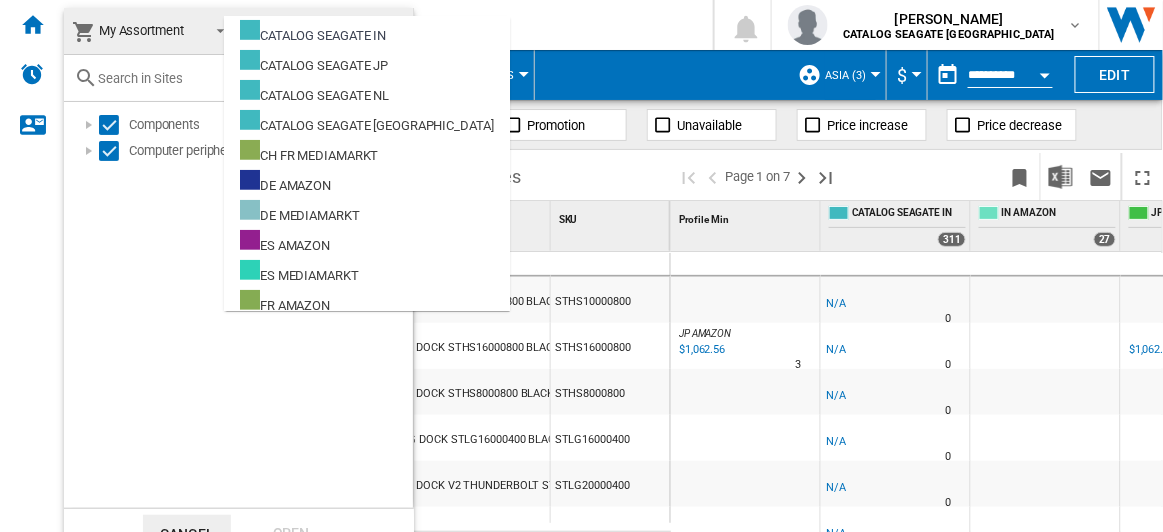 click at bounding box center [581, 266] 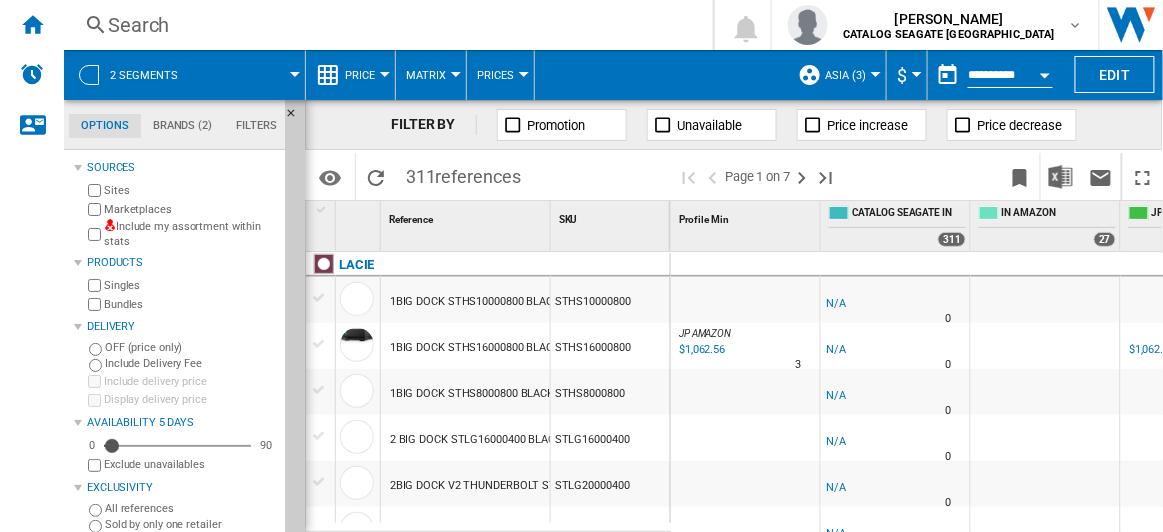 click on "Include my assortment within stats" at bounding box center (190, 234) 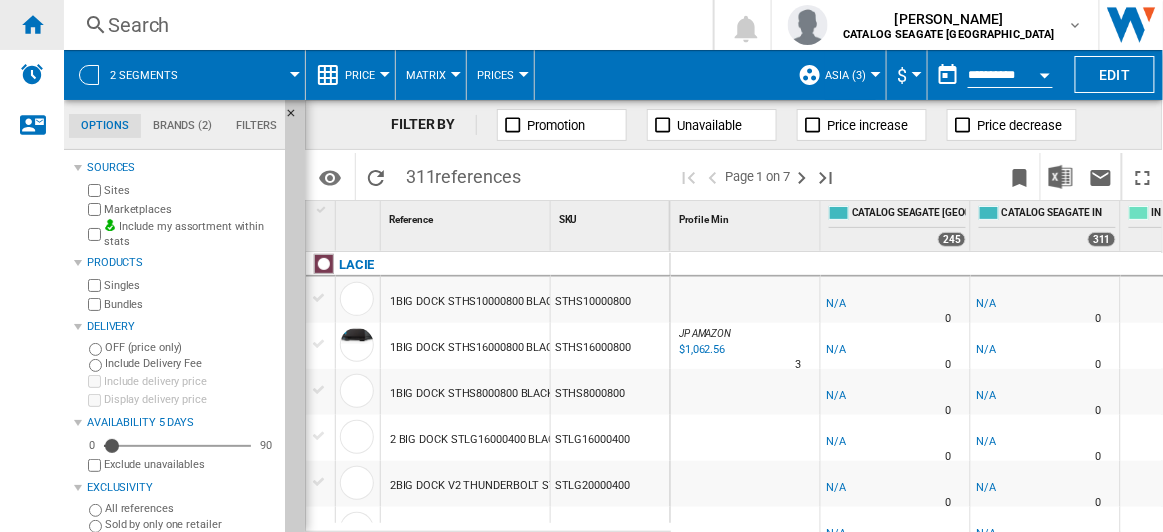 click at bounding box center (32, 25) 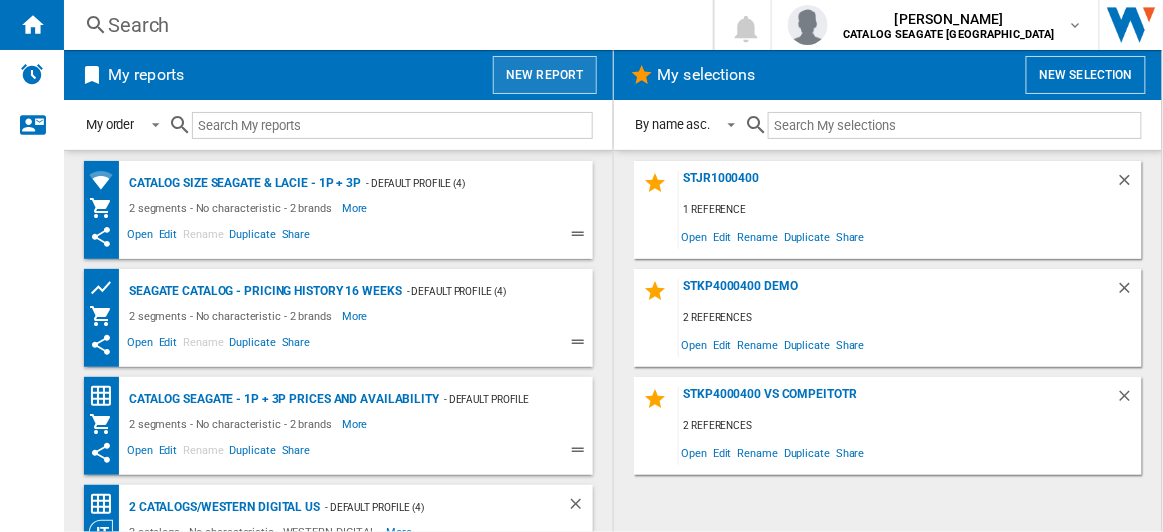 click on "New report" at bounding box center [544, 75] 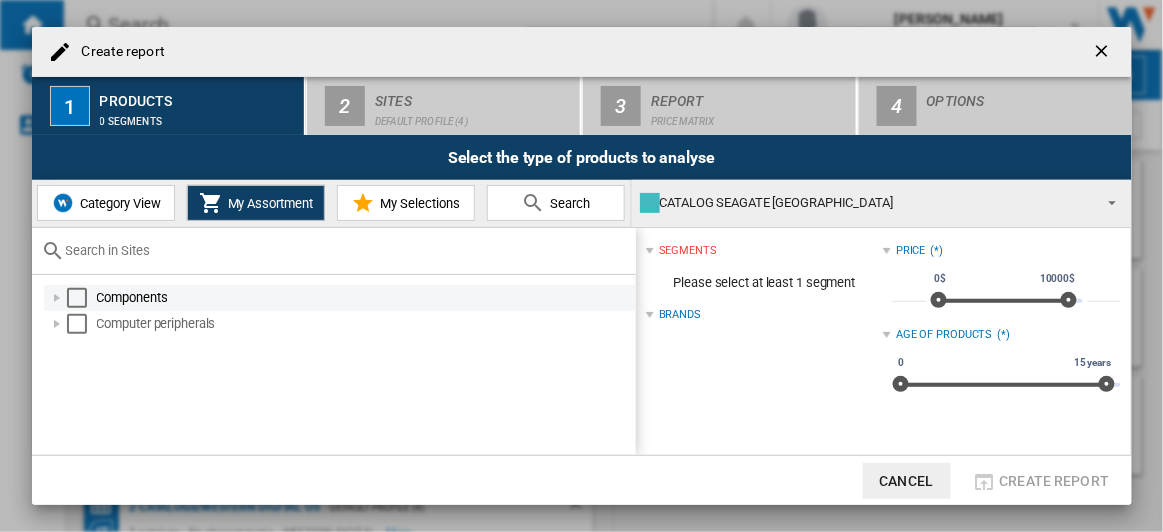 click on "Components" at bounding box center (365, 298) 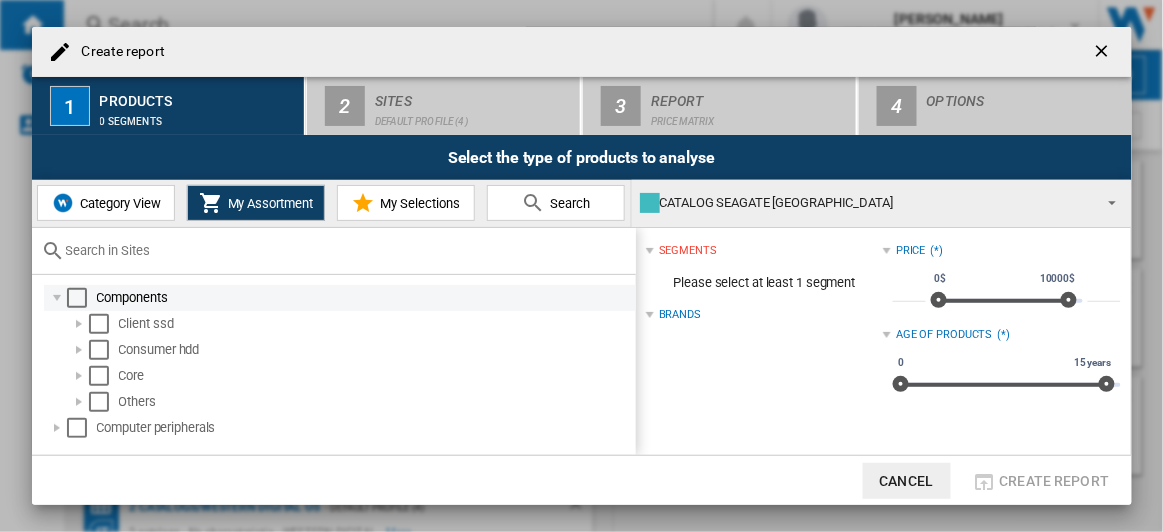 click at bounding box center [77, 298] 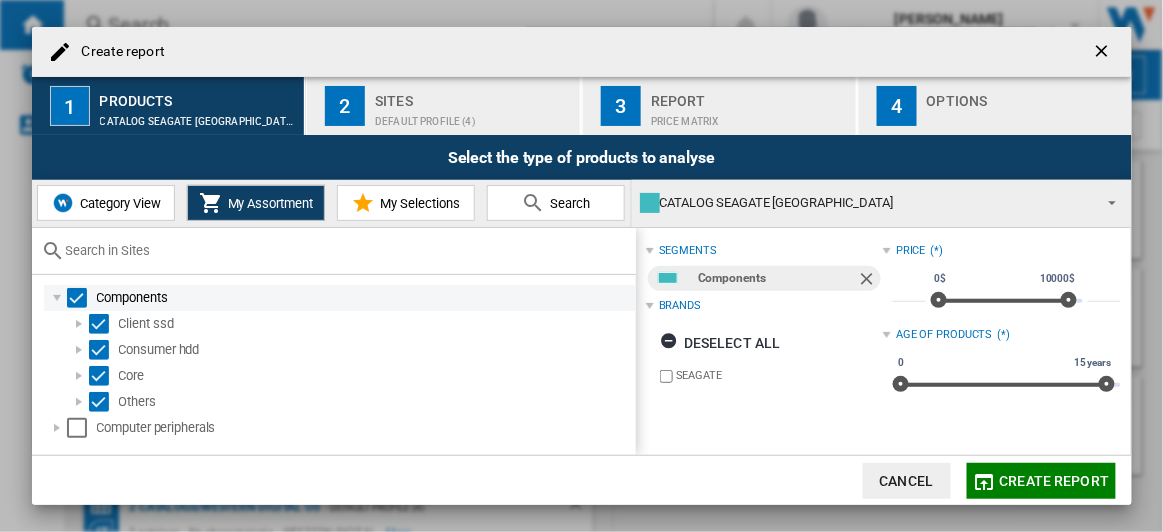 click at bounding box center [77, 298] 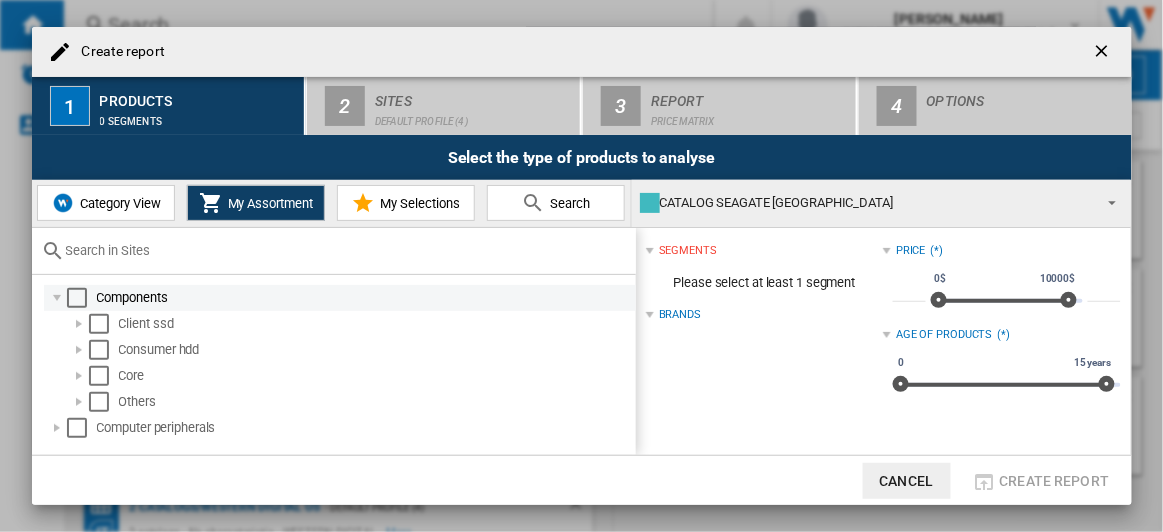 click at bounding box center (77, 298) 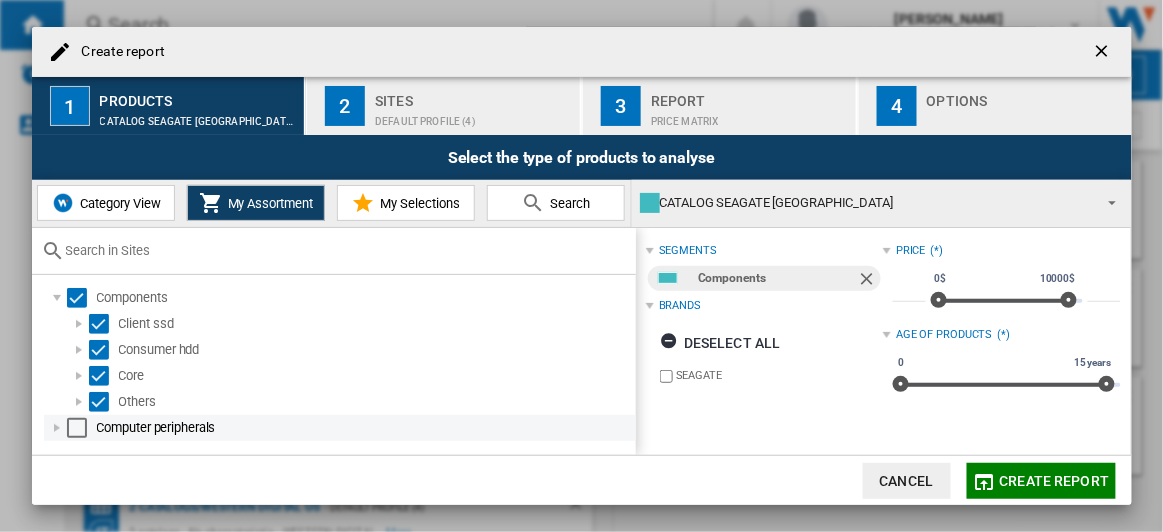 click at bounding box center [77, 428] 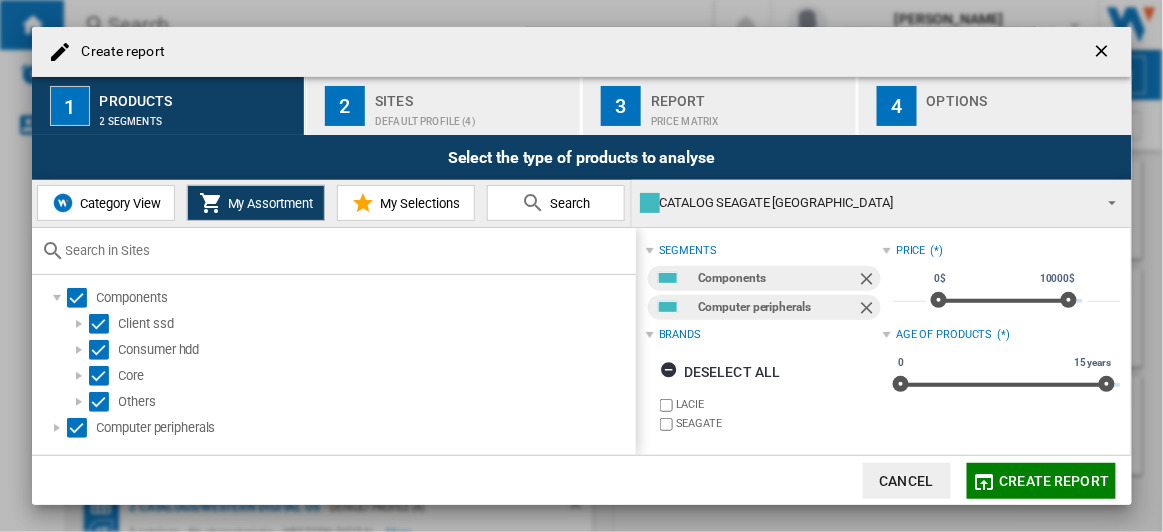 click on "My Selections" at bounding box center (406, 203) 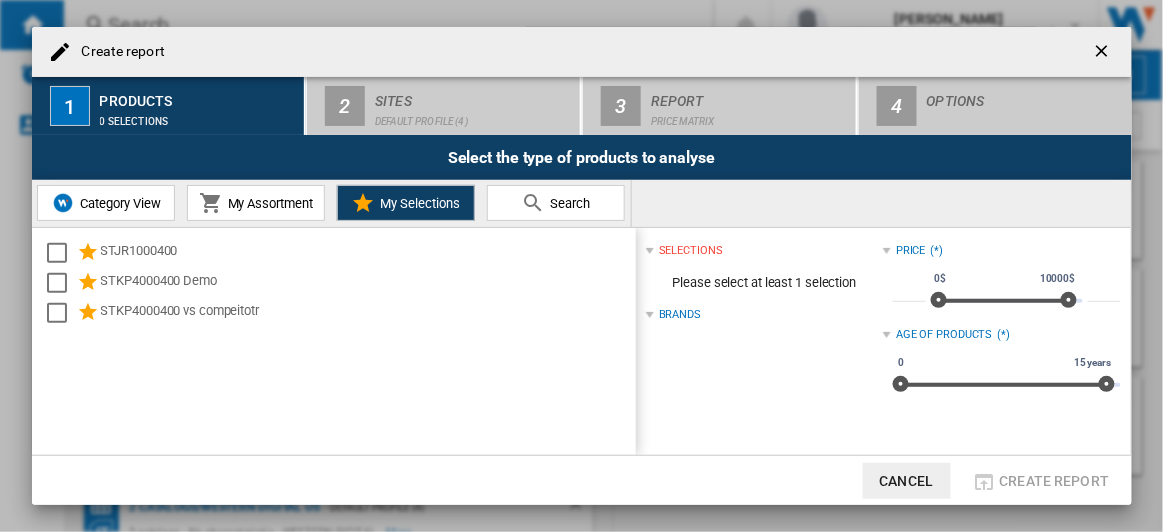 click on "My Assortment" at bounding box center (268, 203) 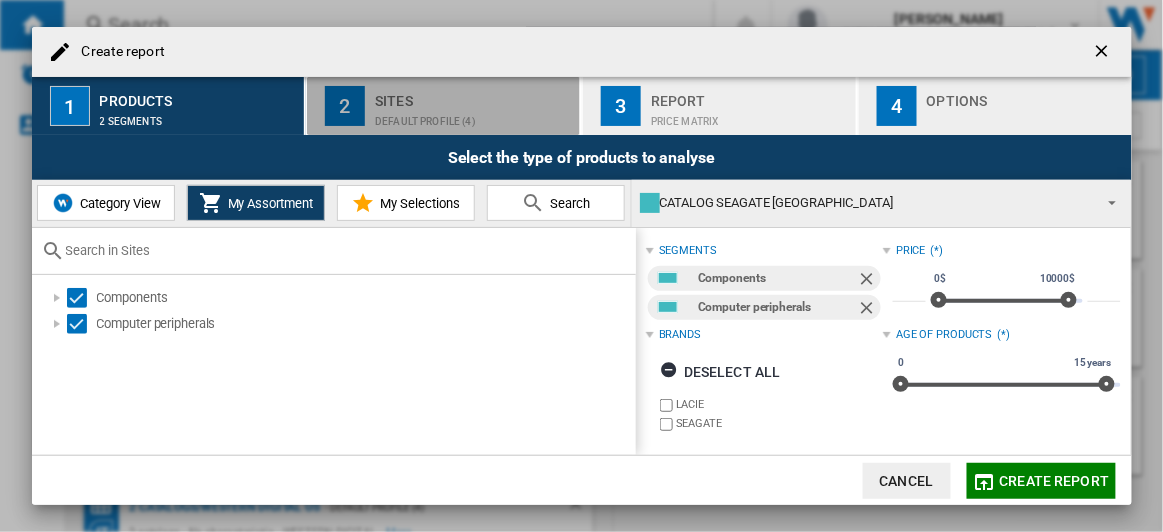 click on "Default profile (4)" at bounding box center (473, 116) 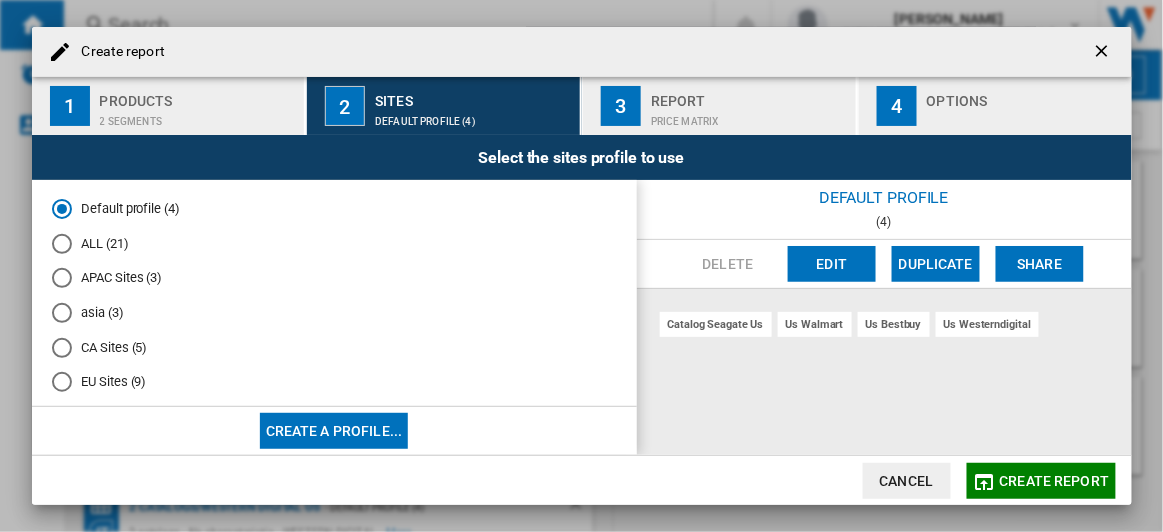 click on "APAC Sites (3)" at bounding box center (334, 278) 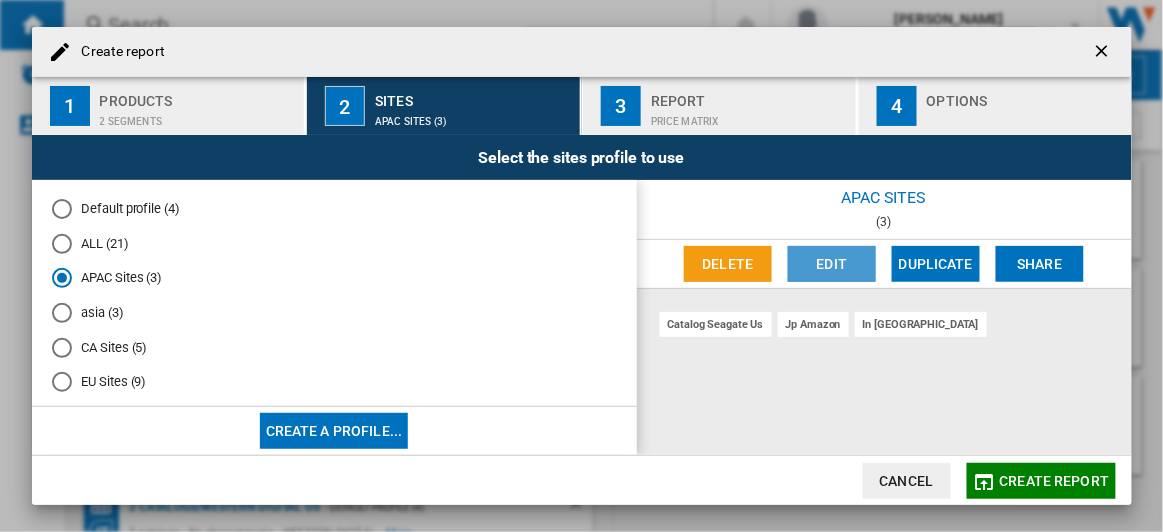 click on "Edit" at bounding box center (832, 264) 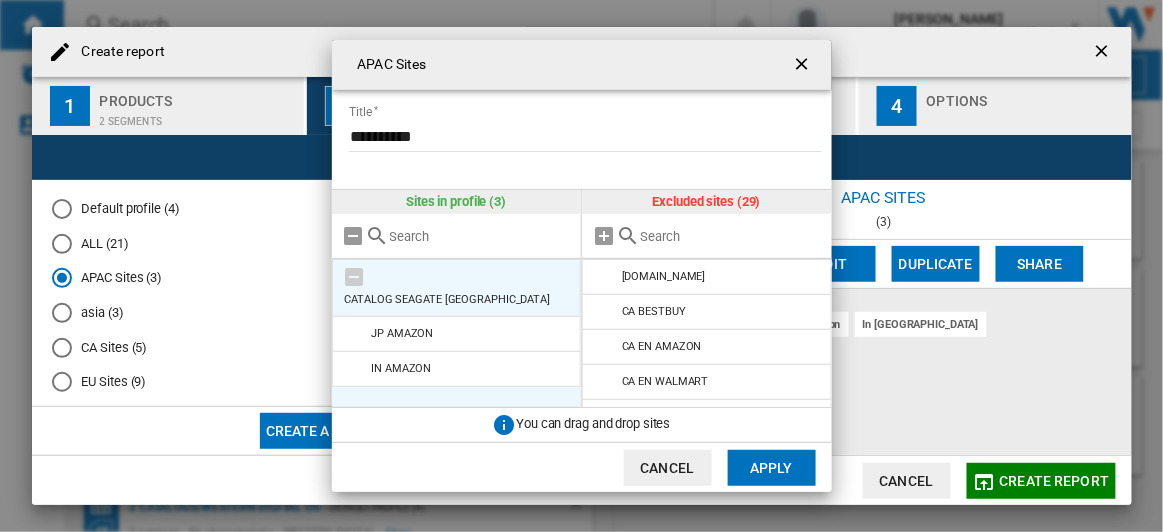 click at bounding box center (355, 277) 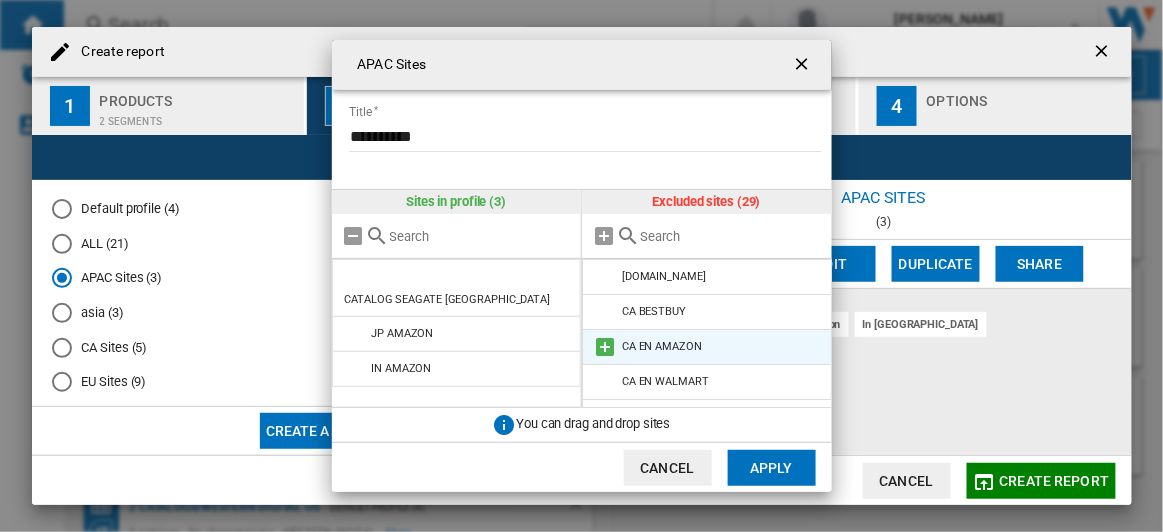 scroll, scrollTop: 363, scrollLeft: 0, axis: vertical 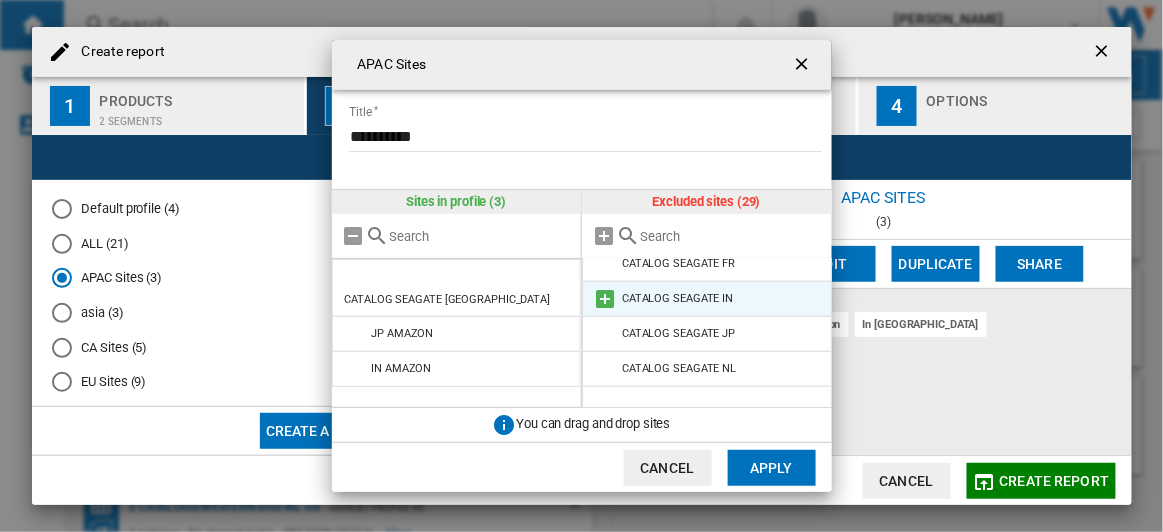 click at bounding box center [605, 299] 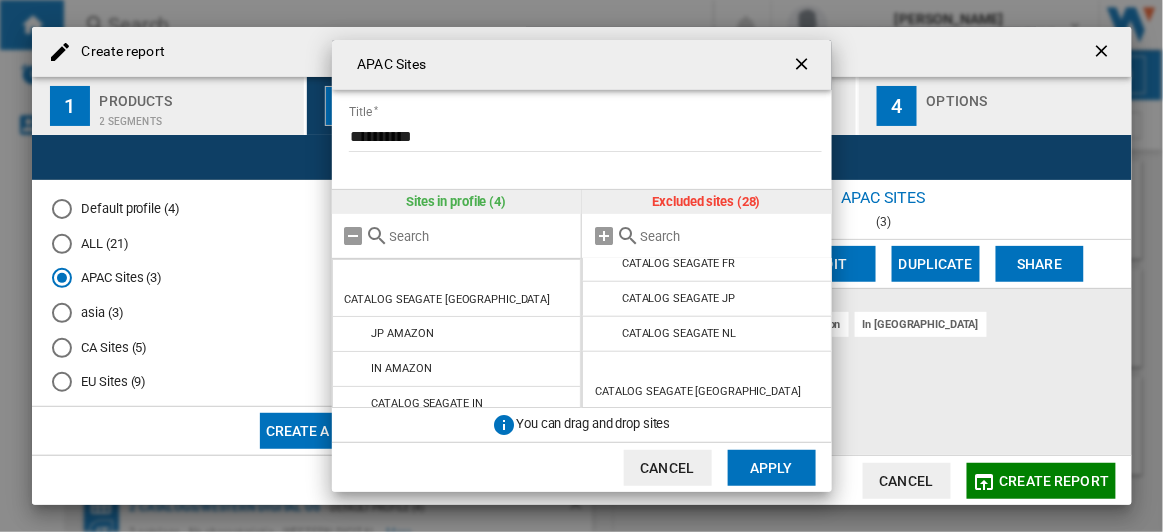 click on "Apply" 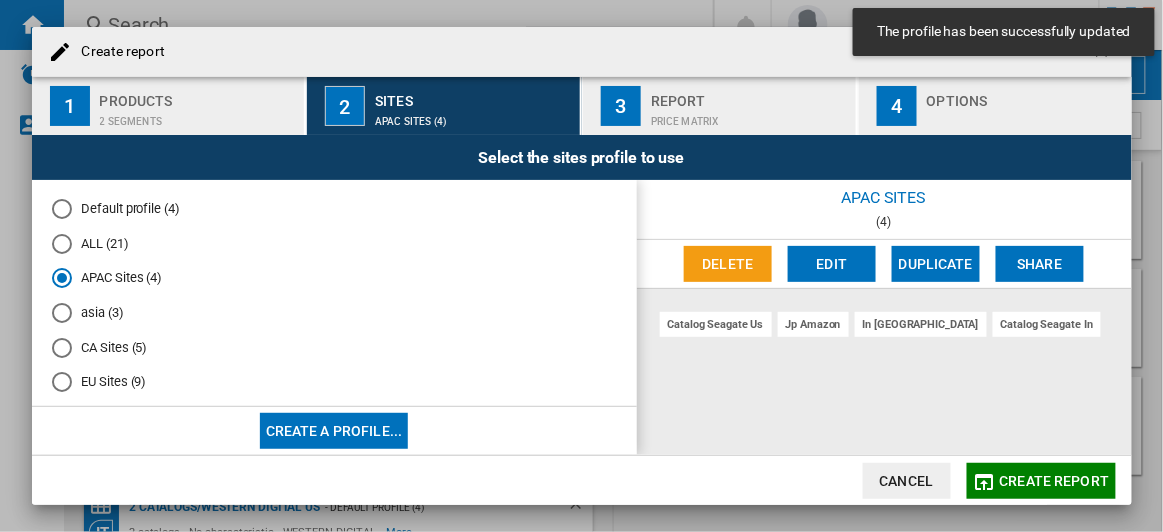 click on "Create report" 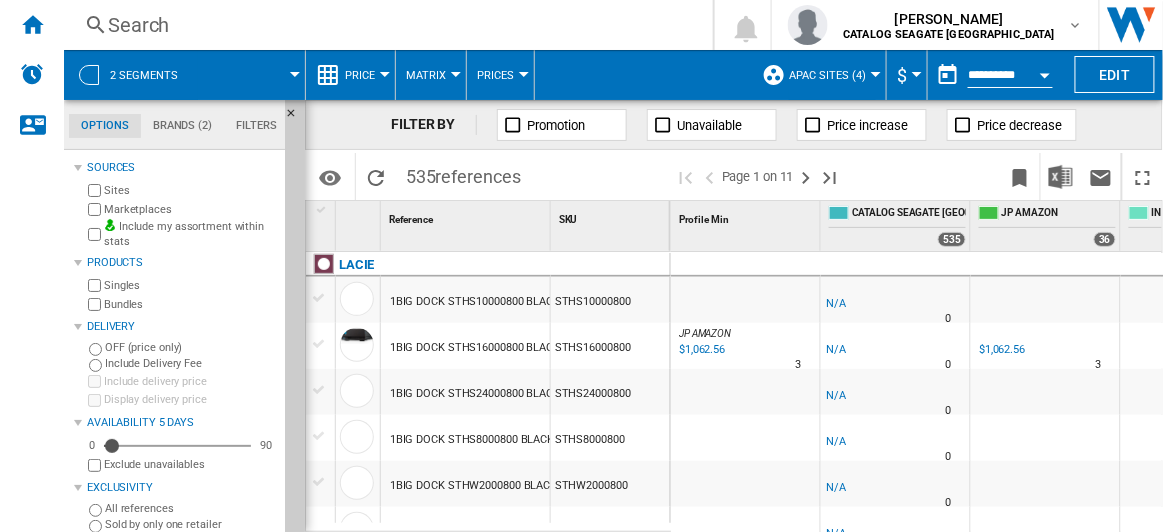 click at bounding box center (295, 74) 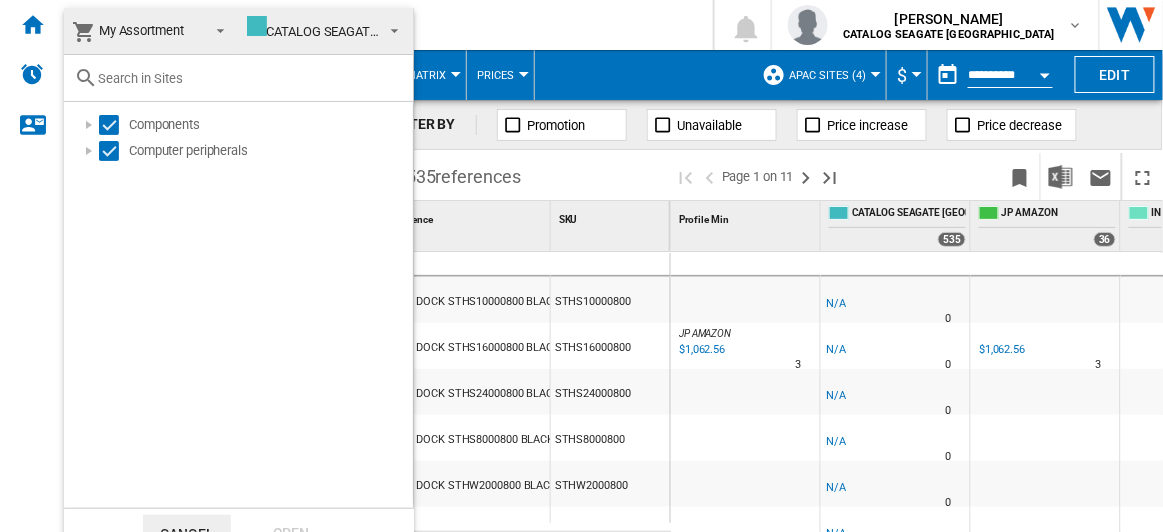 click at bounding box center [394, 29] 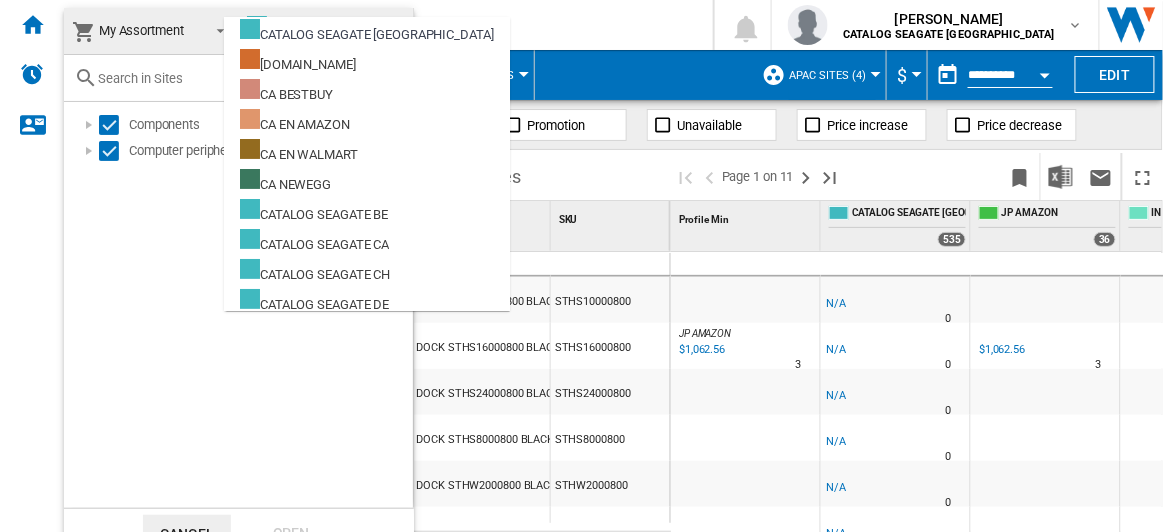 click at bounding box center [581, 266] 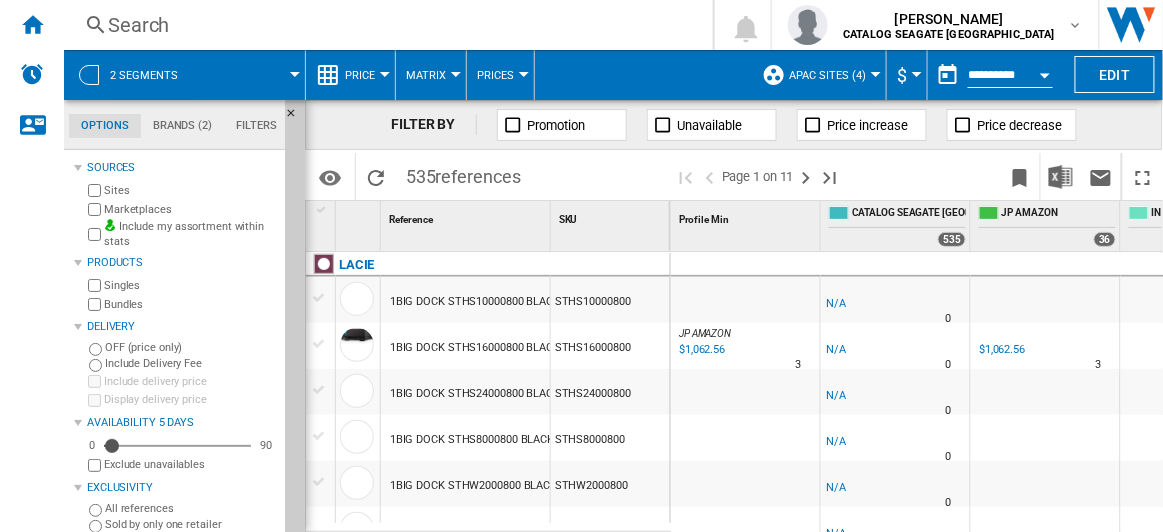 click at bounding box center (295, 74) 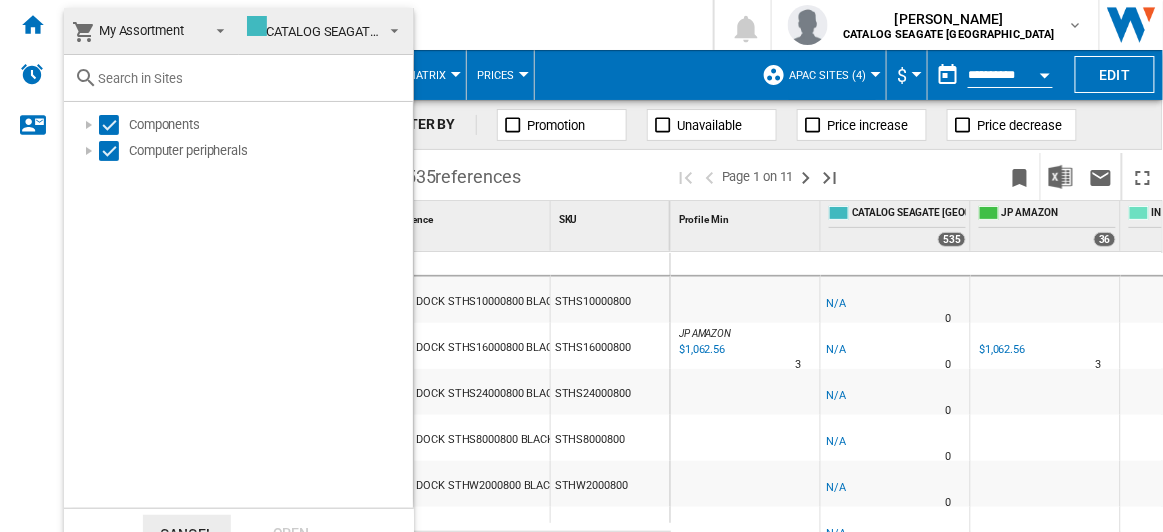 click at bounding box center [394, 29] 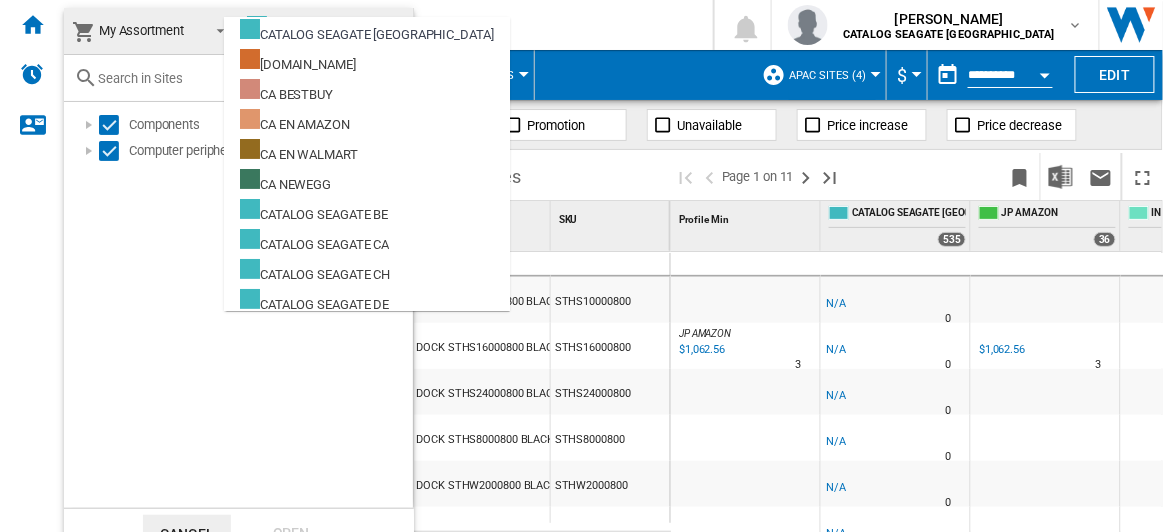 click at bounding box center (581, 266) 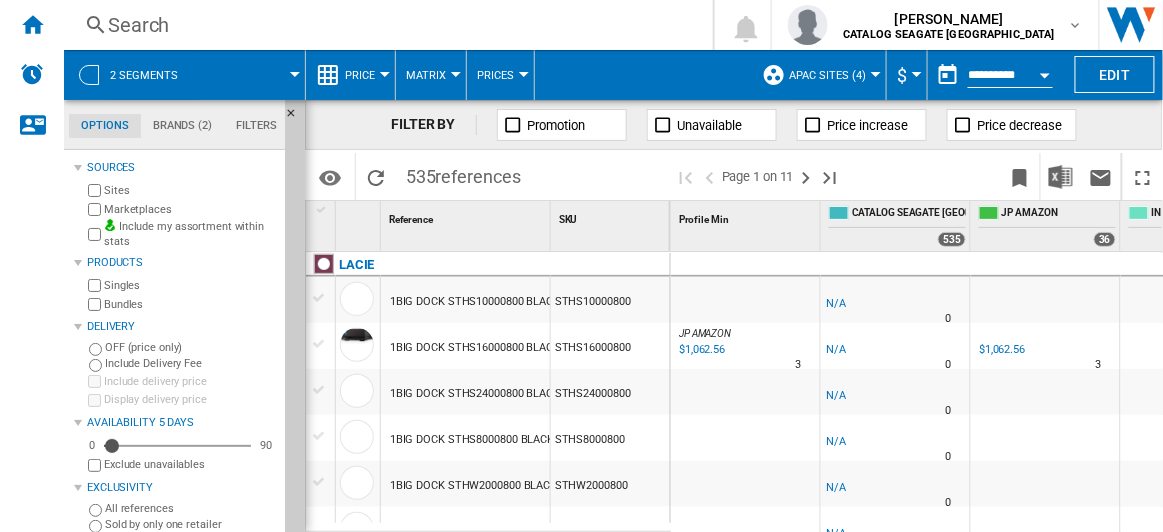 click at bounding box center (295, 74) 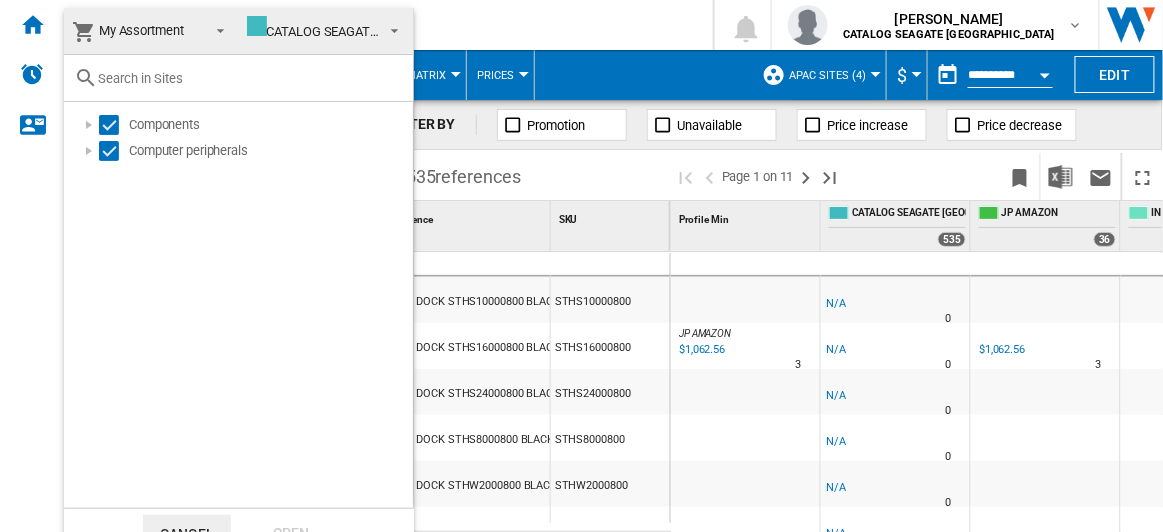click at bounding box center [394, 29] 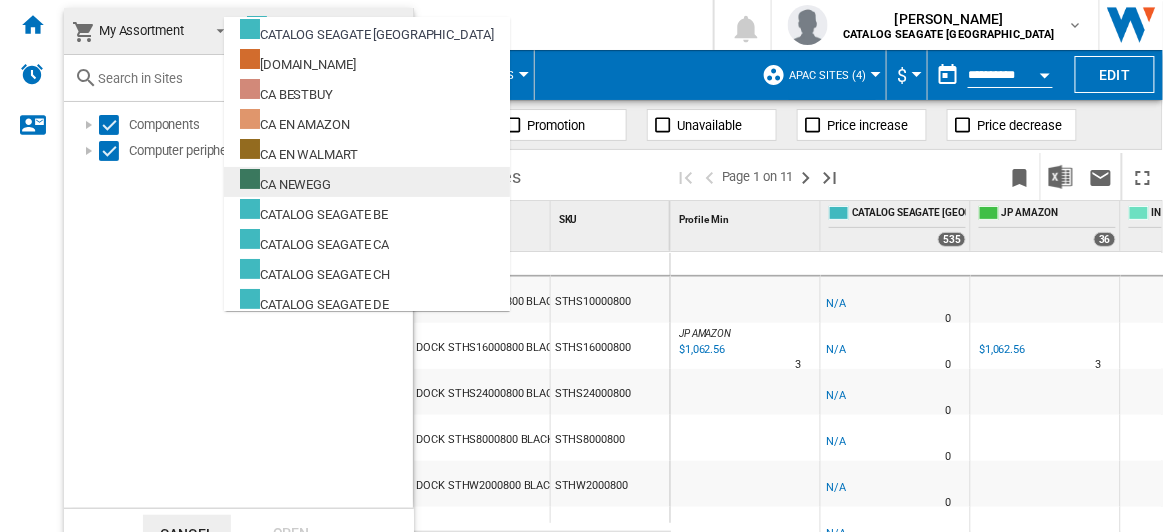 scroll, scrollTop: 90, scrollLeft: 0, axis: vertical 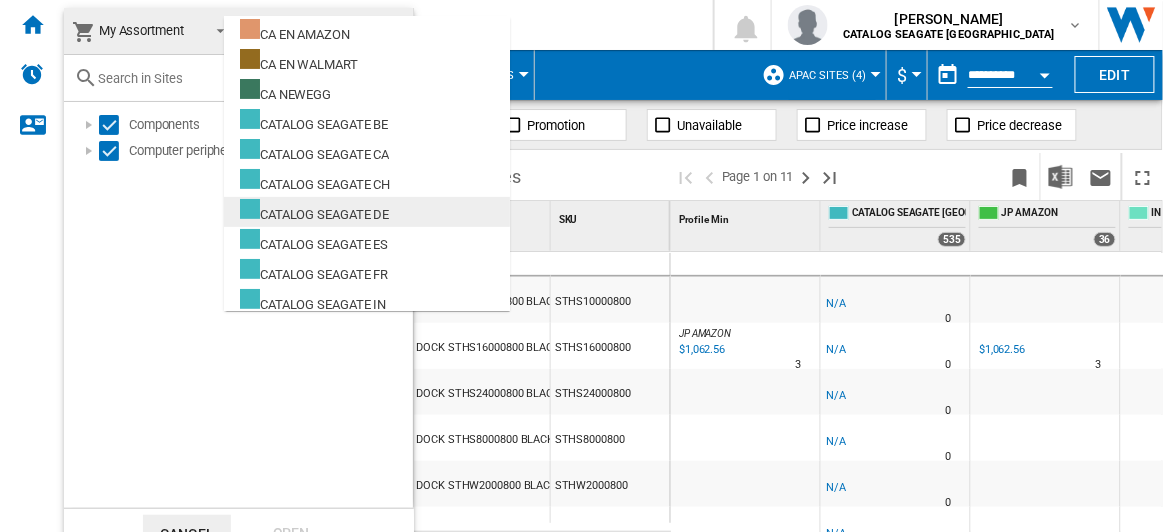 click on "CATALOG SEAGATE DE" at bounding box center [367, 212] 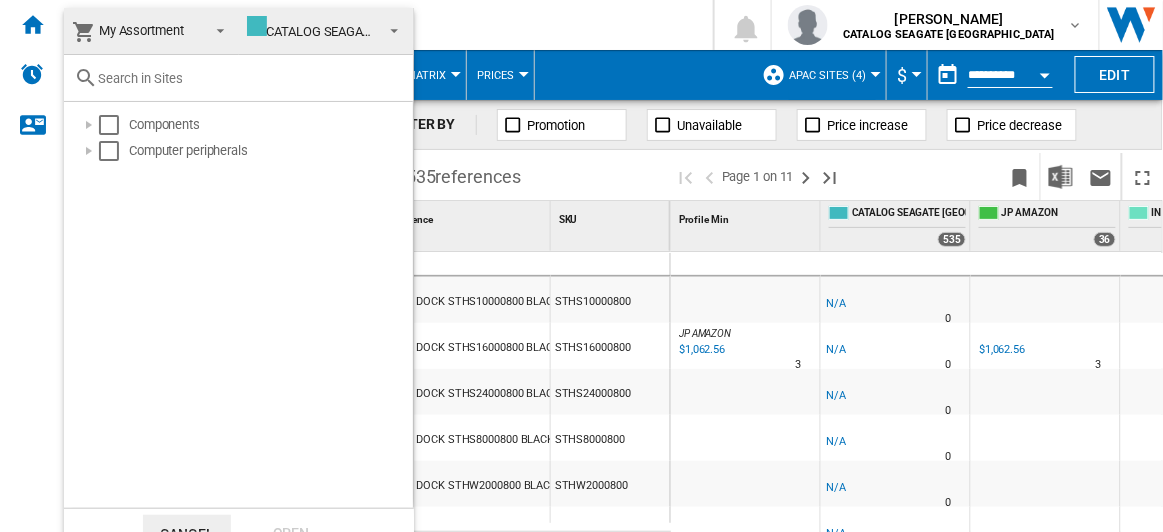 click on "CATALOG SEAGATE DE" at bounding box center [321, 31] 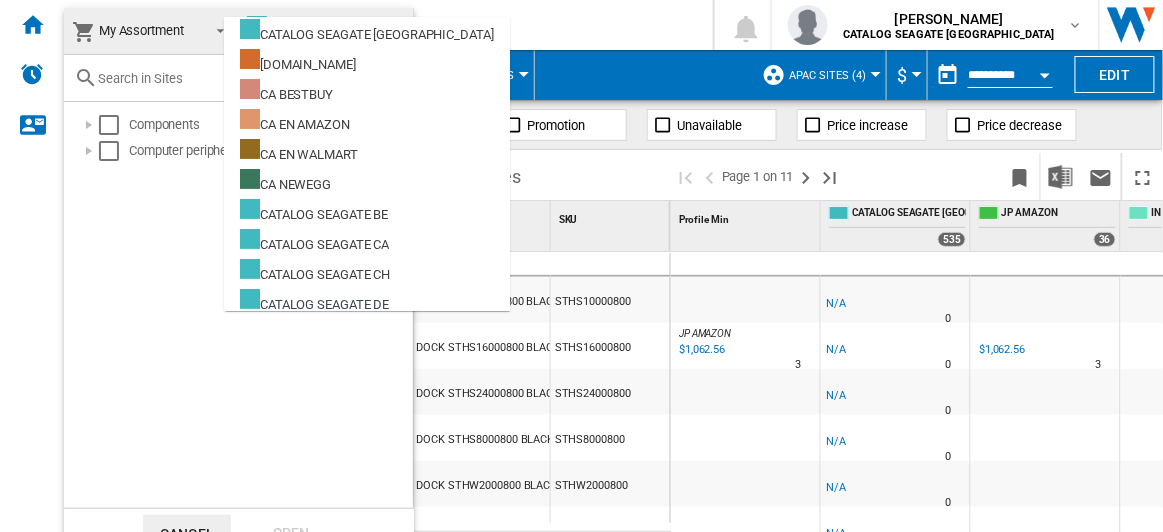 scroll, scrollTop: 269, scrollLeft: 0, axis: vertical 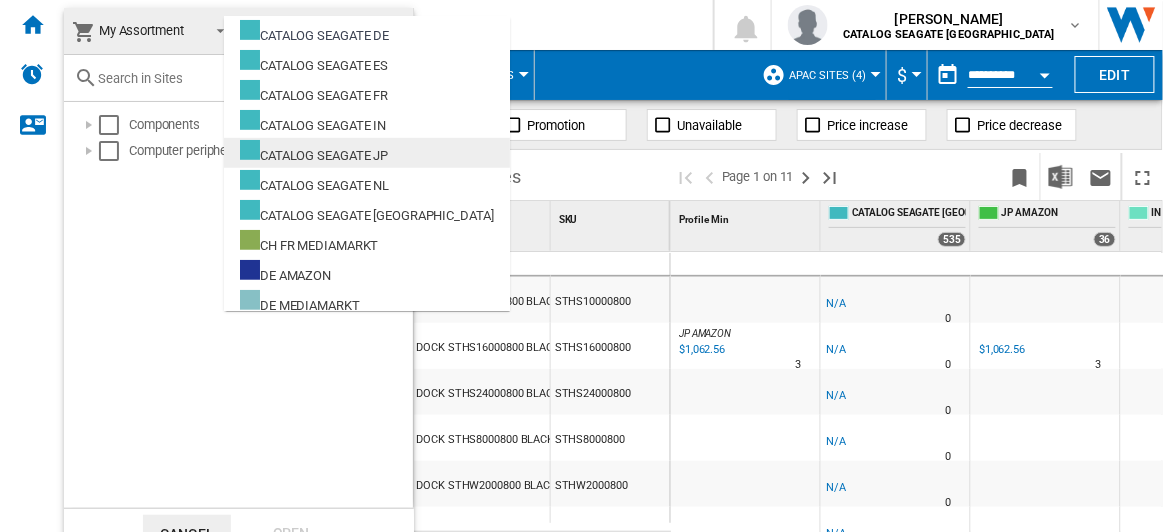 click on "CATALOG SEAGATE JP" at bounding box center [314, 152] 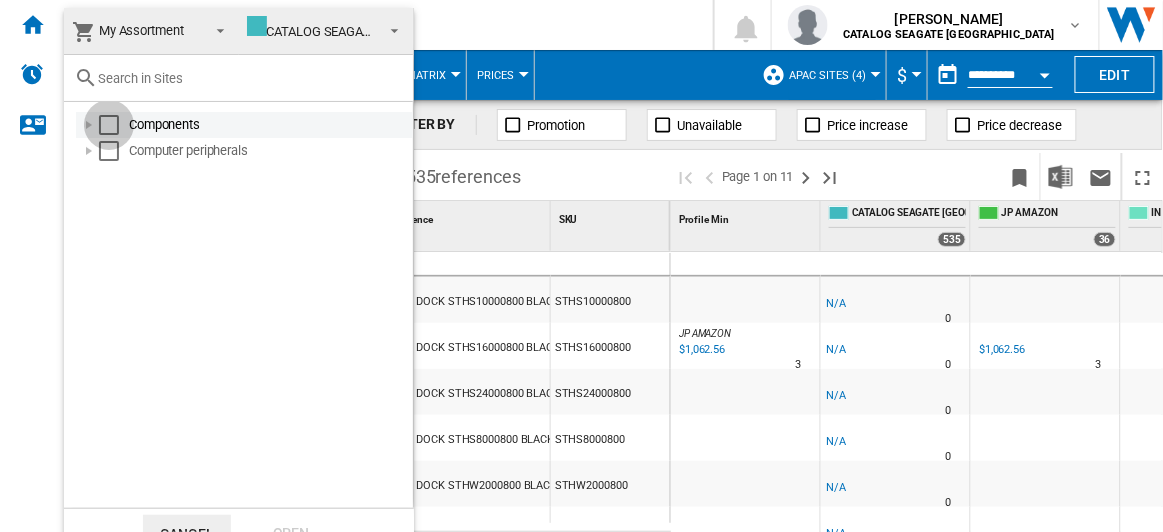 click at bounding box center [109, 125] 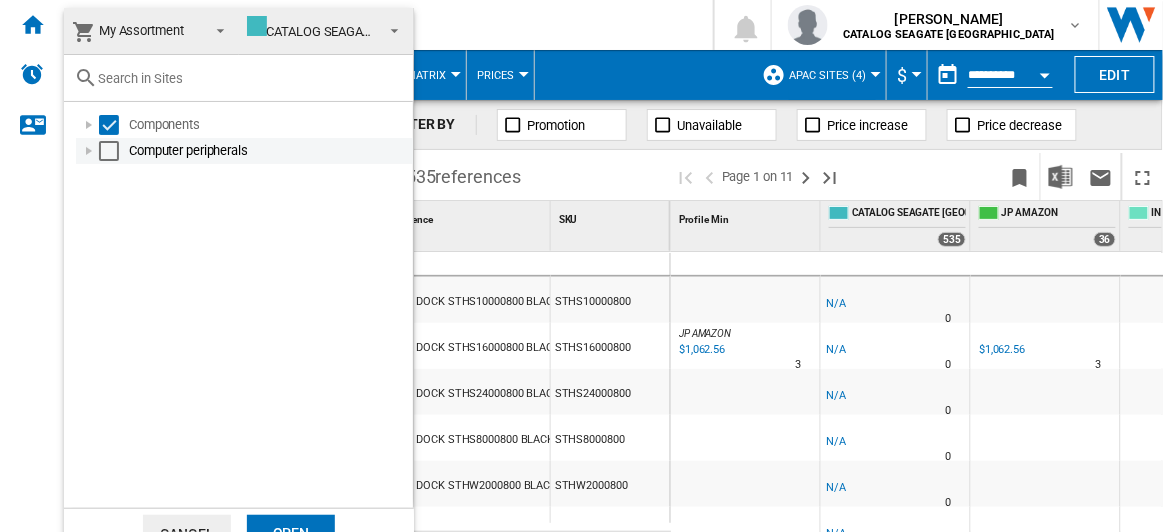 click at bounding box center [109, 151] 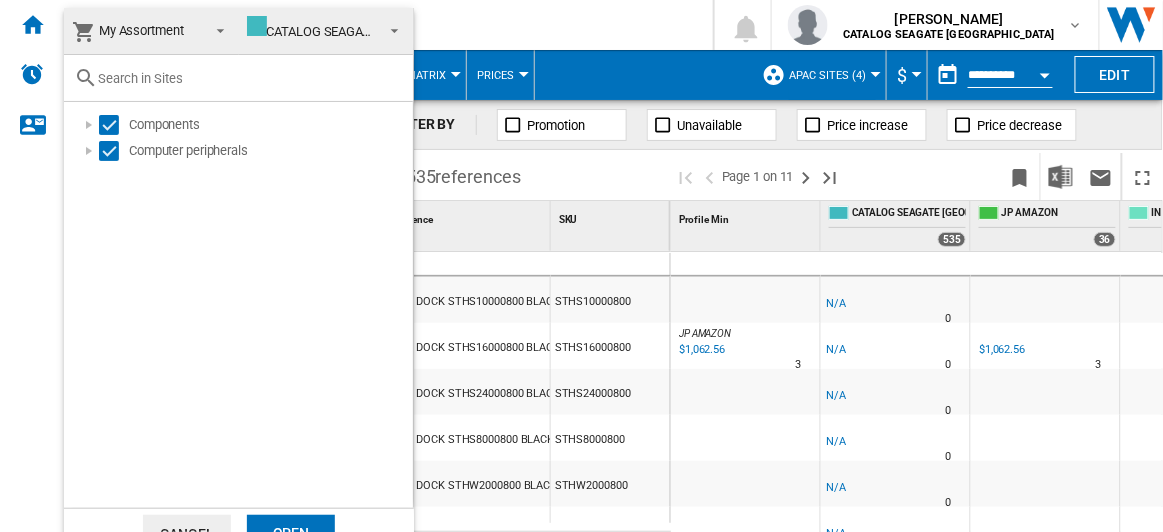 click on "Open" at bounding box center (291, 533) 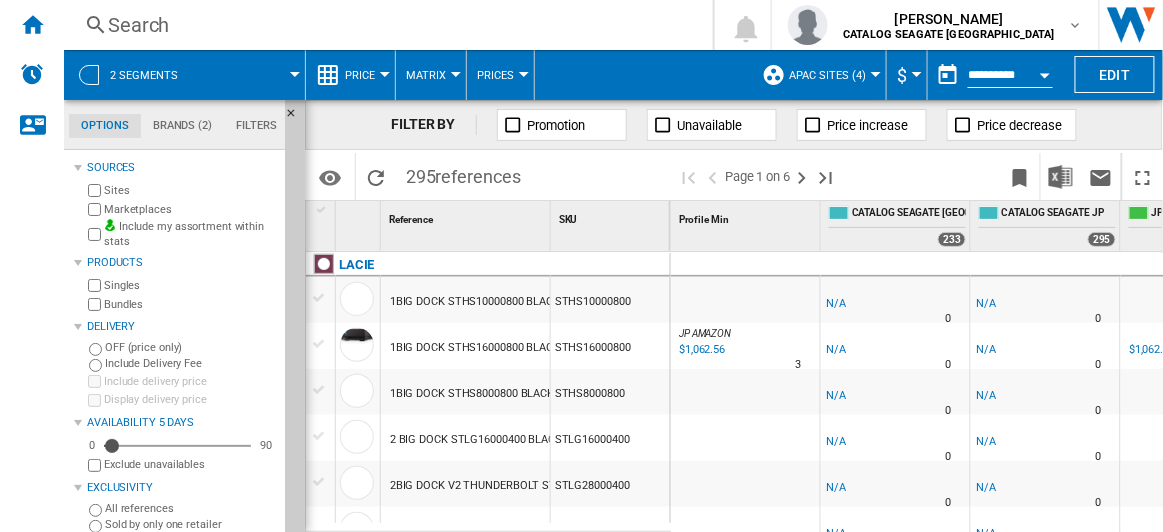 scroll, scrollTop: 181, scrollLeft: 0, axis: vertical 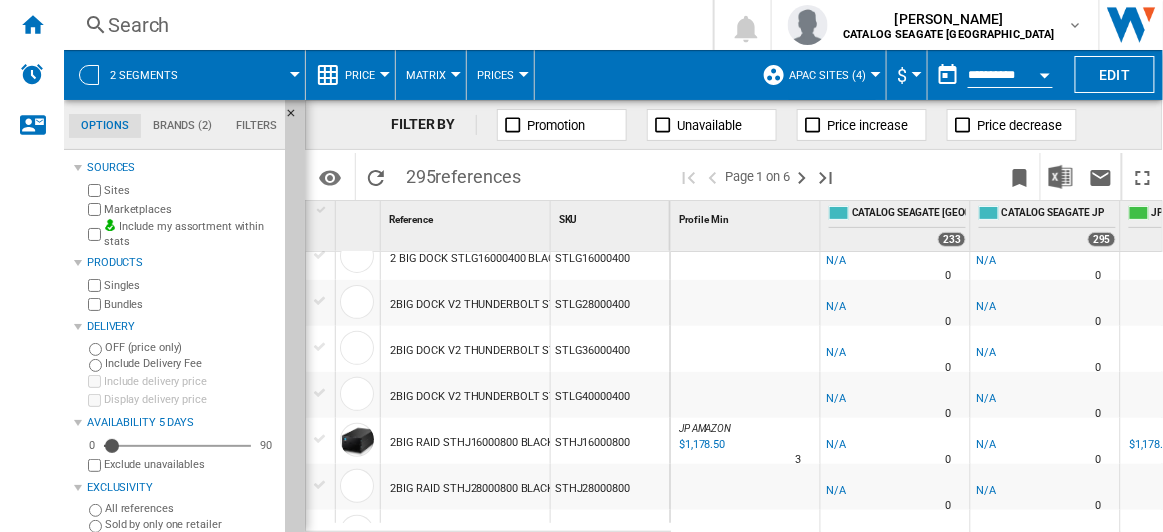 click on "Price
Price
Price Matrix
Price Ranking
Analytics
Base 100
Shared references
Coverage
Brands
Retailers
Banding
Grid" at bounding box center (351, 75) 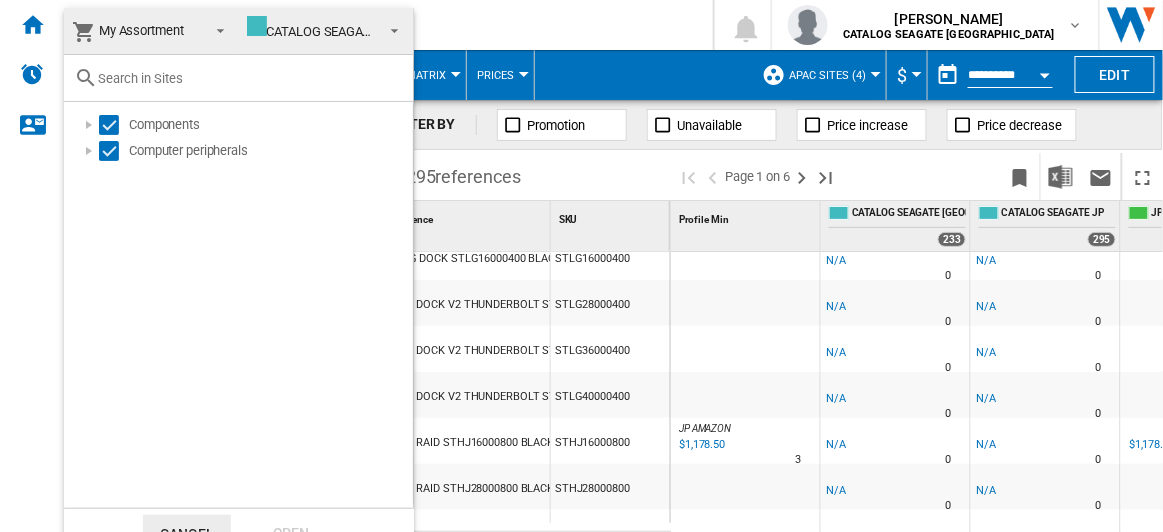 click at bounding box center [390, 29] 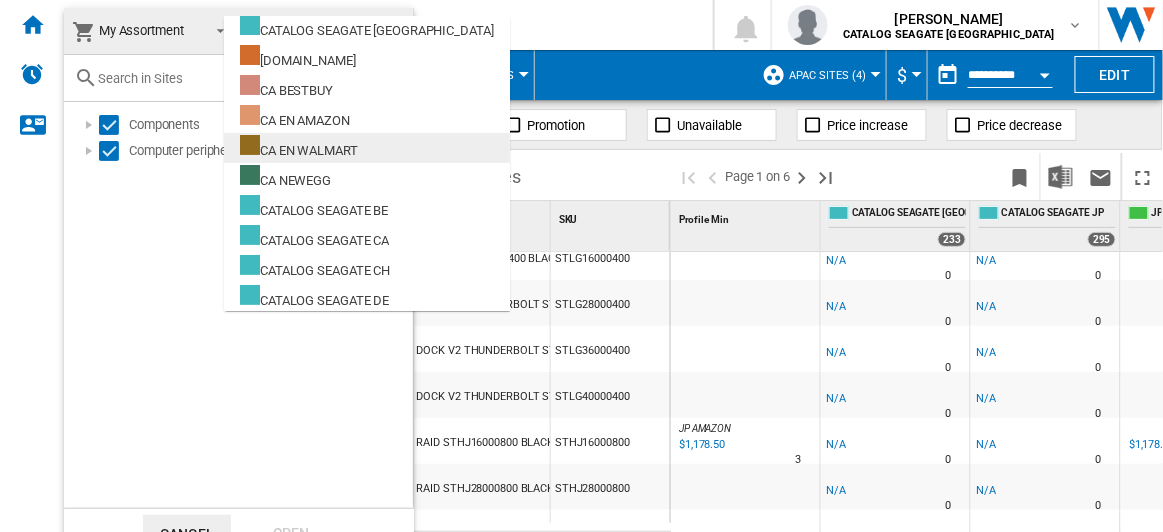 scroll, scrollTop: 0, scrollLeft: 0, axis: both 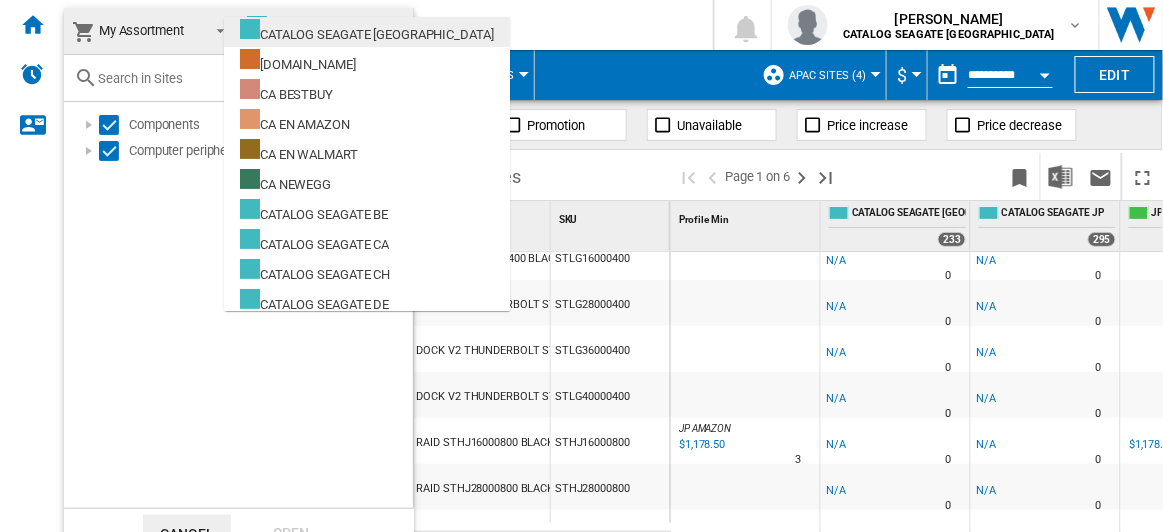 click on "CATALOG SEAGATE [GEOGRAPHIC_DATA]" at bounding box center (367, 31) 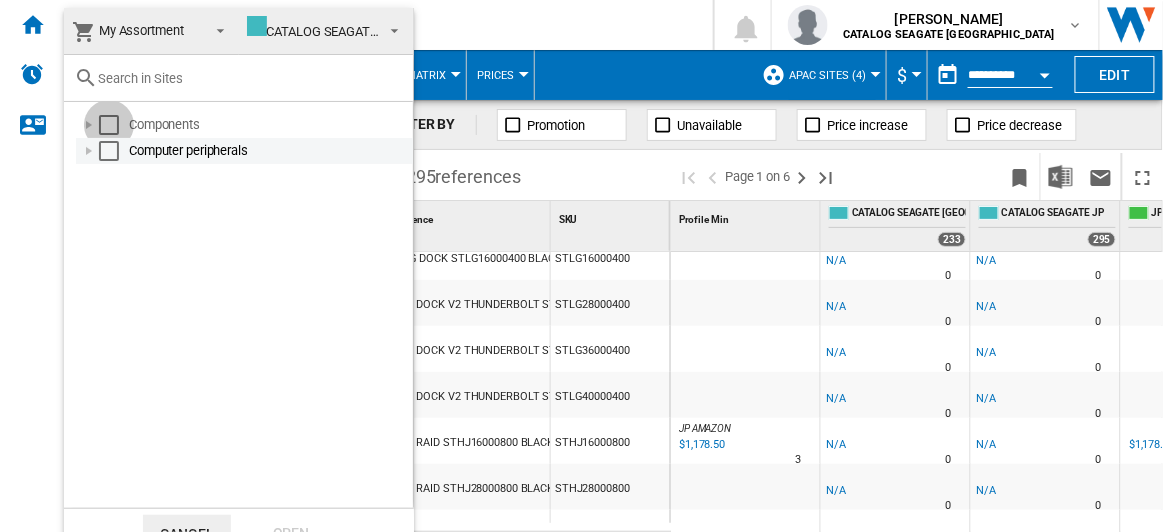 drag, startPoint x: 114, startPoint y: 122, endPoint x: 116, endPoint y: 151, distance: 29.068884 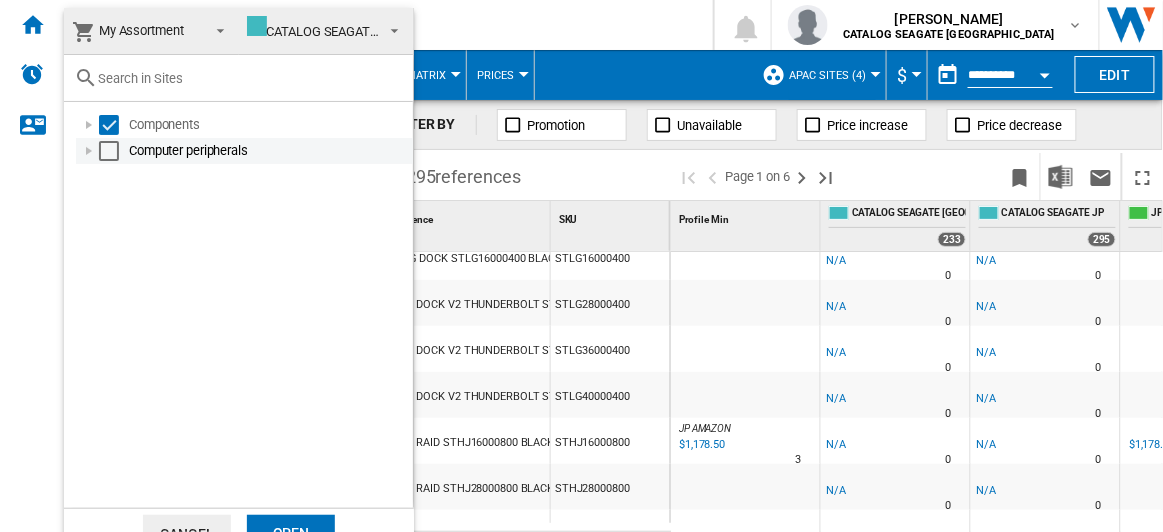 click at bounding box center (109, 151) 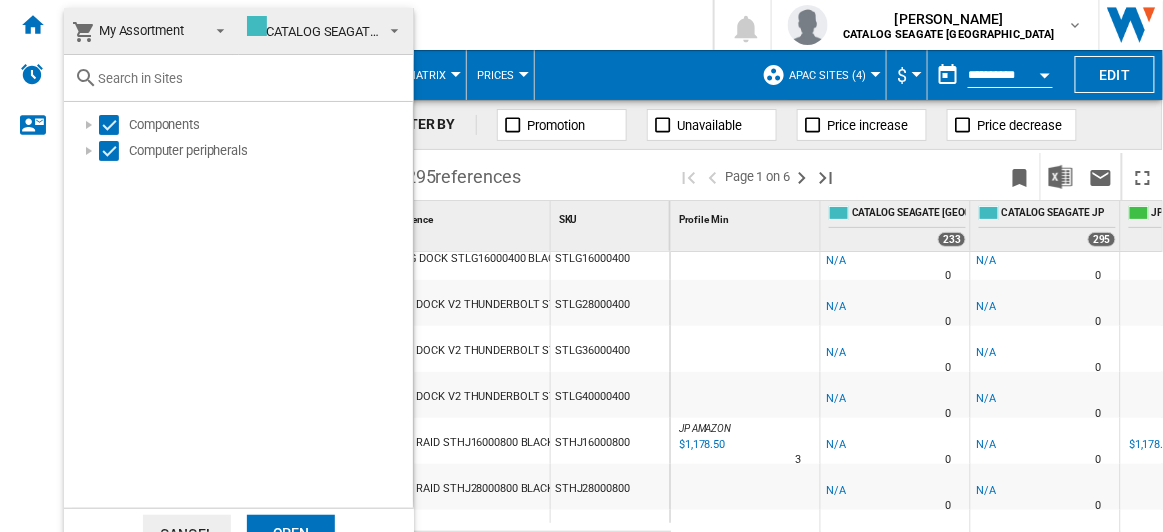 click on "Open" at bounding box center (291, 533) 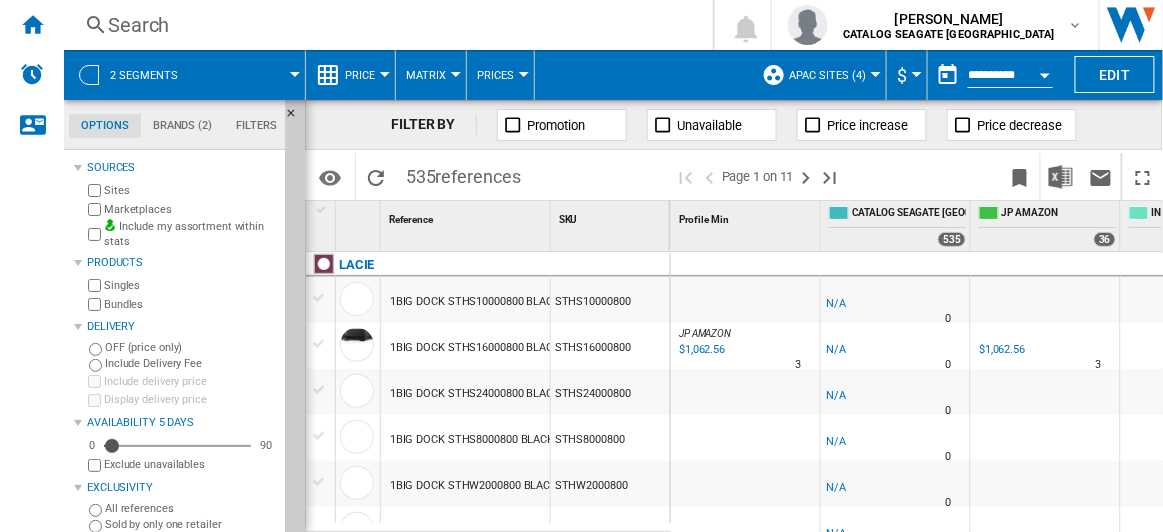 scroll, scrollTop: 363, scrollLeft: 0, axis: vertical 